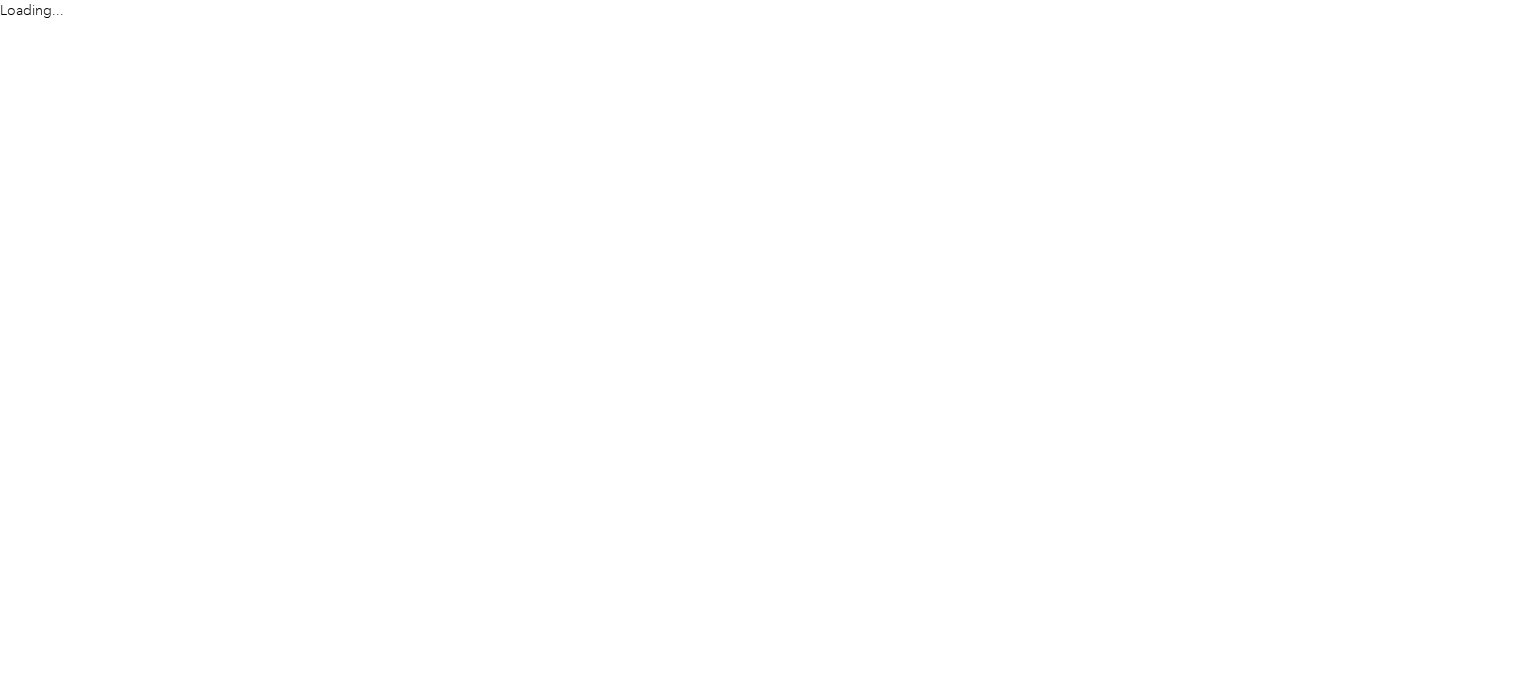 scroll, scrollTop: 0, scrollLeft: 0, axis: both 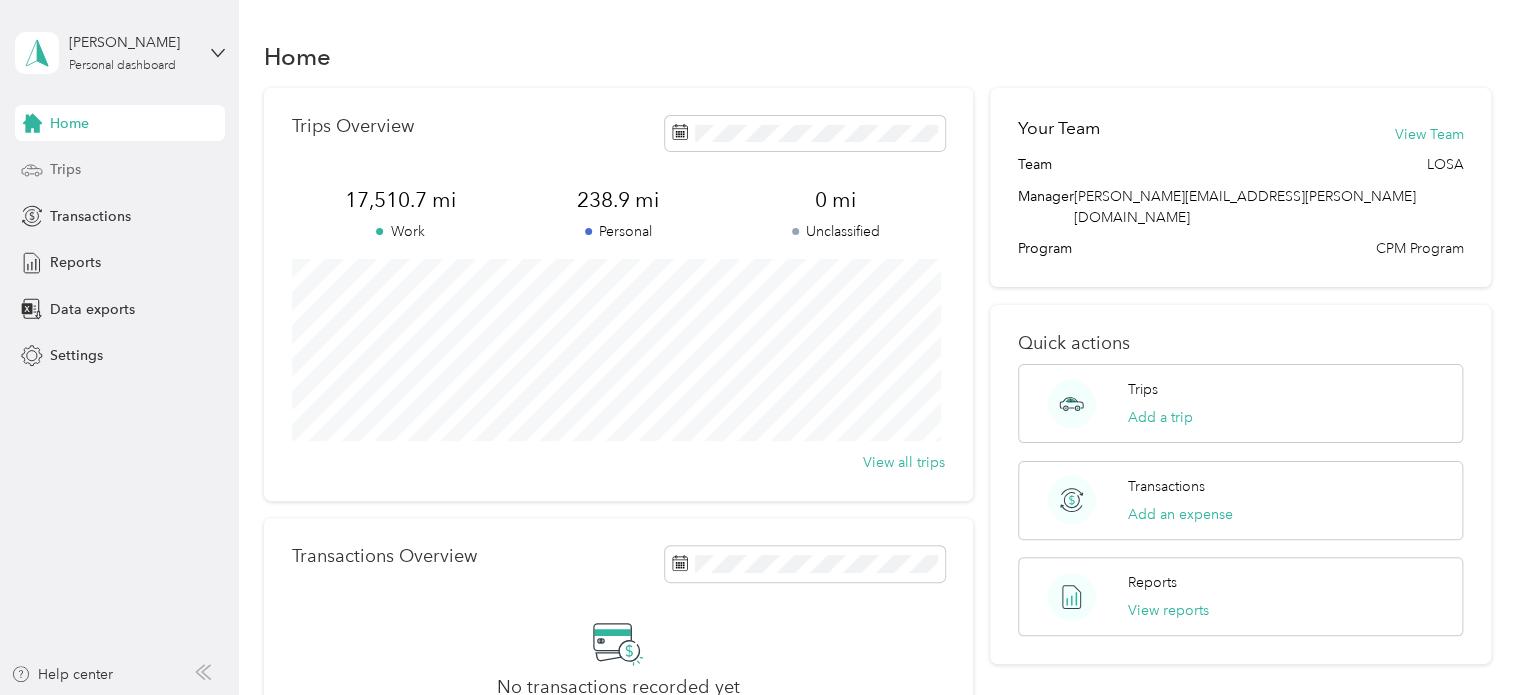 click on "Trips" at bounding box center (65, 169) 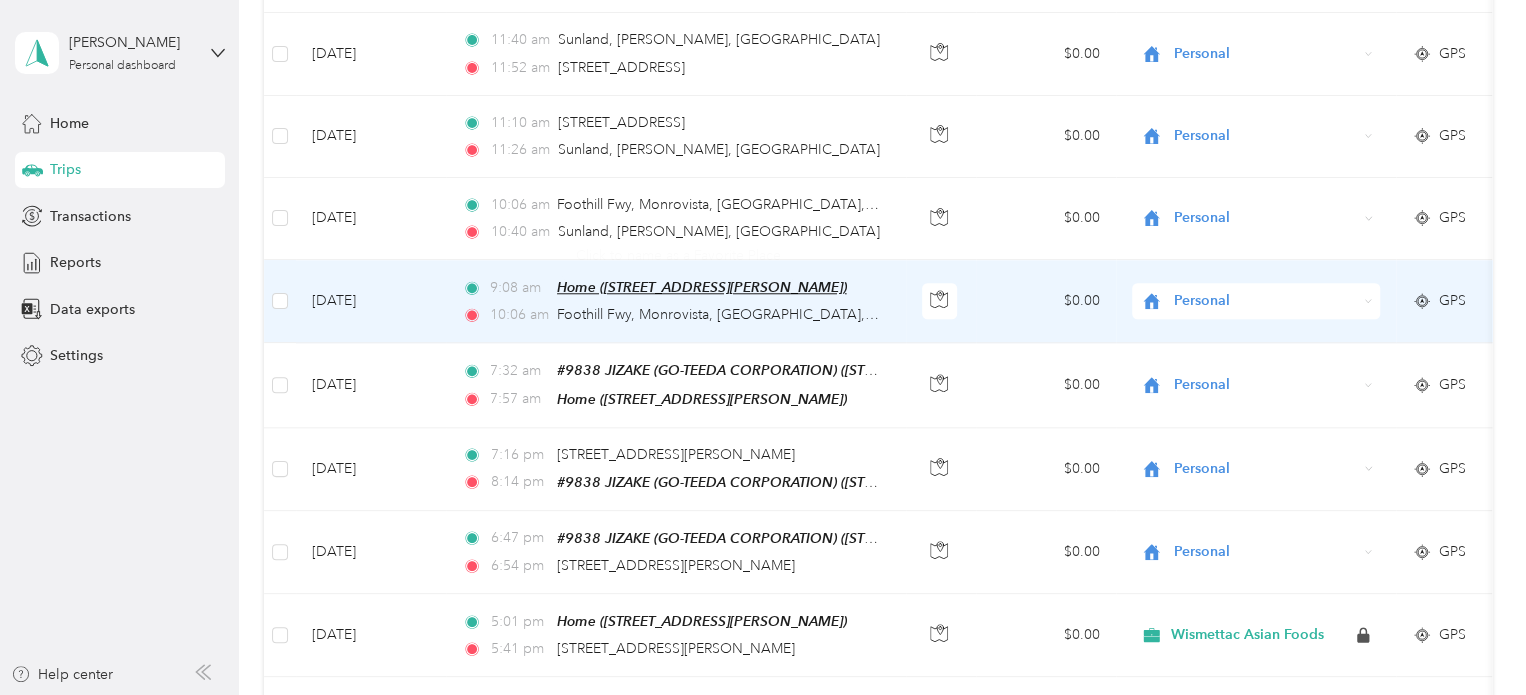 scroll, scrollTop: 1100, scrollLeft: 0, axis: vertical 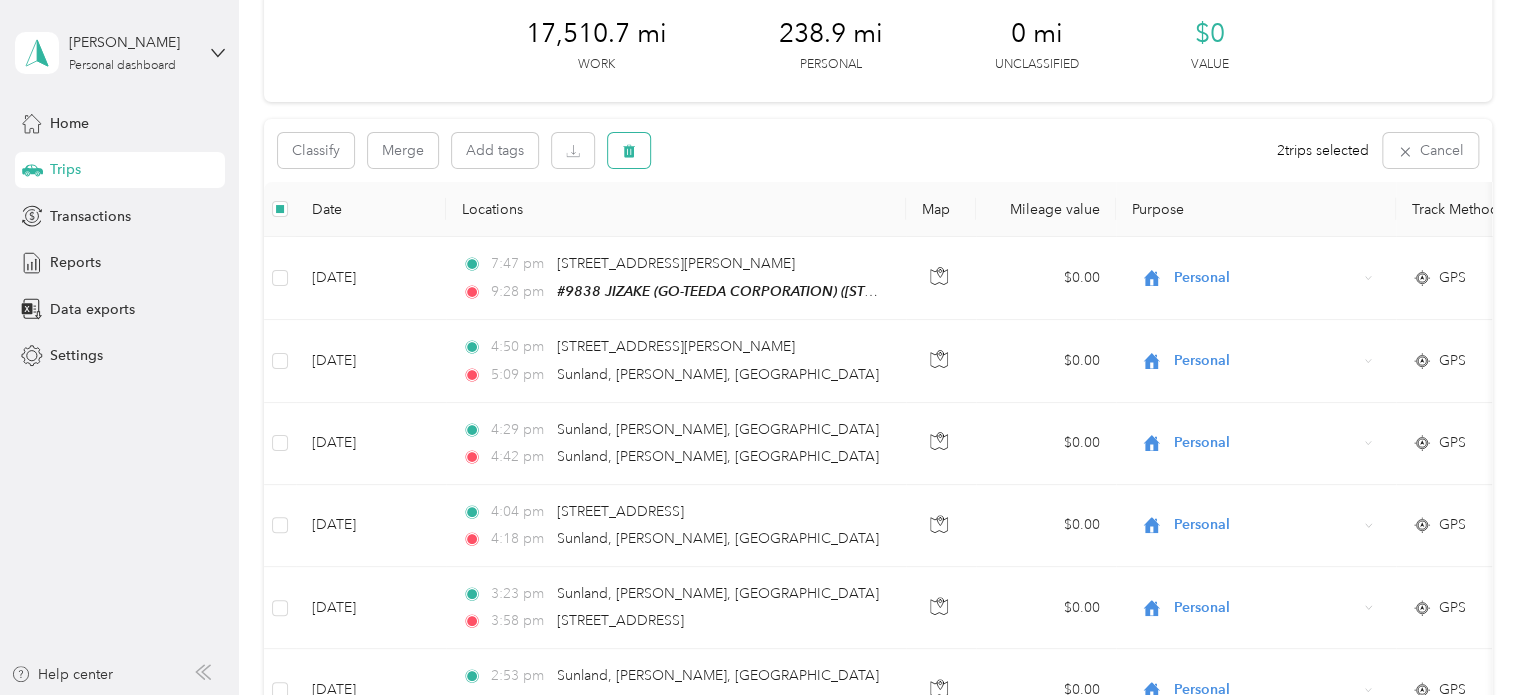 click at bounding box center (629, 150) 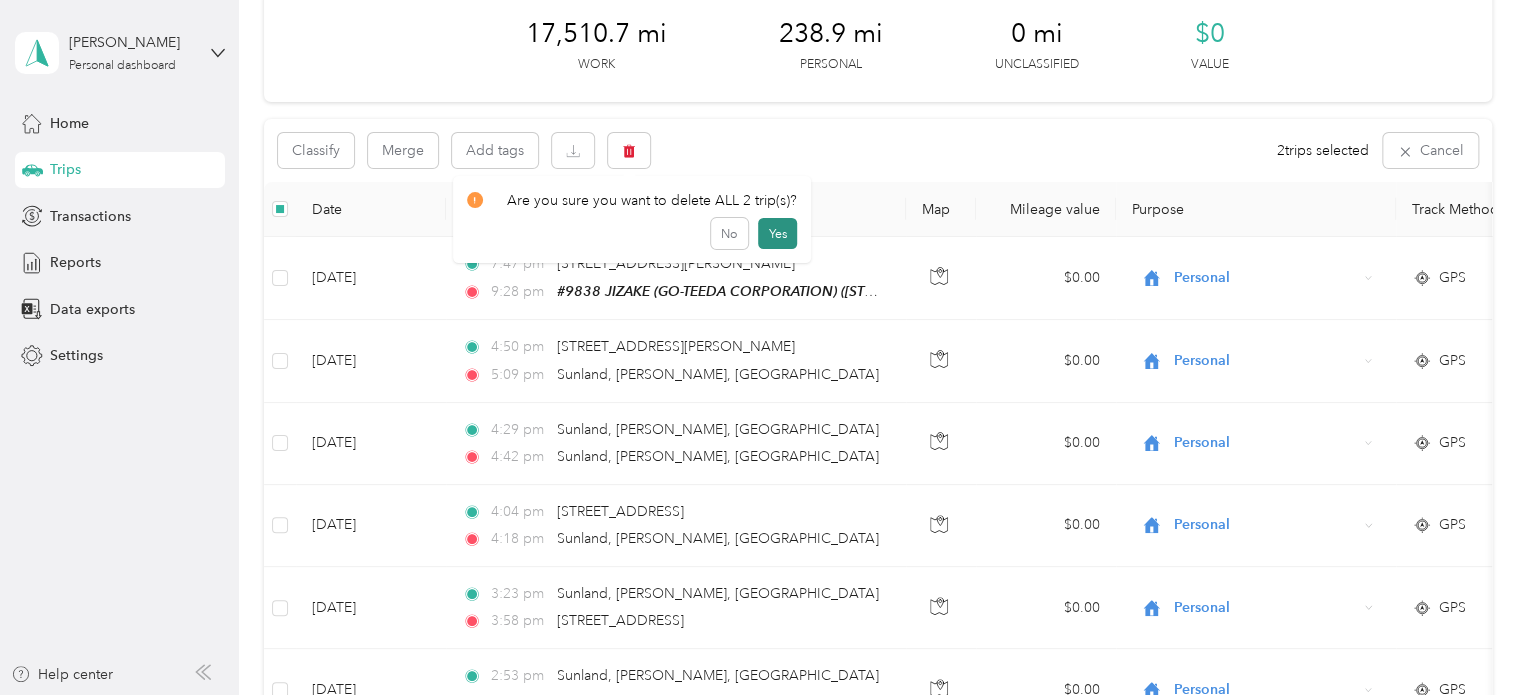 click on "Yes" at bounding box center (777, 234) 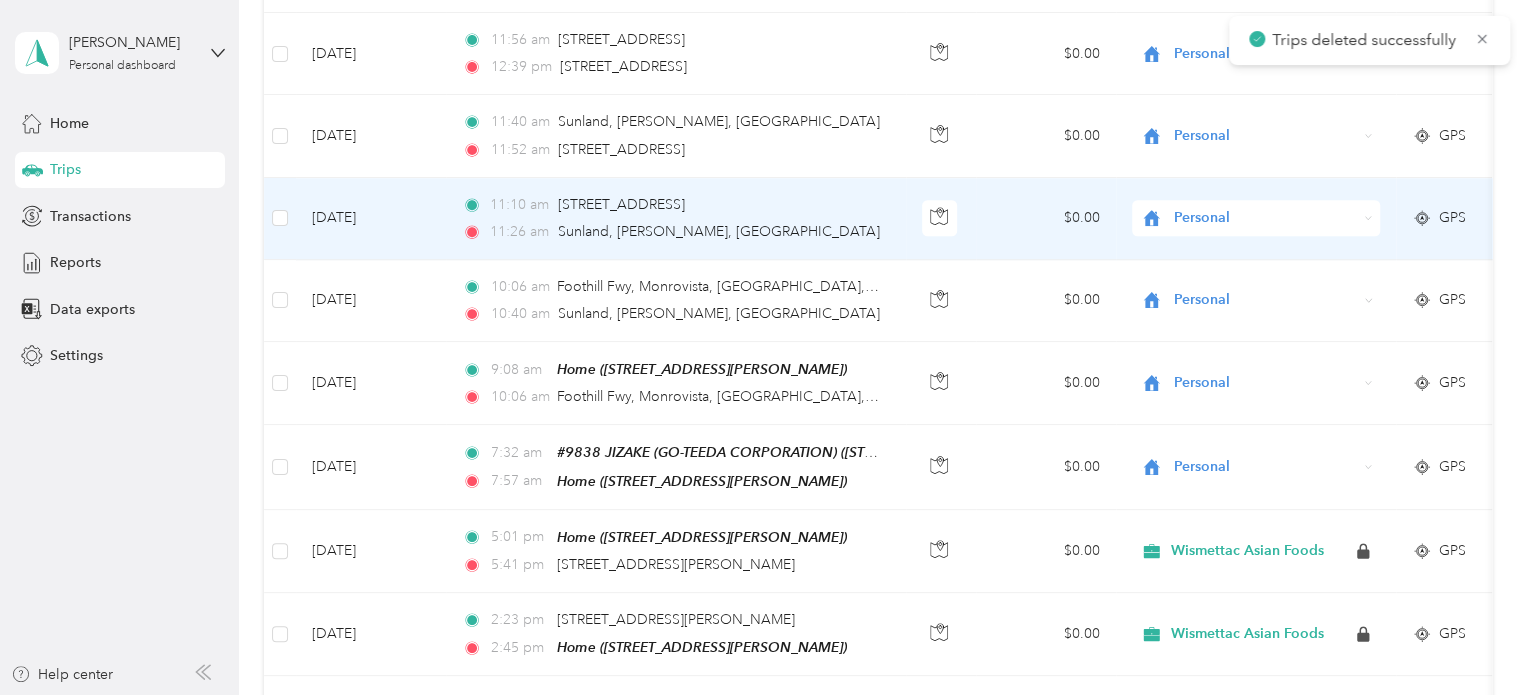 scroll, scrollTop: 1098, scrollLeft: 0, axis: vertical 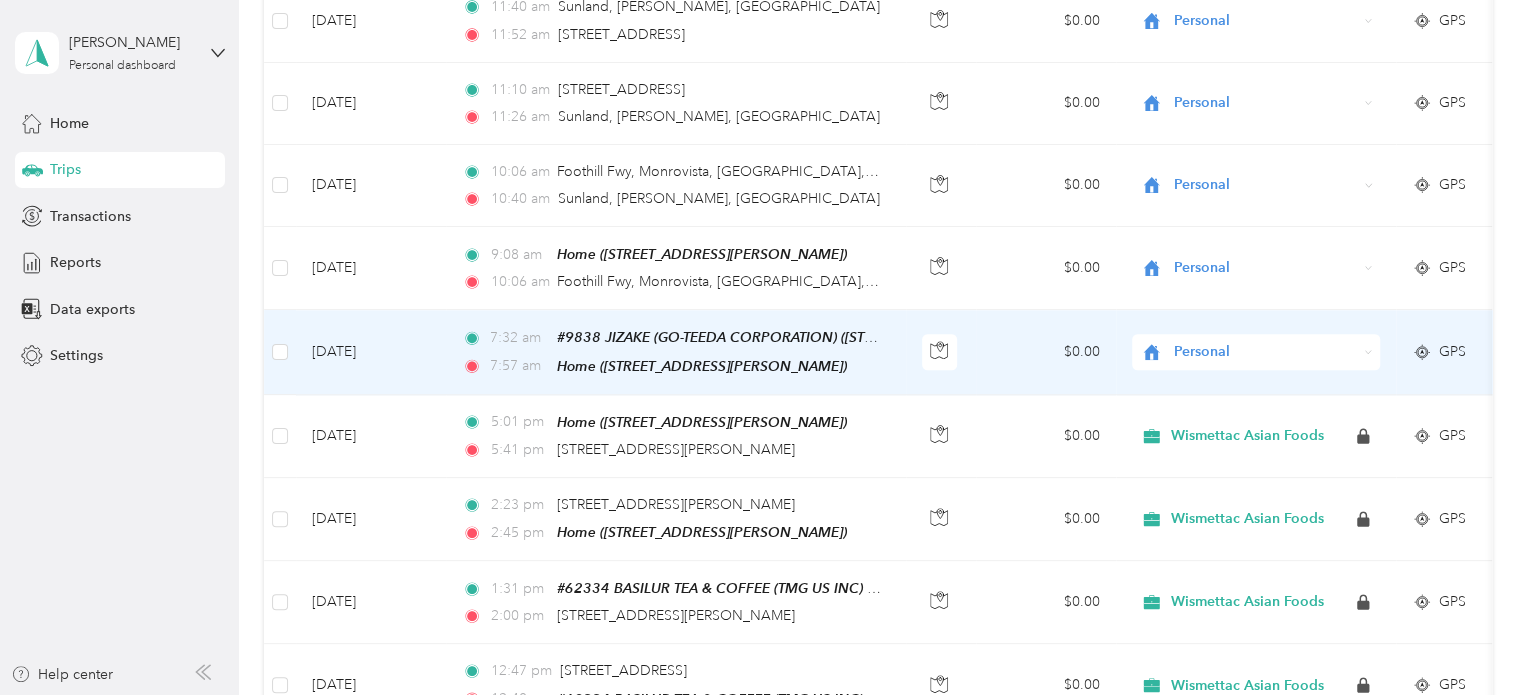 click on "Personal" at bounding box center [1265, 352] 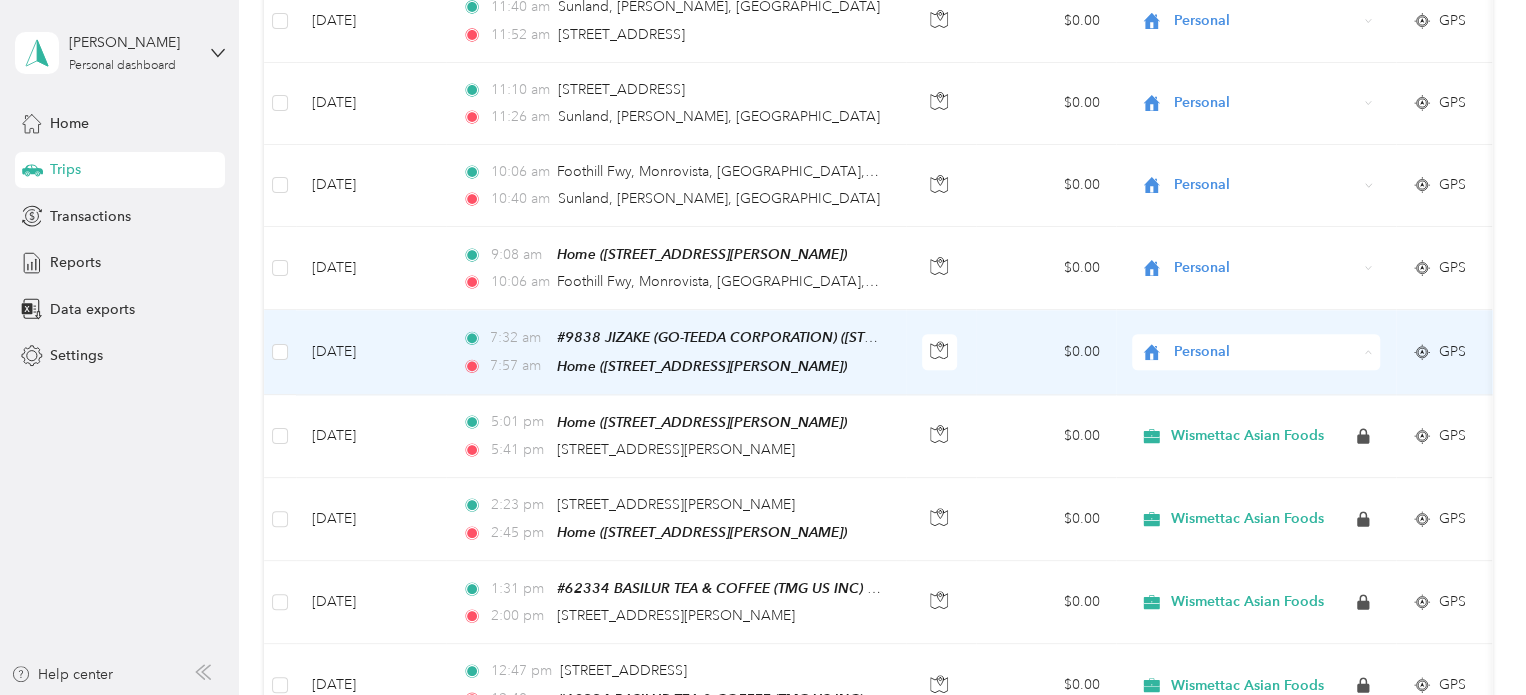 click on "Wismettac Asian Foods" at bounding box center [1256, 382] 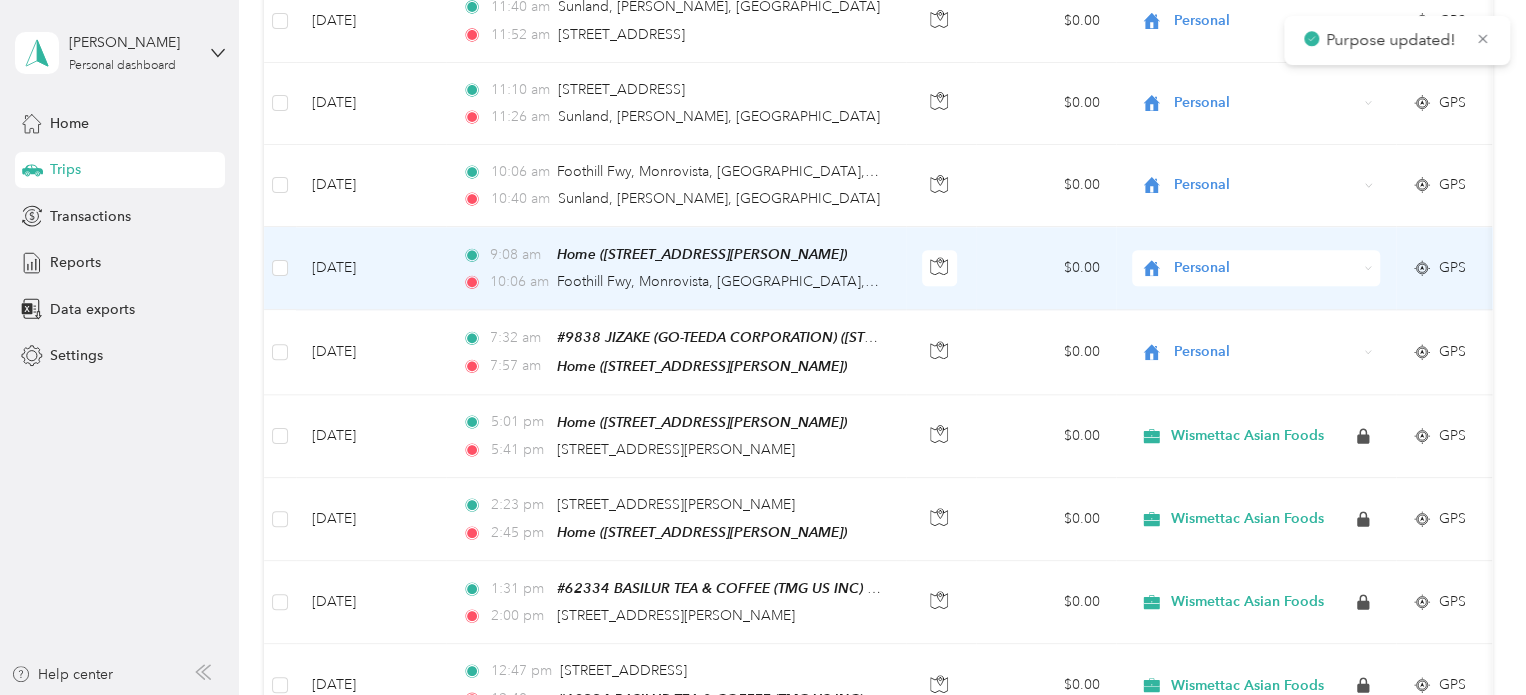 click on "Personal" at bounding box center [1256, 268] 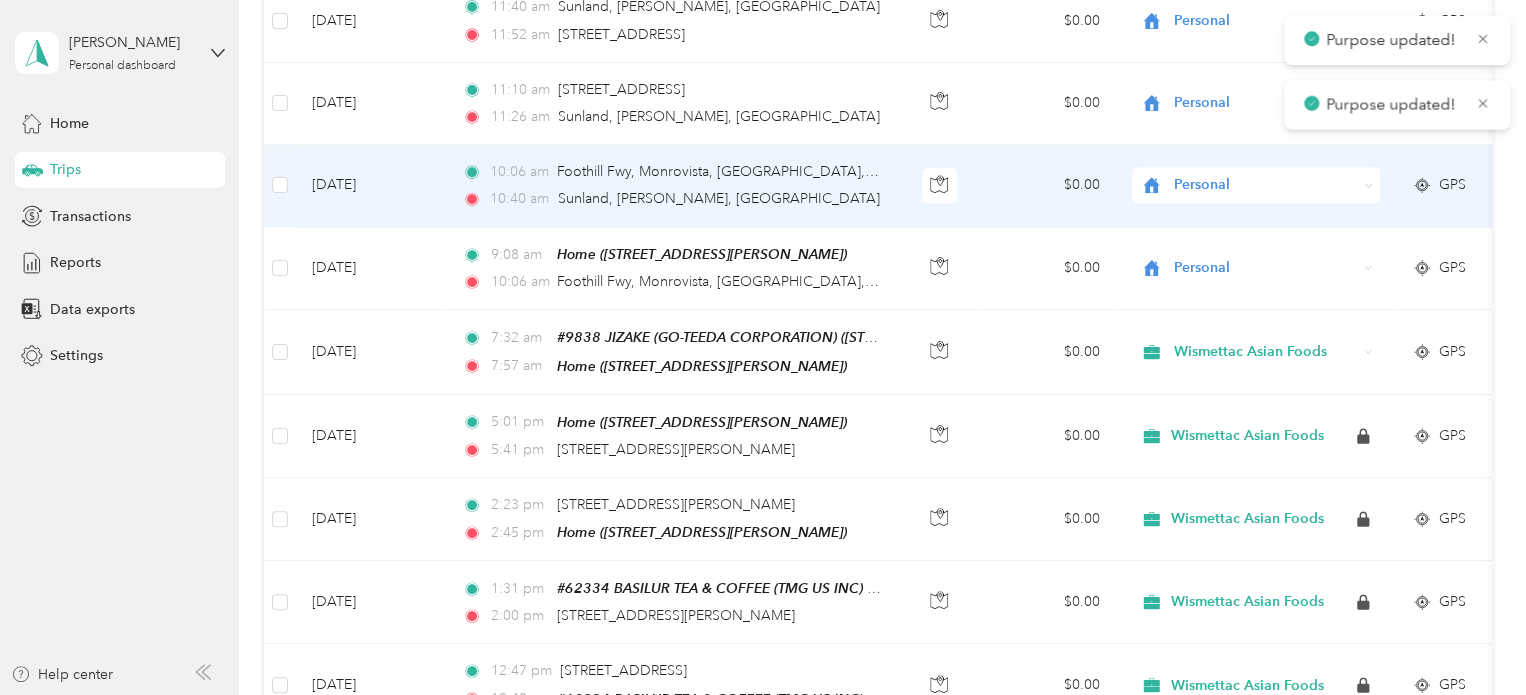 click on "Personal" at bounding box center [1256, 185] 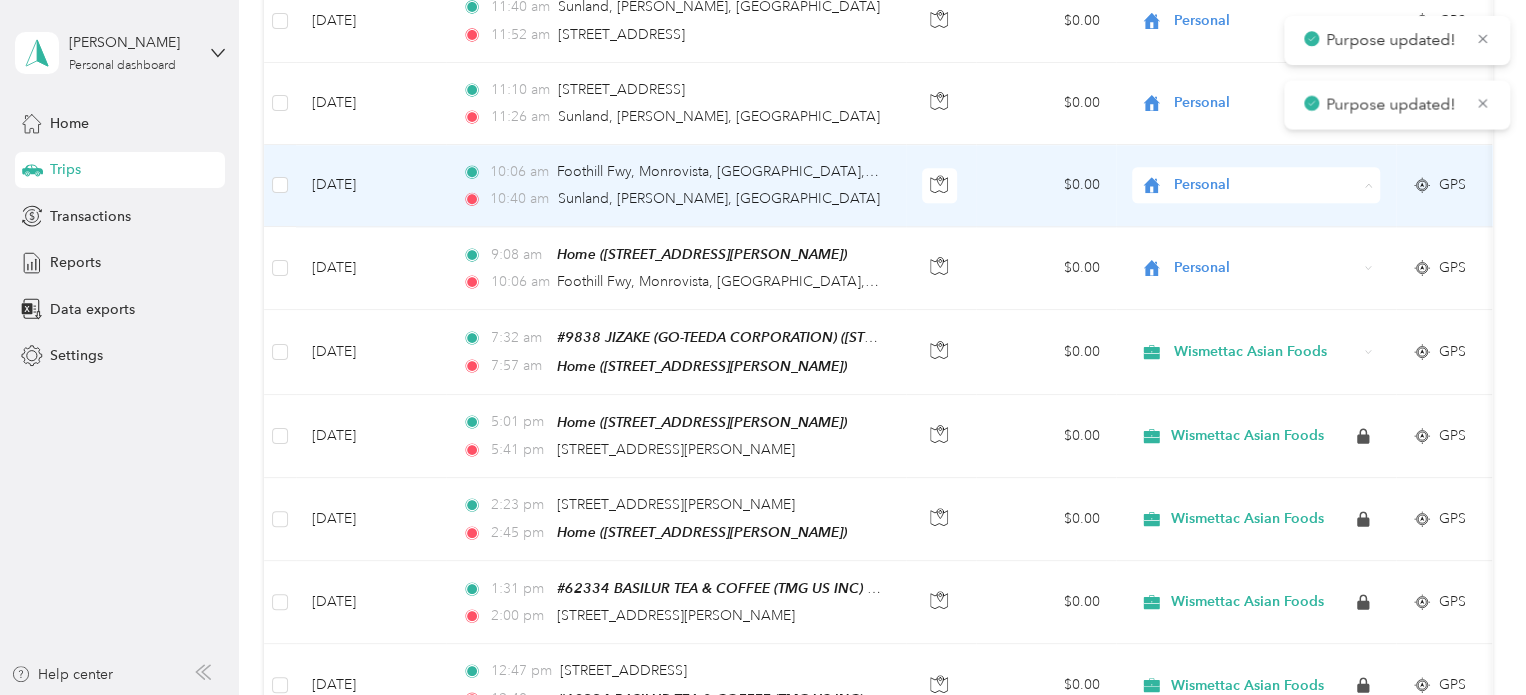 click on "Wismettac Asian Foods" at bounding box center (1273, 218) 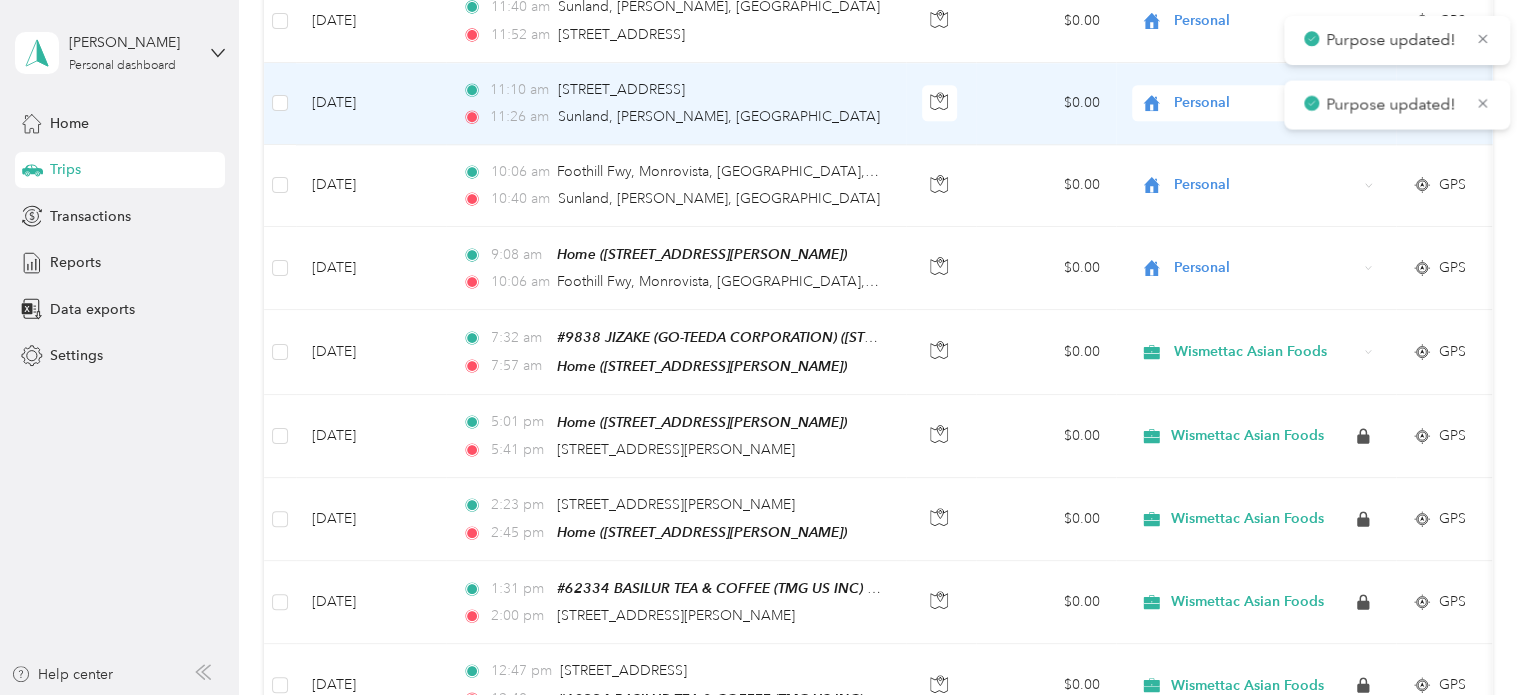 click on "Personal" at bounding box center (1256, 103) 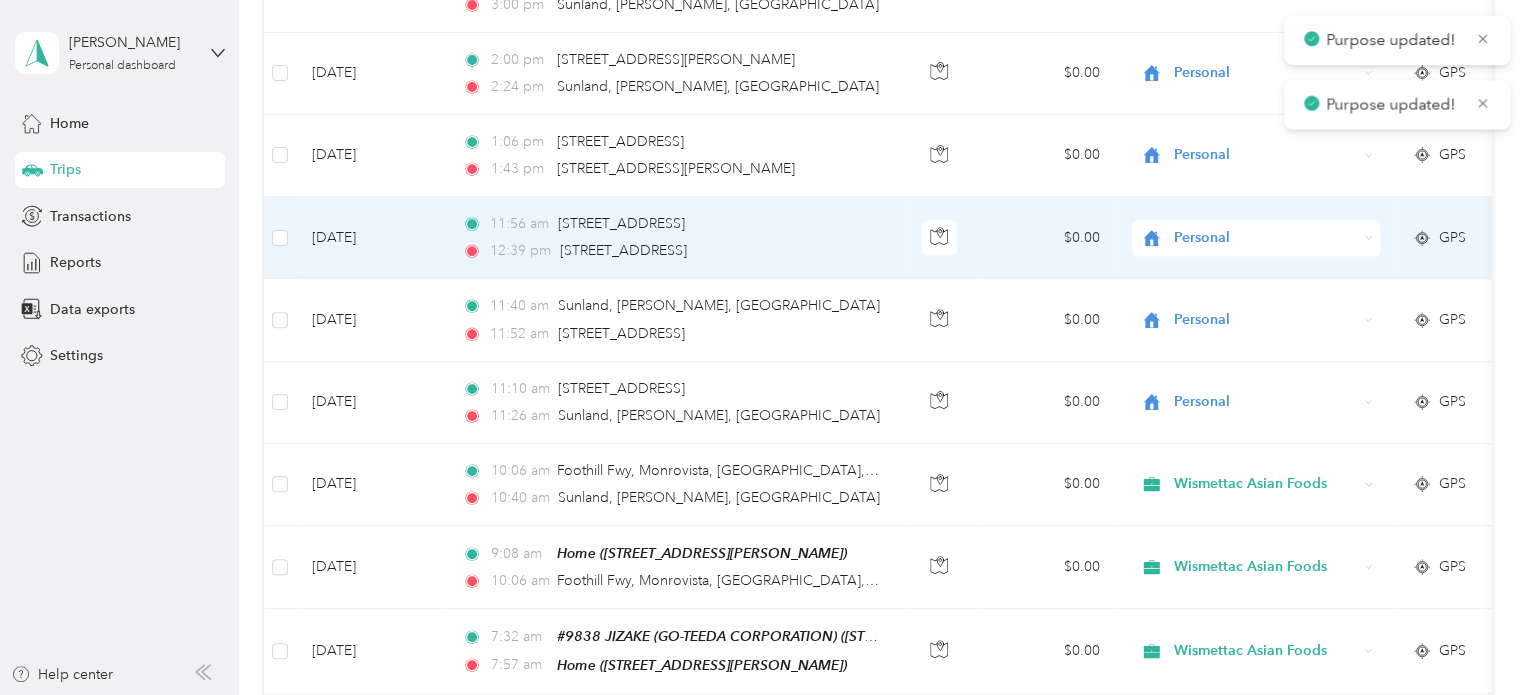 scroll, scrollTop: 798, scrollLeft: 0, axis: vertical 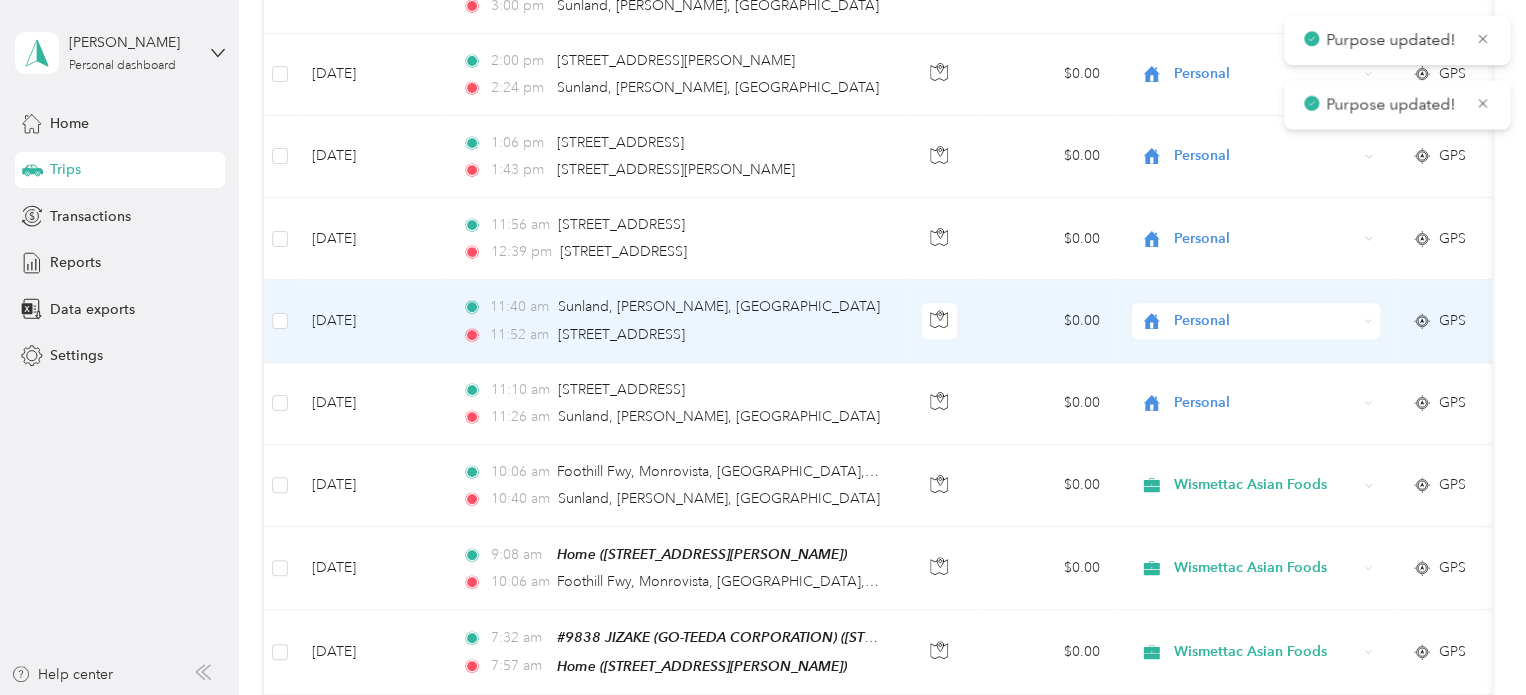 click on "Personal" at bounding box center (1265, 321) 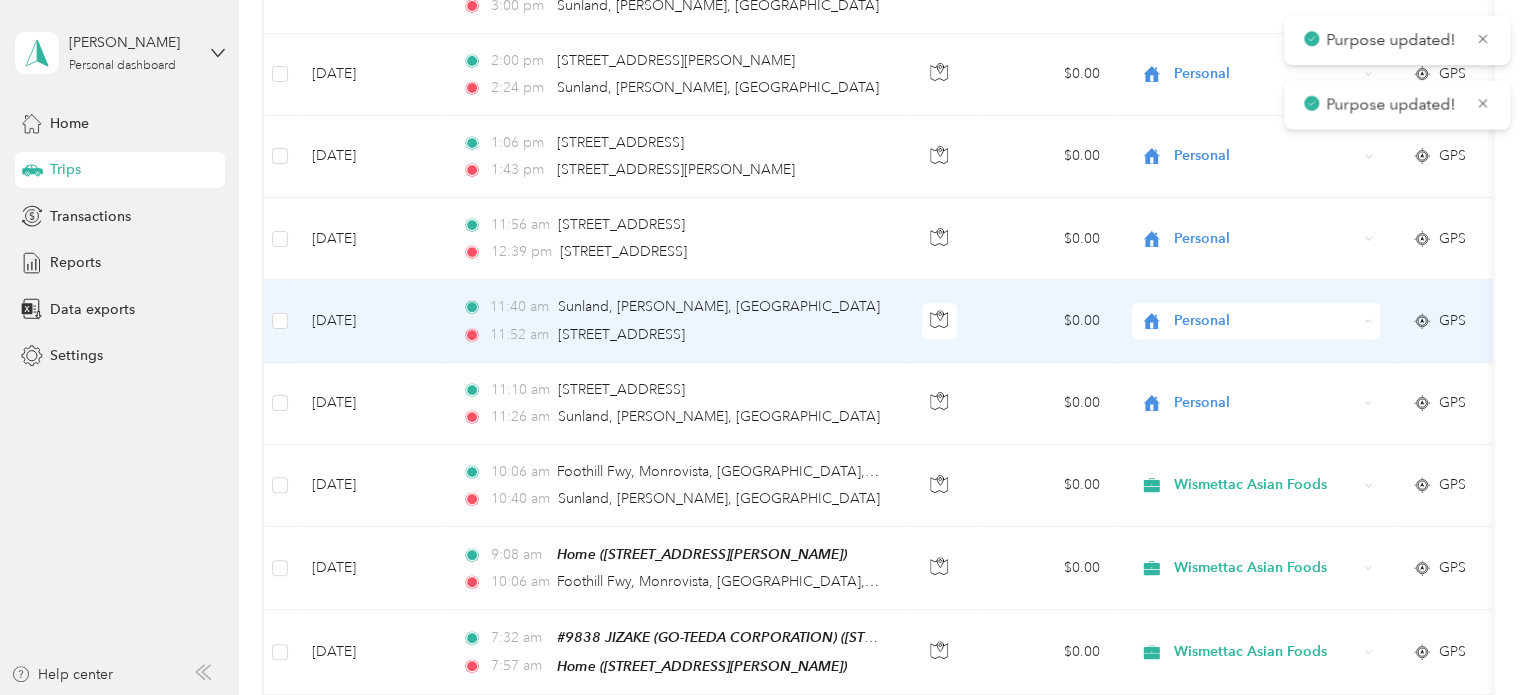 click on "Wismettac Asian Foods" at bounding box center (1273, 354) 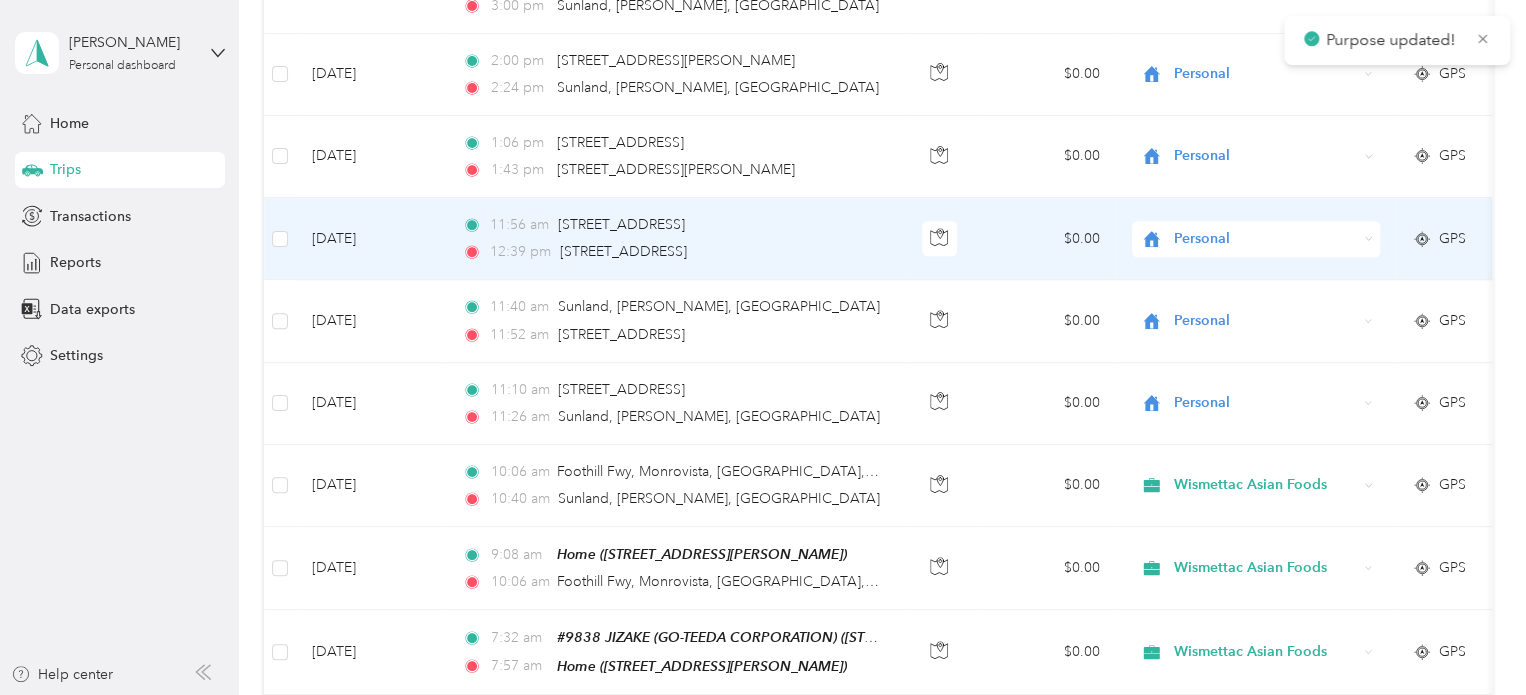 click on "Personal" at bounding box center (1256, 239) 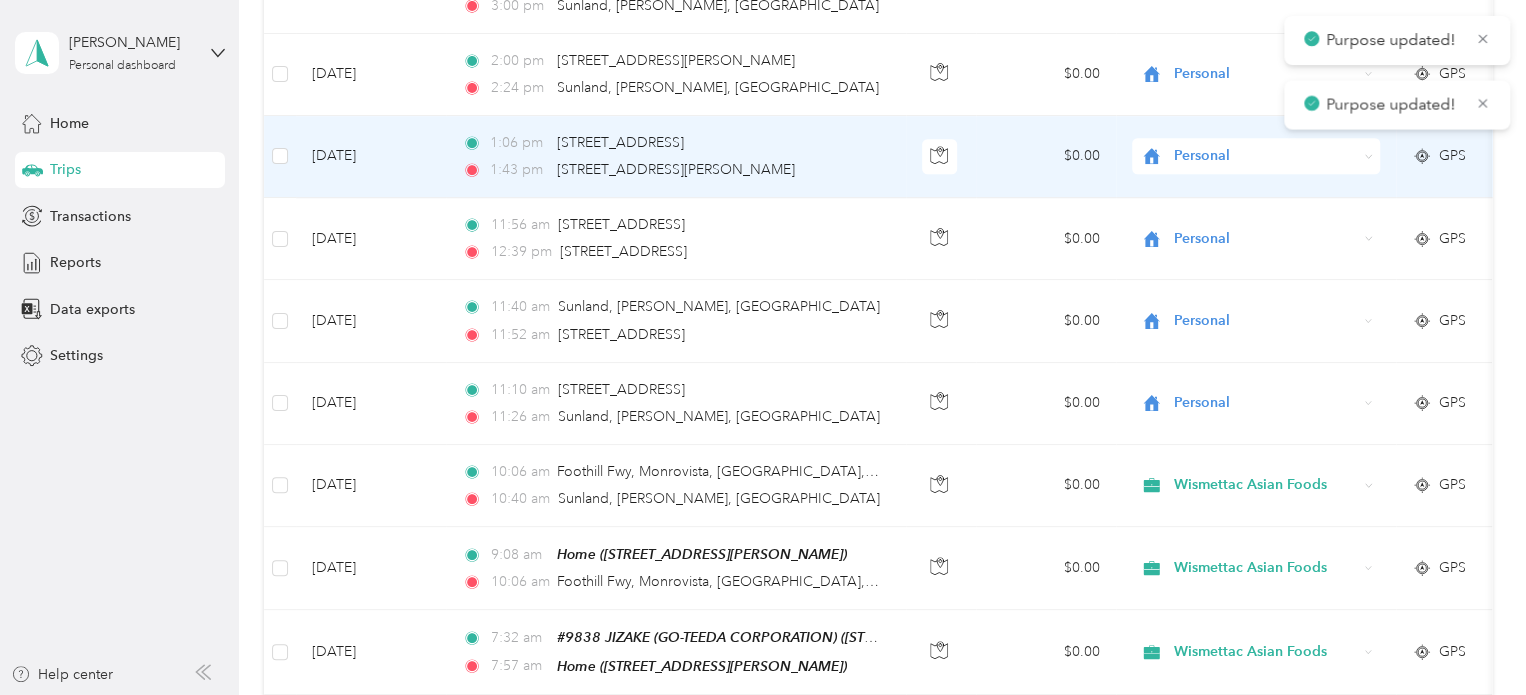 click on "Personal" at bounding box center (1265, 156) 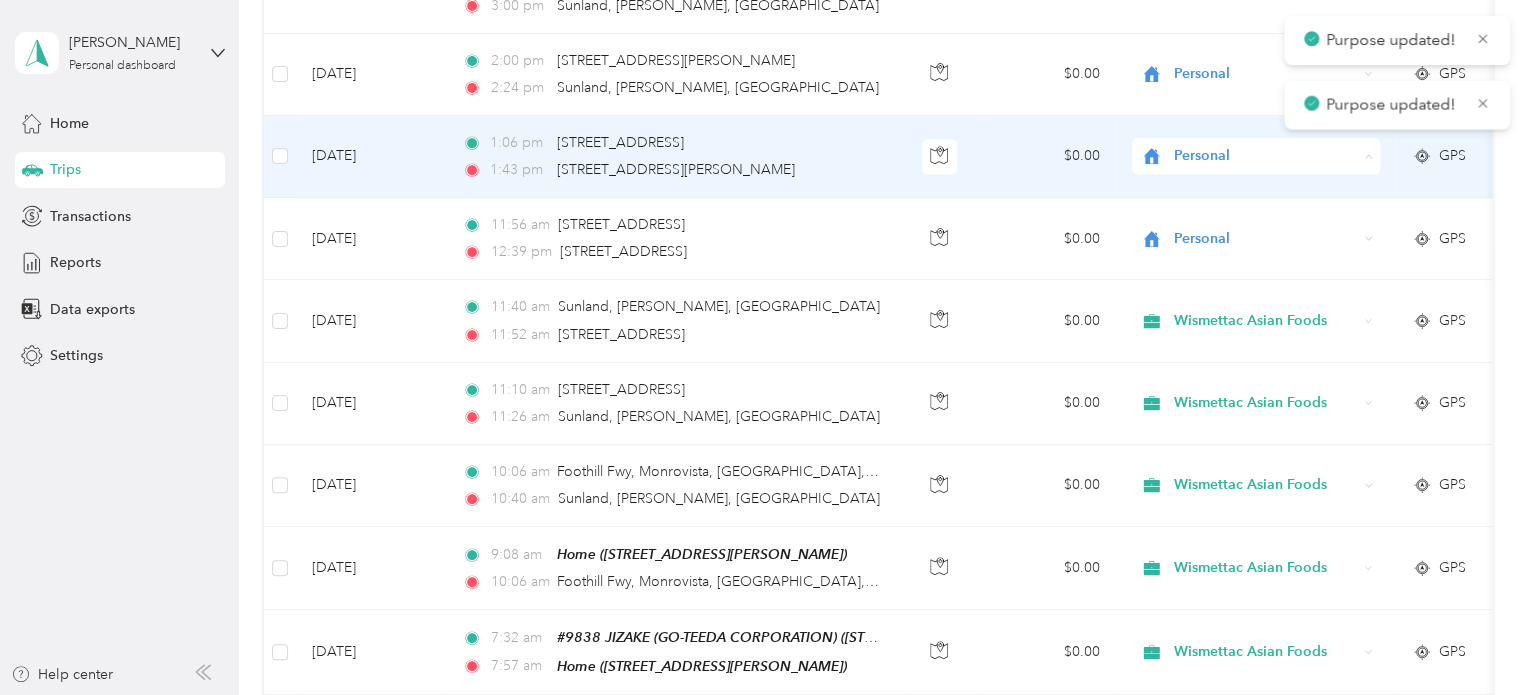 click on "Wismettac Asian Foods" at bounding box center (1273, 190) 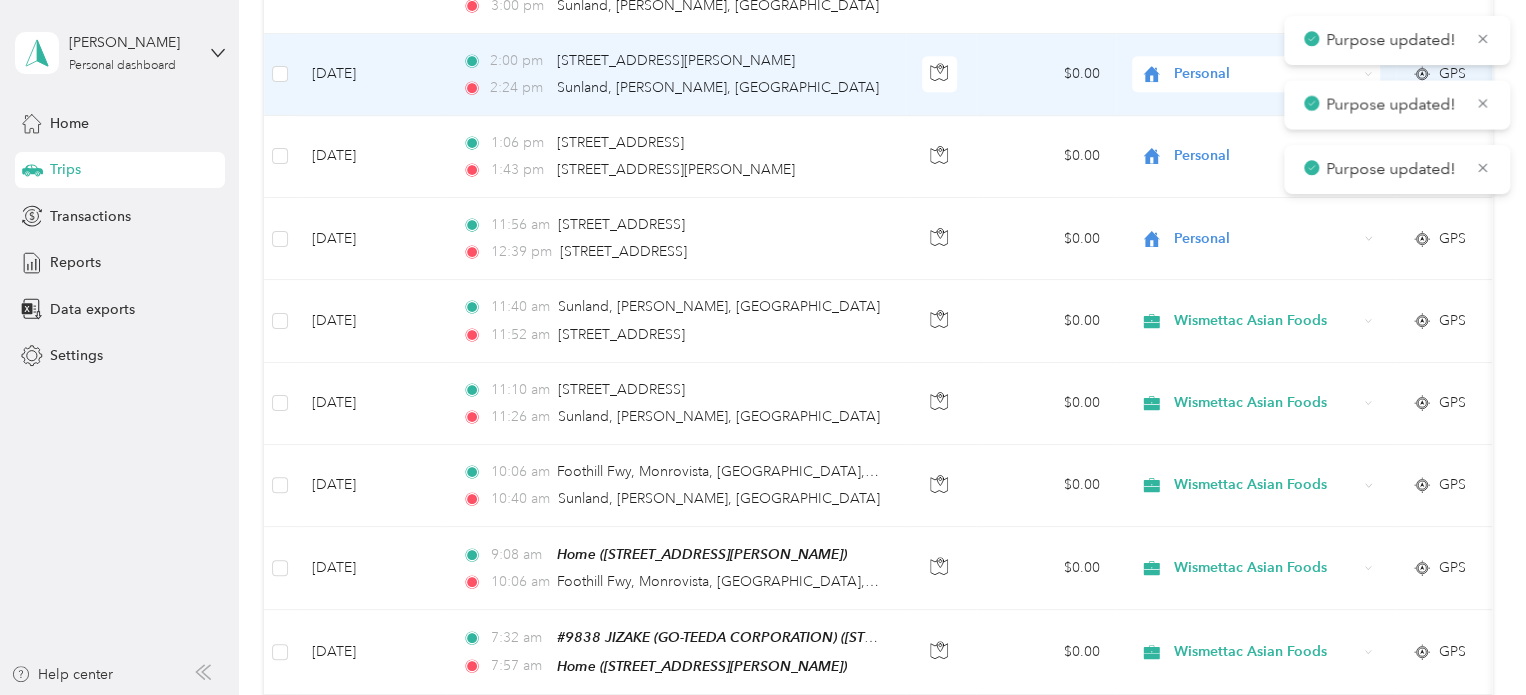 click on "Personal" at bounding box center [1265, 74] 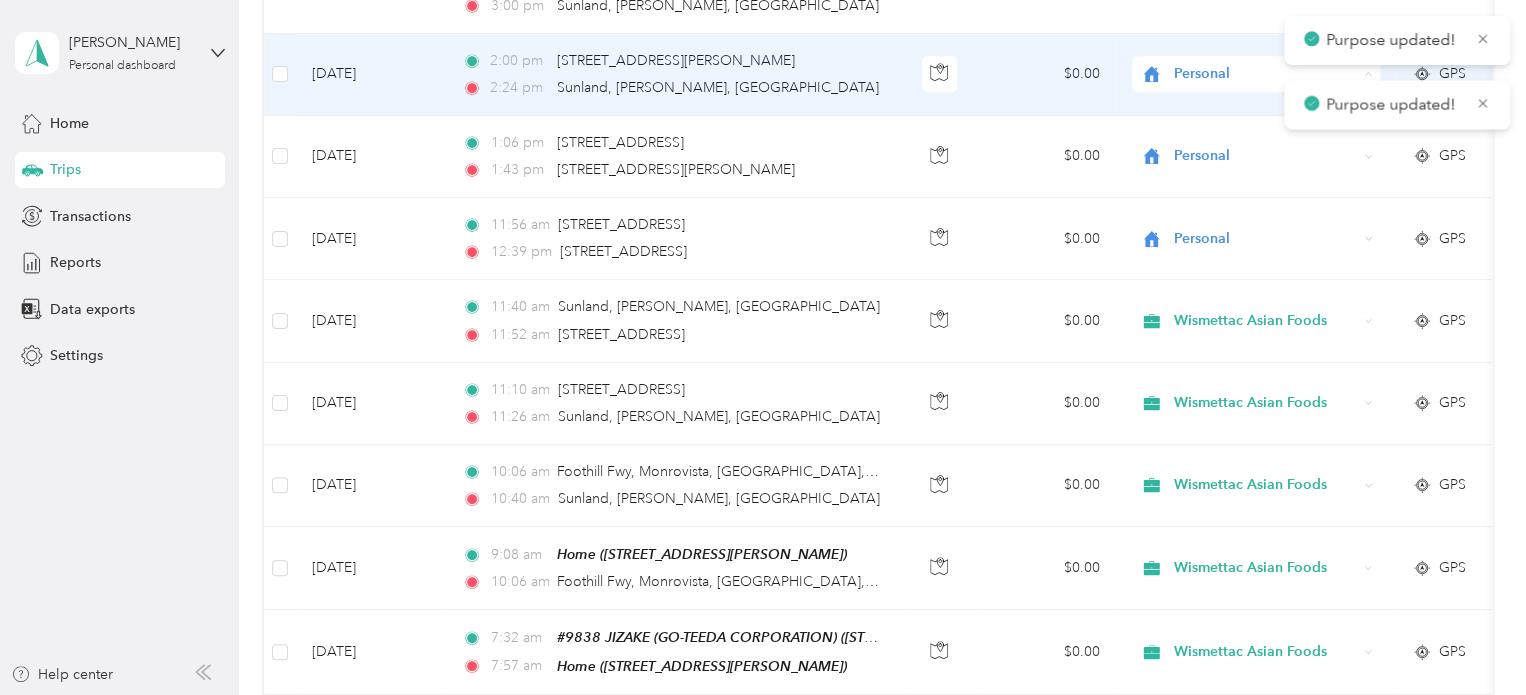click on "Wismettac Asian Foods" at bounding box center [1273, 108] 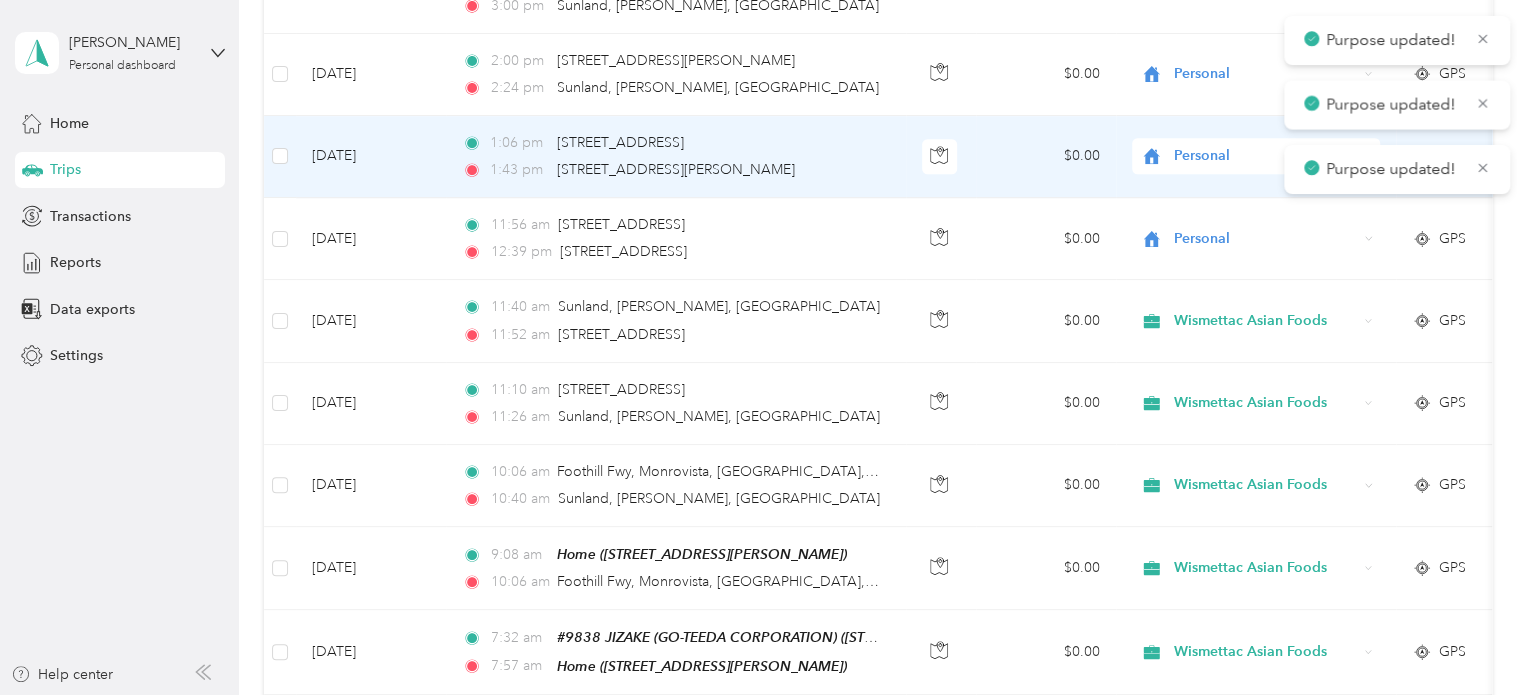 scroll, scrollTop: 498, scrollLeft: 0, axis: vertical 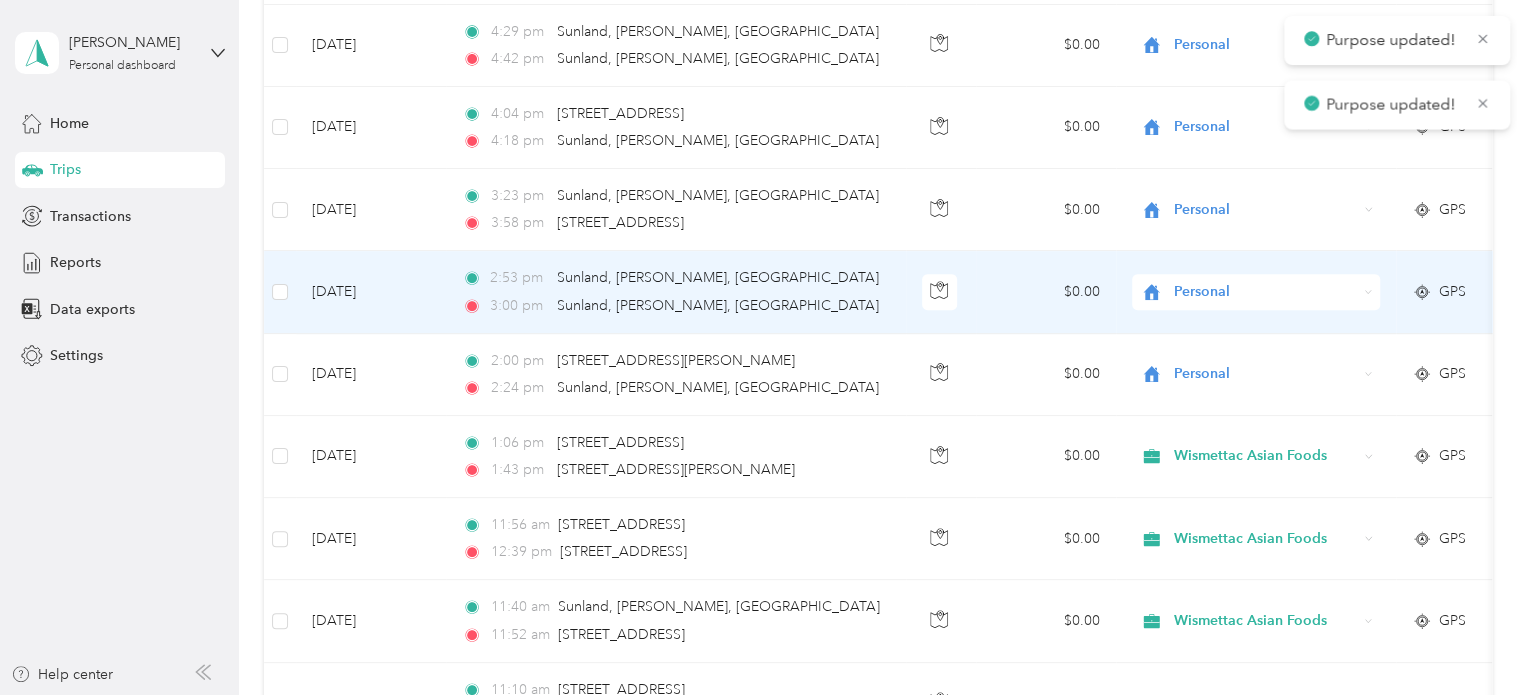 click on "Personal" at bounding box center (1265, 292) 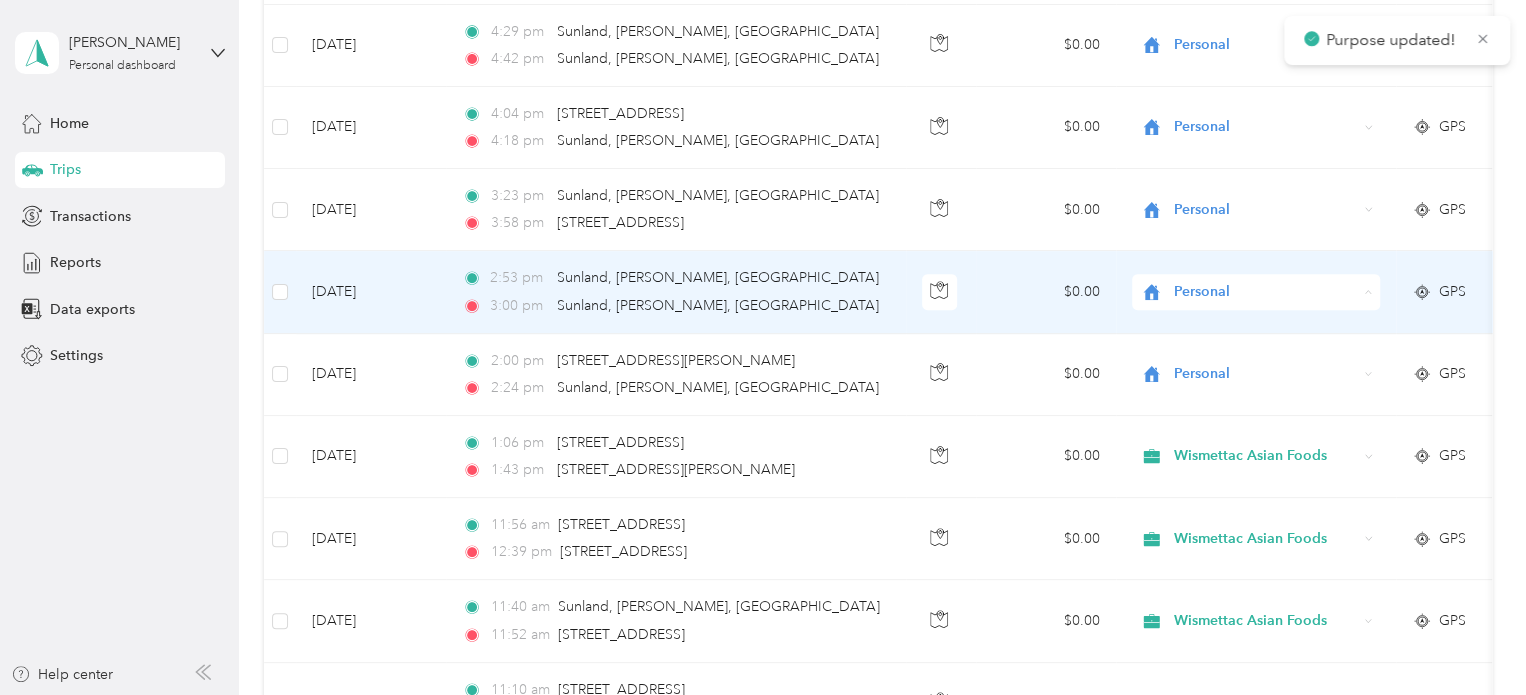 click on "Wismettac Asian Foods" at bounding box center (1273, 326) 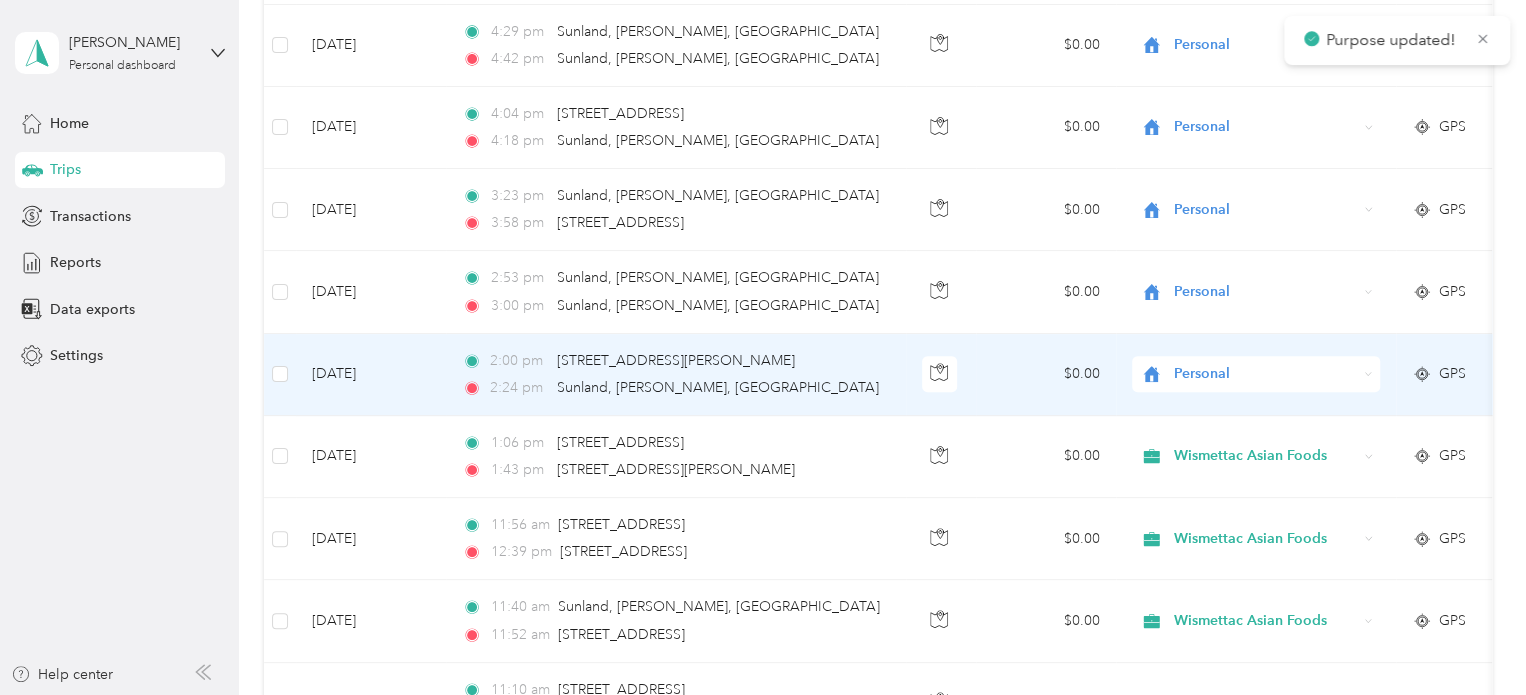 click on "Personal" at bounding box center [1265, 374] 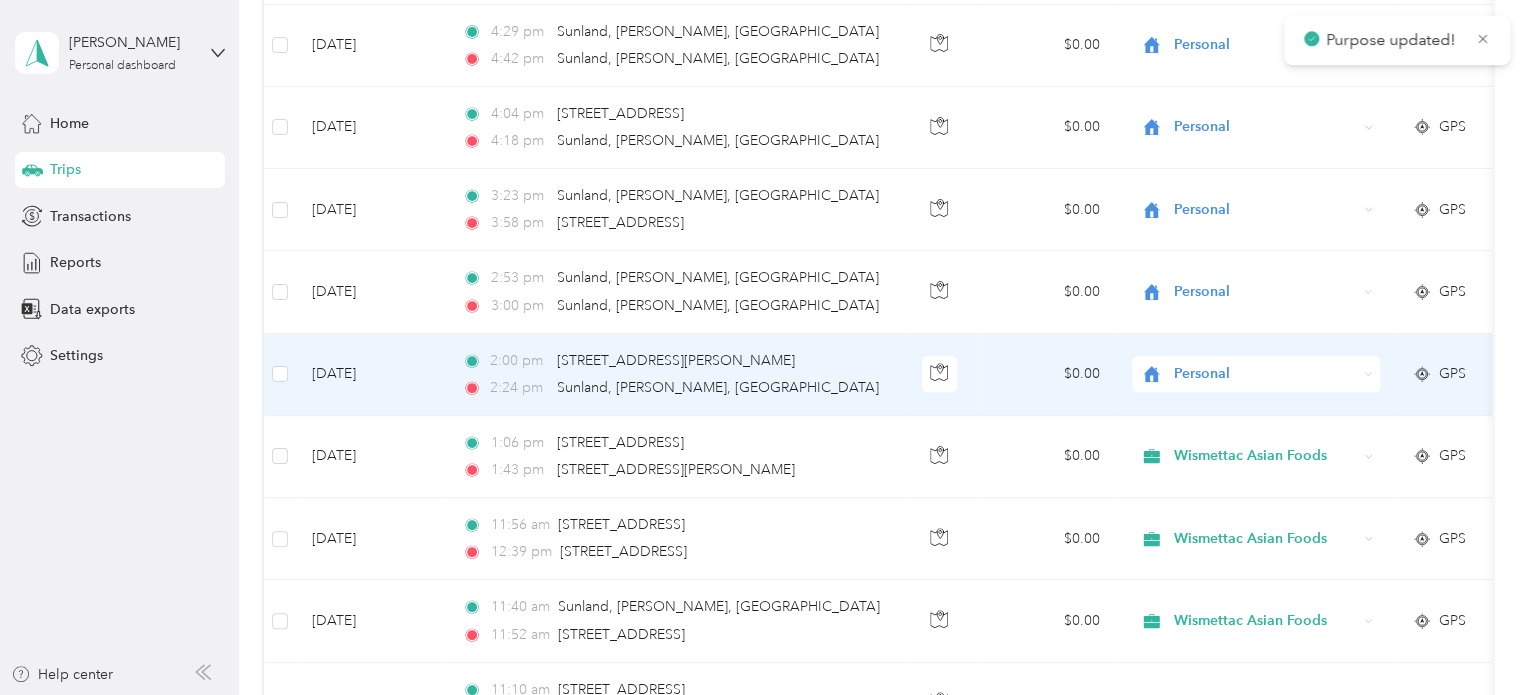 click on "Wismettac Asian Foods" at bounding box center [1273, 407] 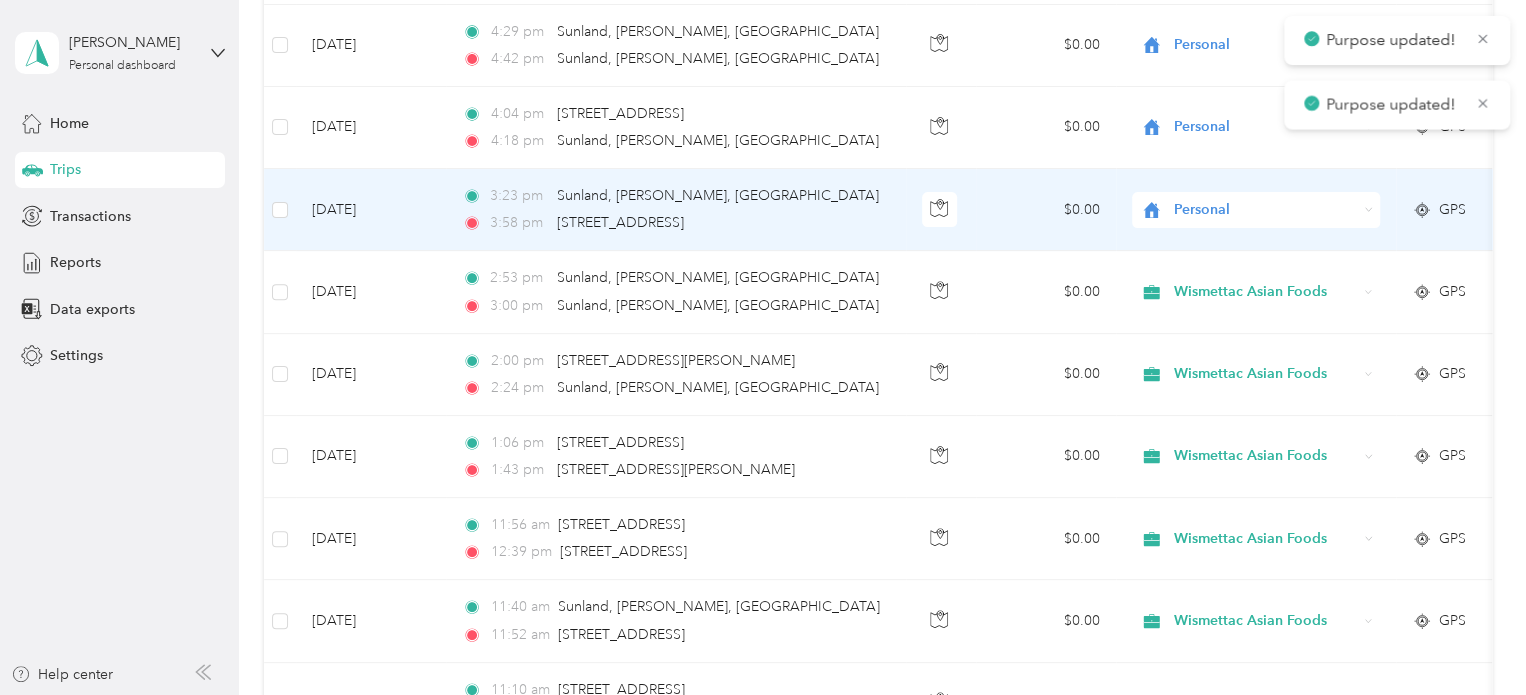 click on "Personal" at bounding box center [1256, 210] 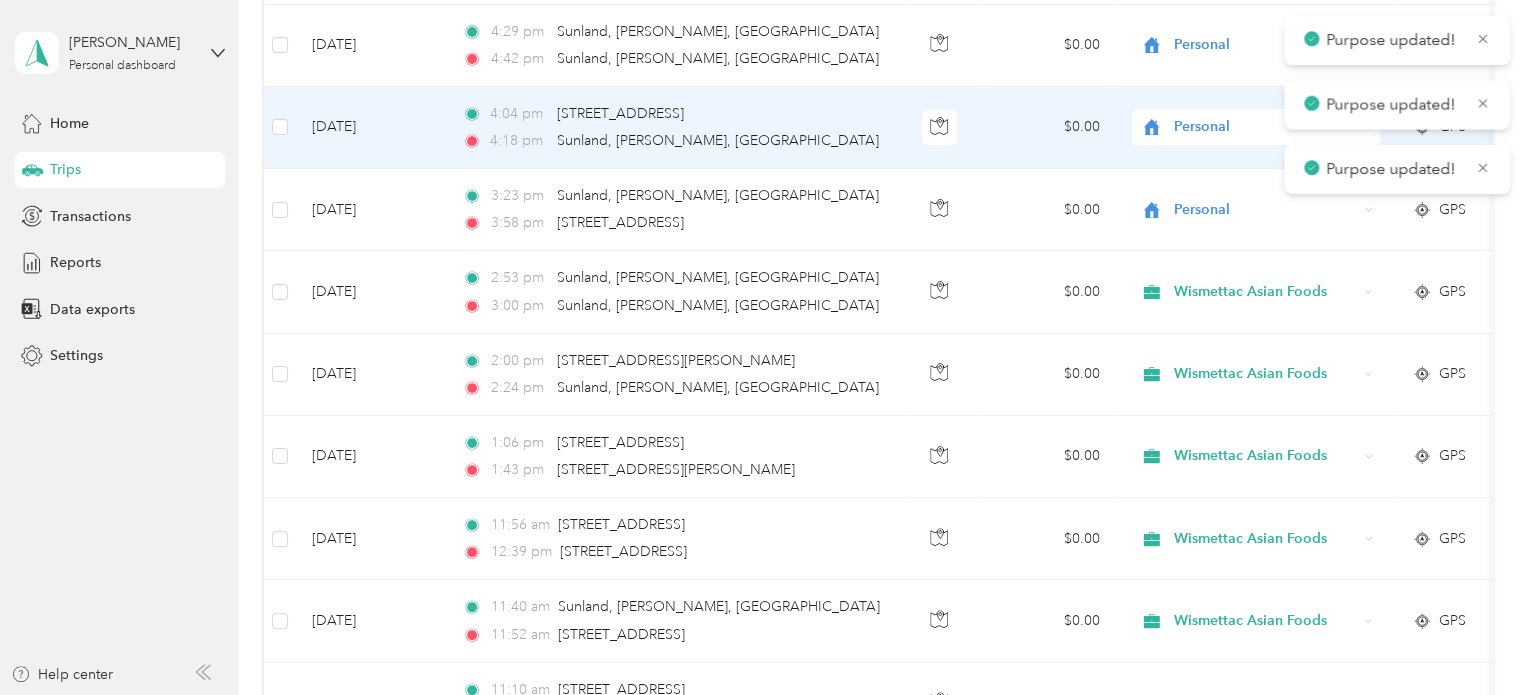 click on "Personal" at bounding box center (1256, 127) 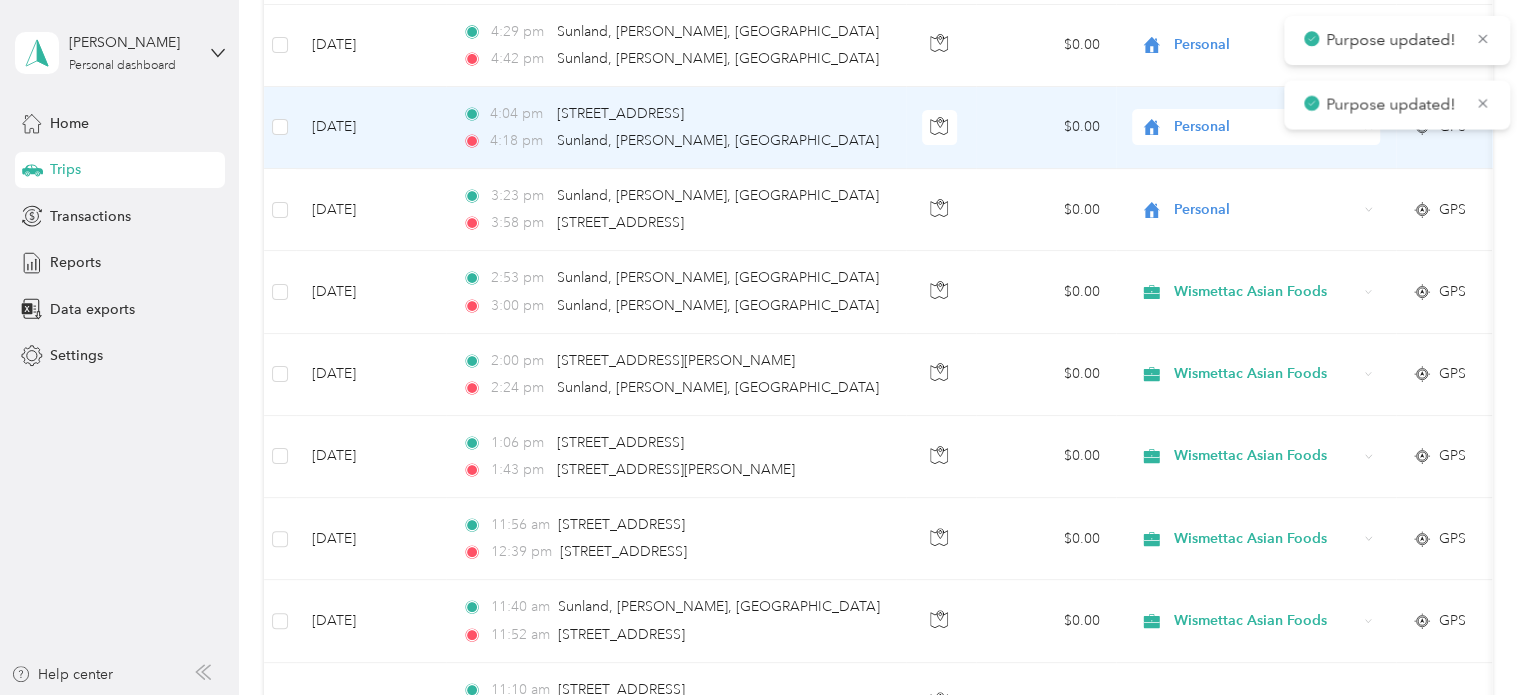 click on "Wismettac Asian Foods" at bounding box center [1273, 162] 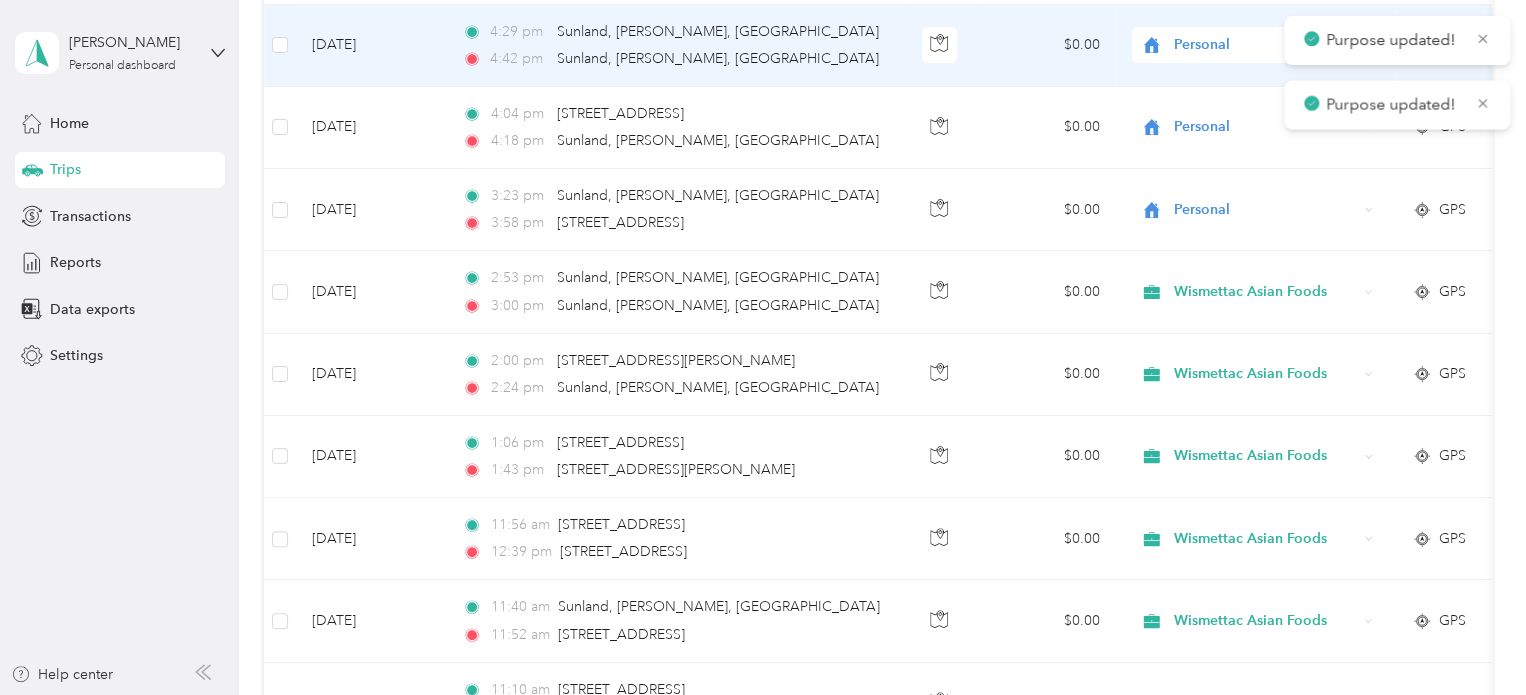click on "Personal" at bounding box center [1265, 45] 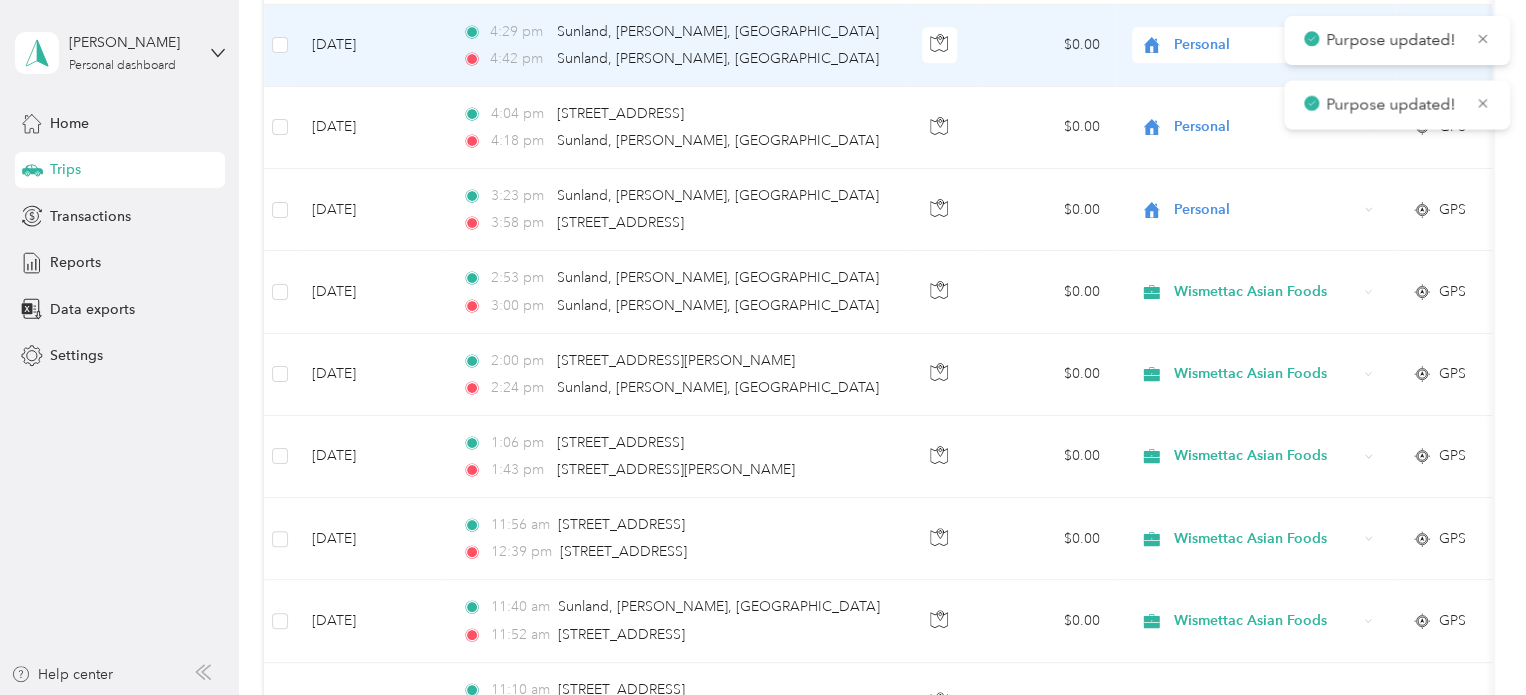 click on "Wismettac Asian Foods Personal" at bounding box center [1256, 98] 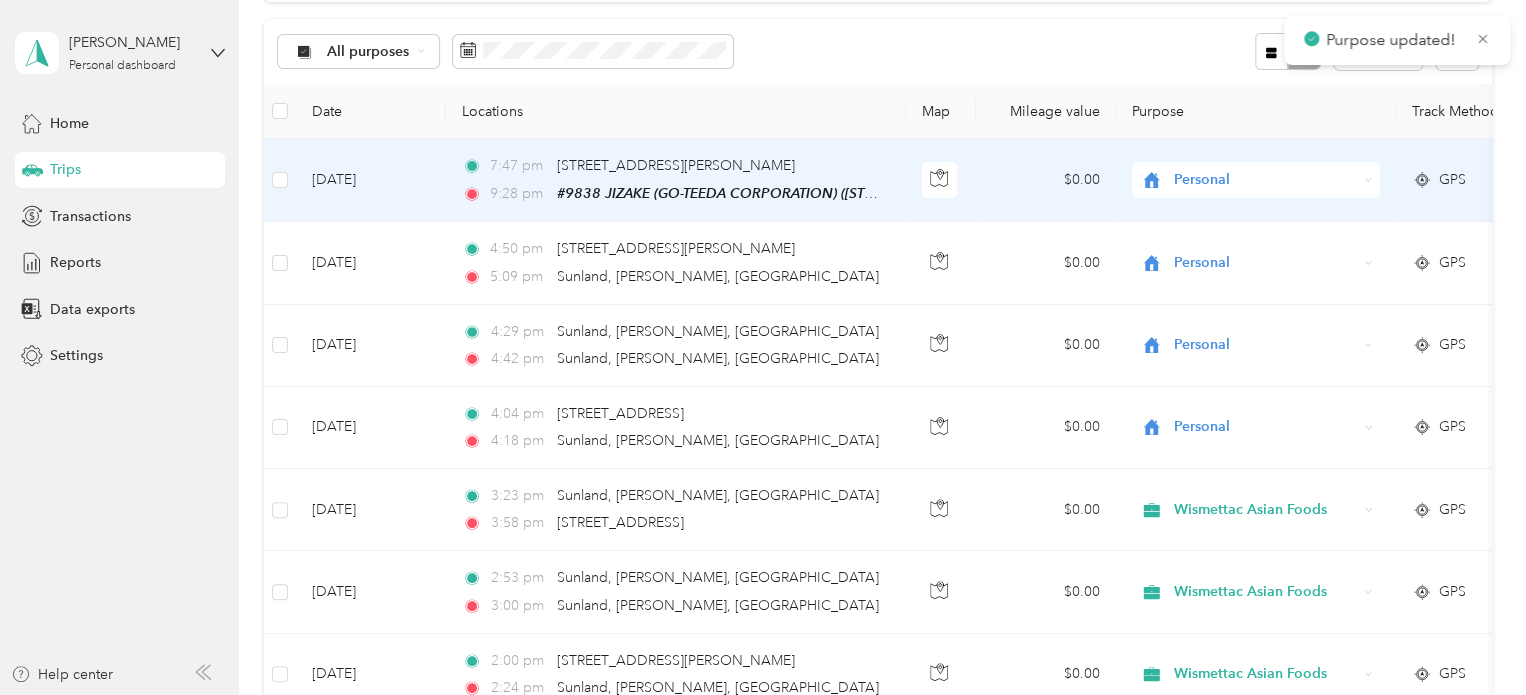 scroll, scrollTop: 98, scrollLeft: 0, axis: vertical 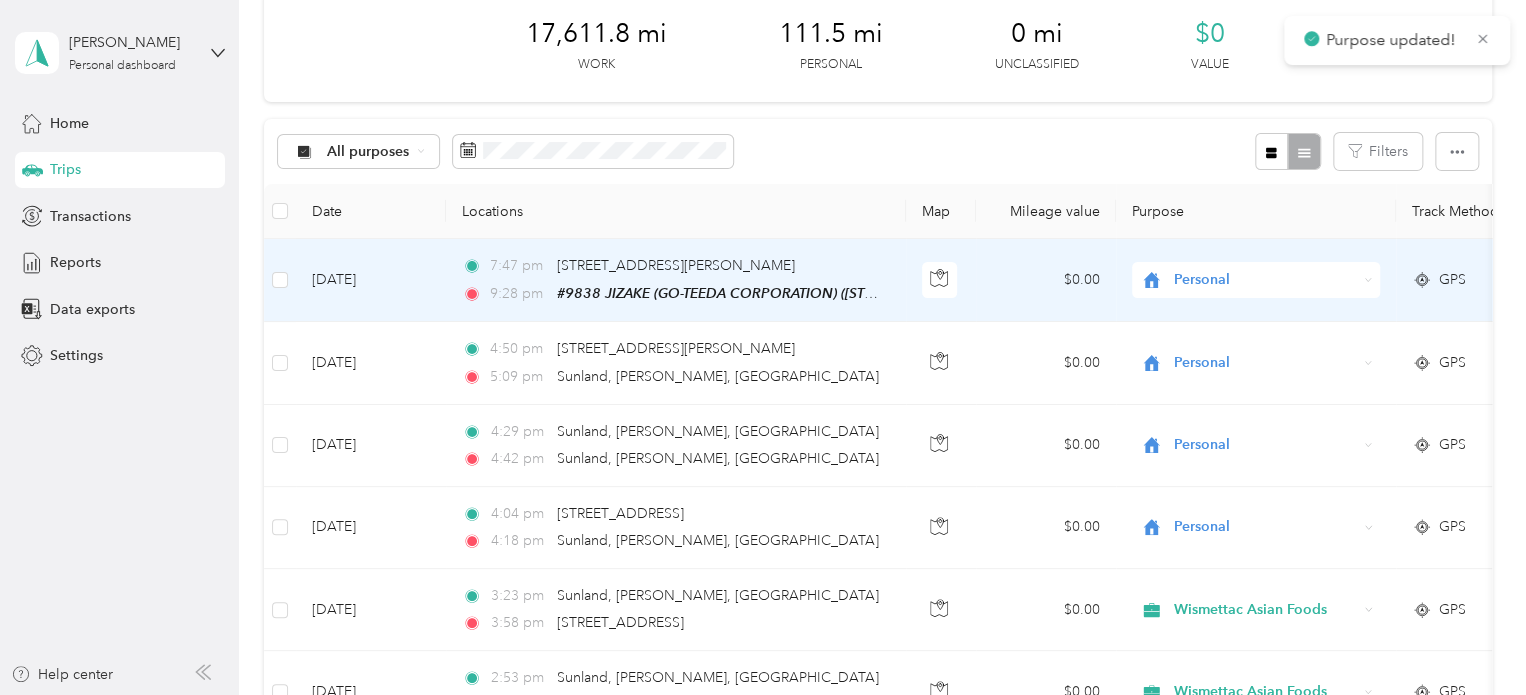click on "Personal" at bounding box center (1265, 280) 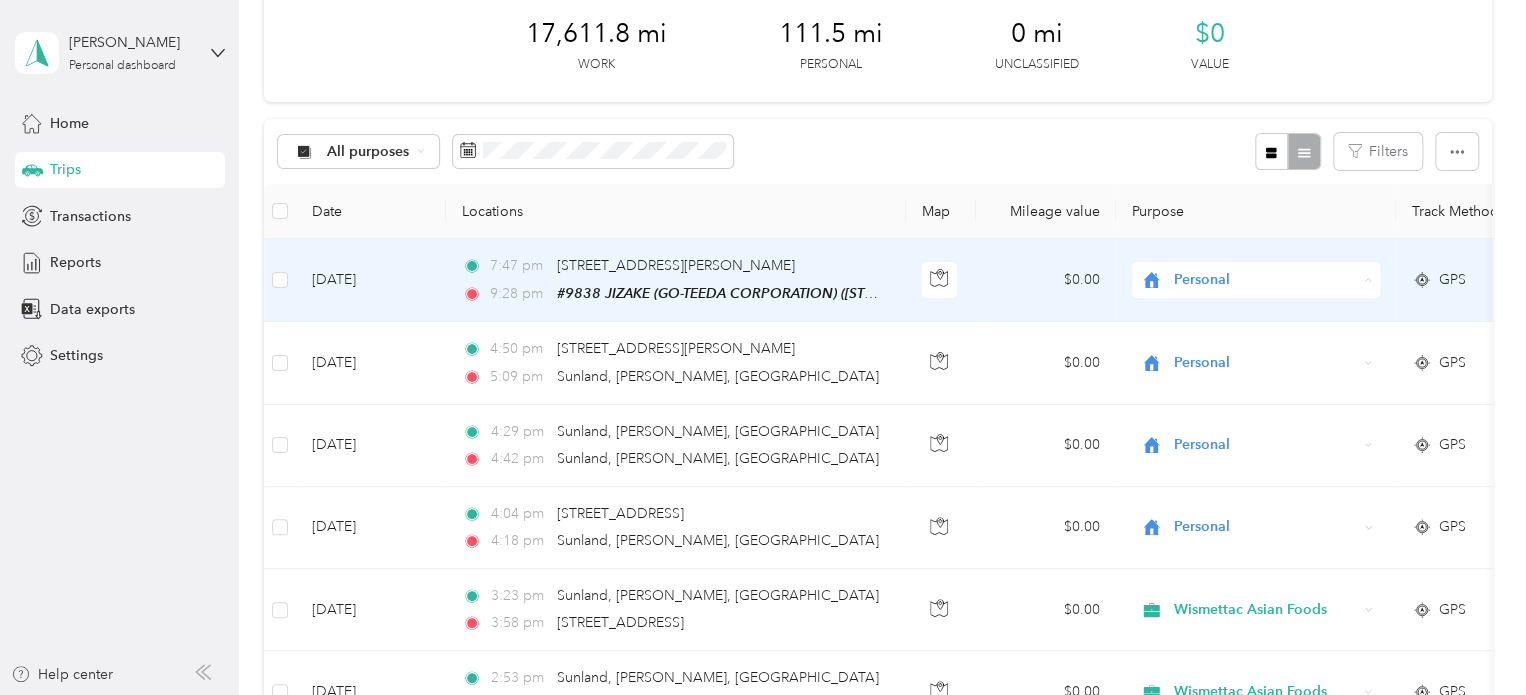 click on "Wismettac Asian Foods" at bounding box center (1256, 316) 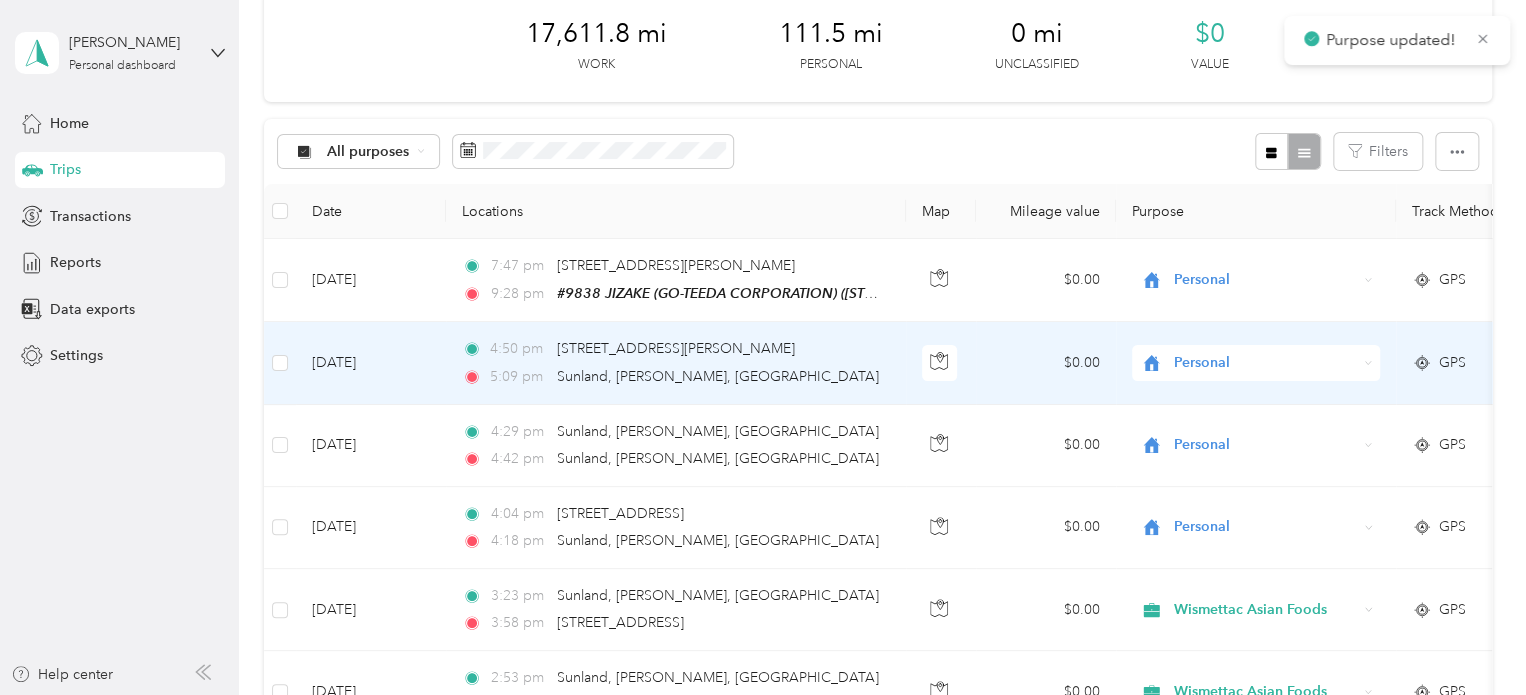 click on "Personal" at bounding box center (1256, 363) 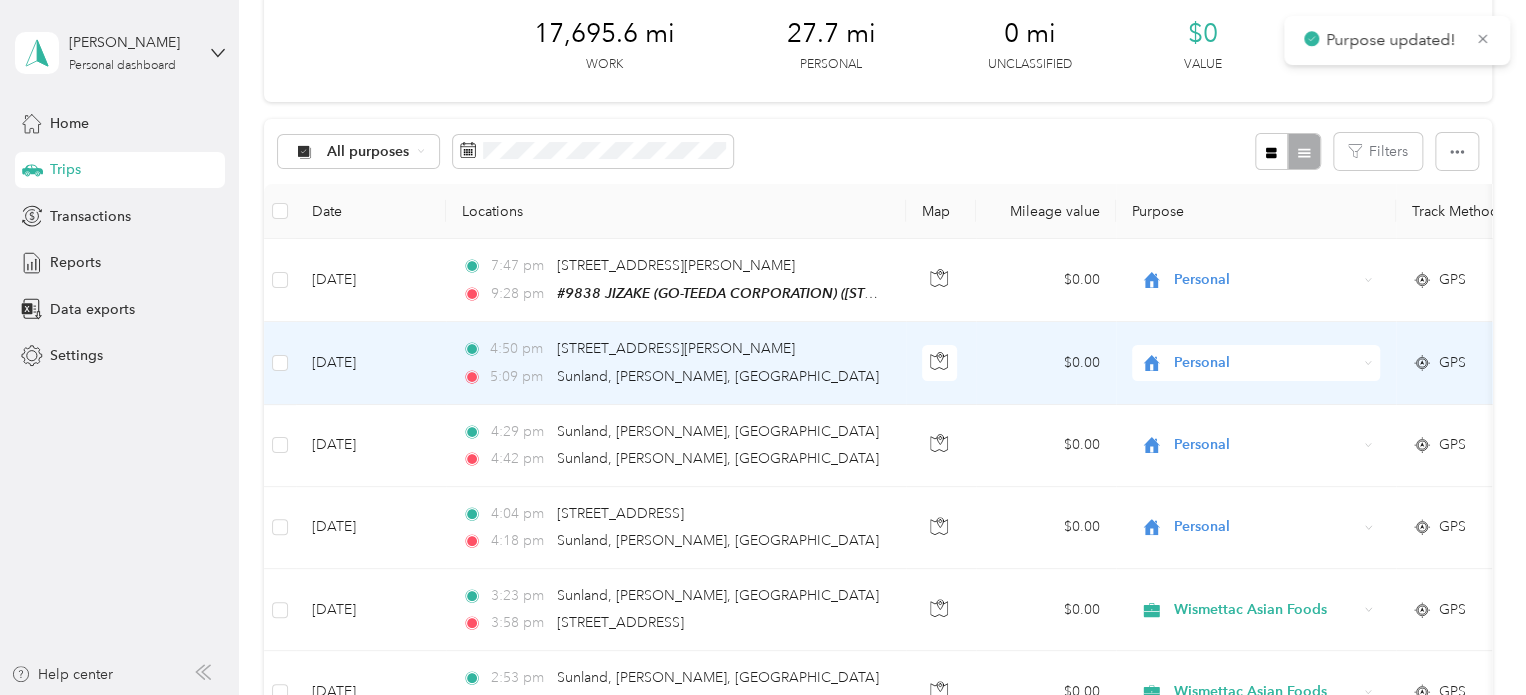 click on "Wismettac Asian Foods" at bounding box center (1256, 398) 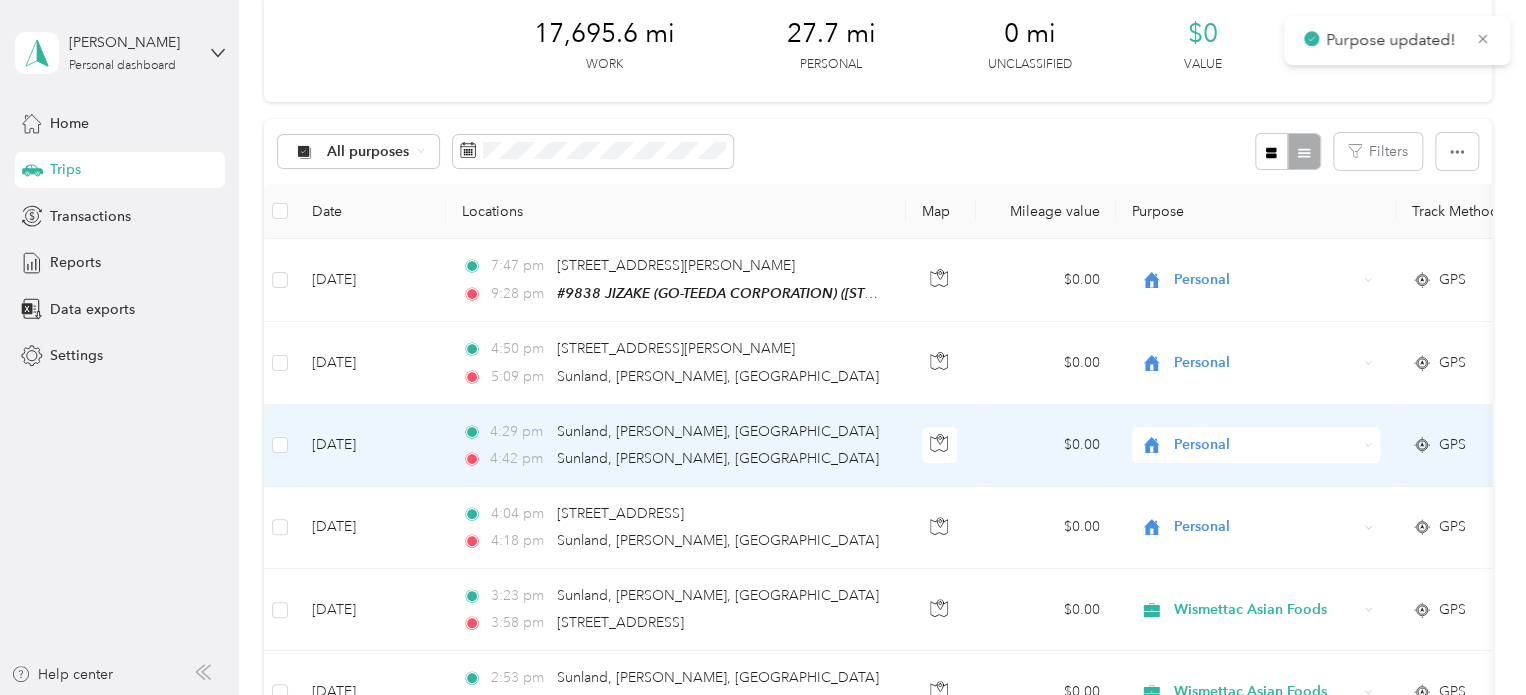 click on "Personal" at bounding box center (1265, 445) 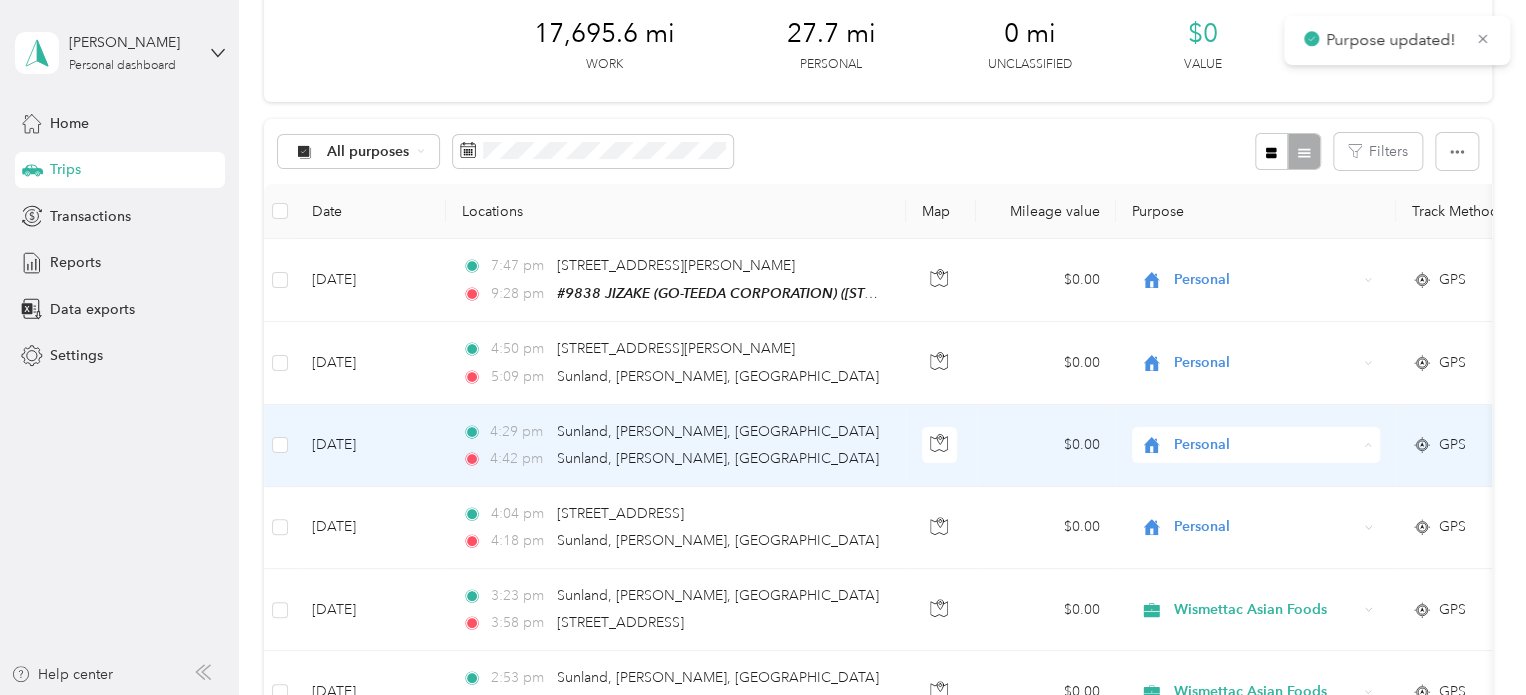 click on "Wismettac Asian Foods" at bounding box center (1273, 480) 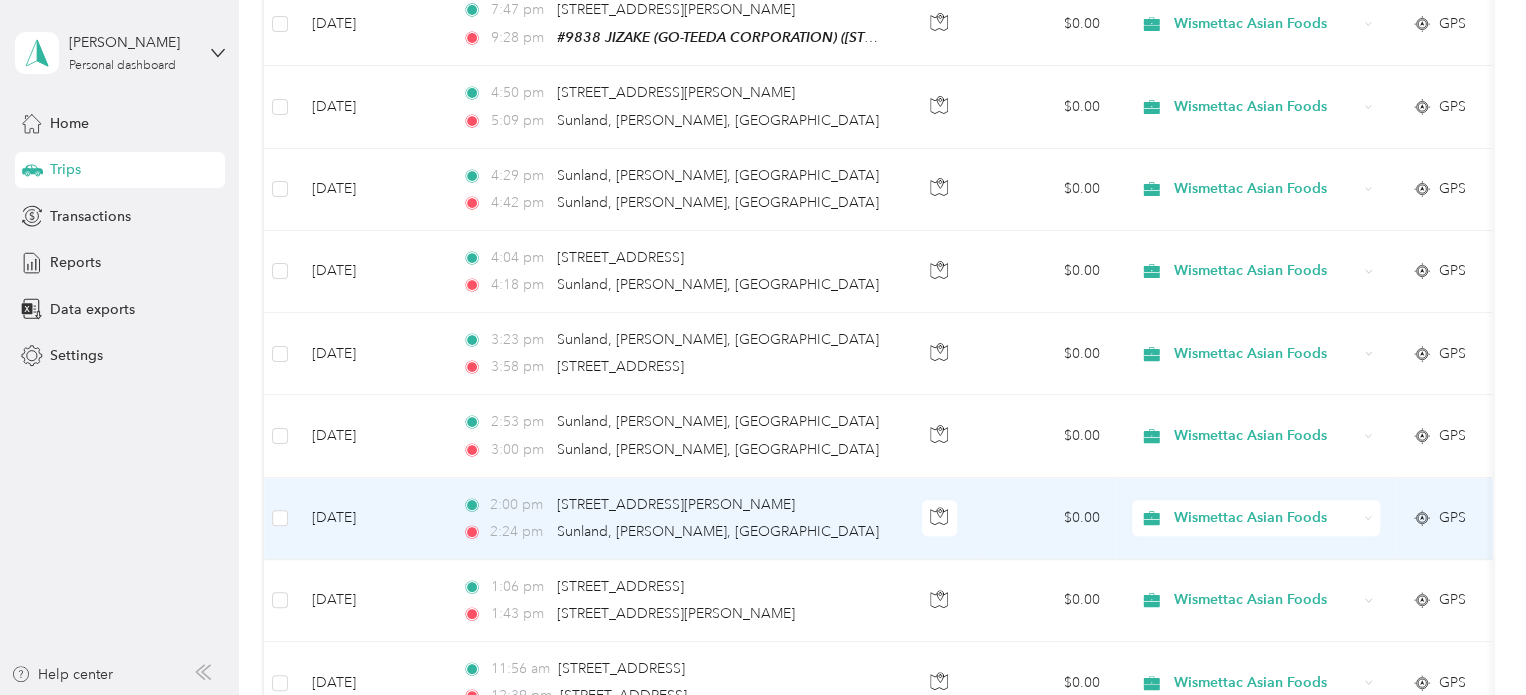 scroll, scrollTop: 398, scrollLeft: 0, axis: vertical 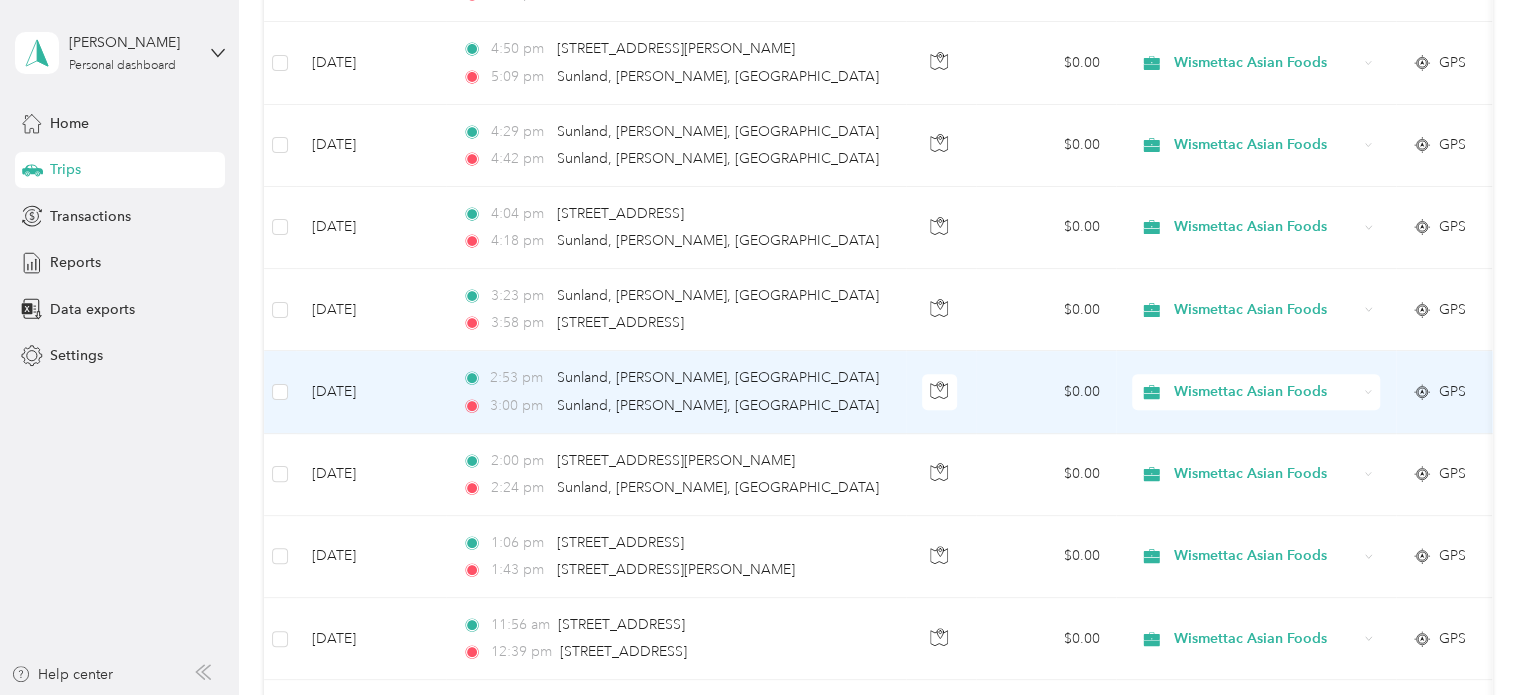 click on "GPS" at bounding box center [1466, 392] 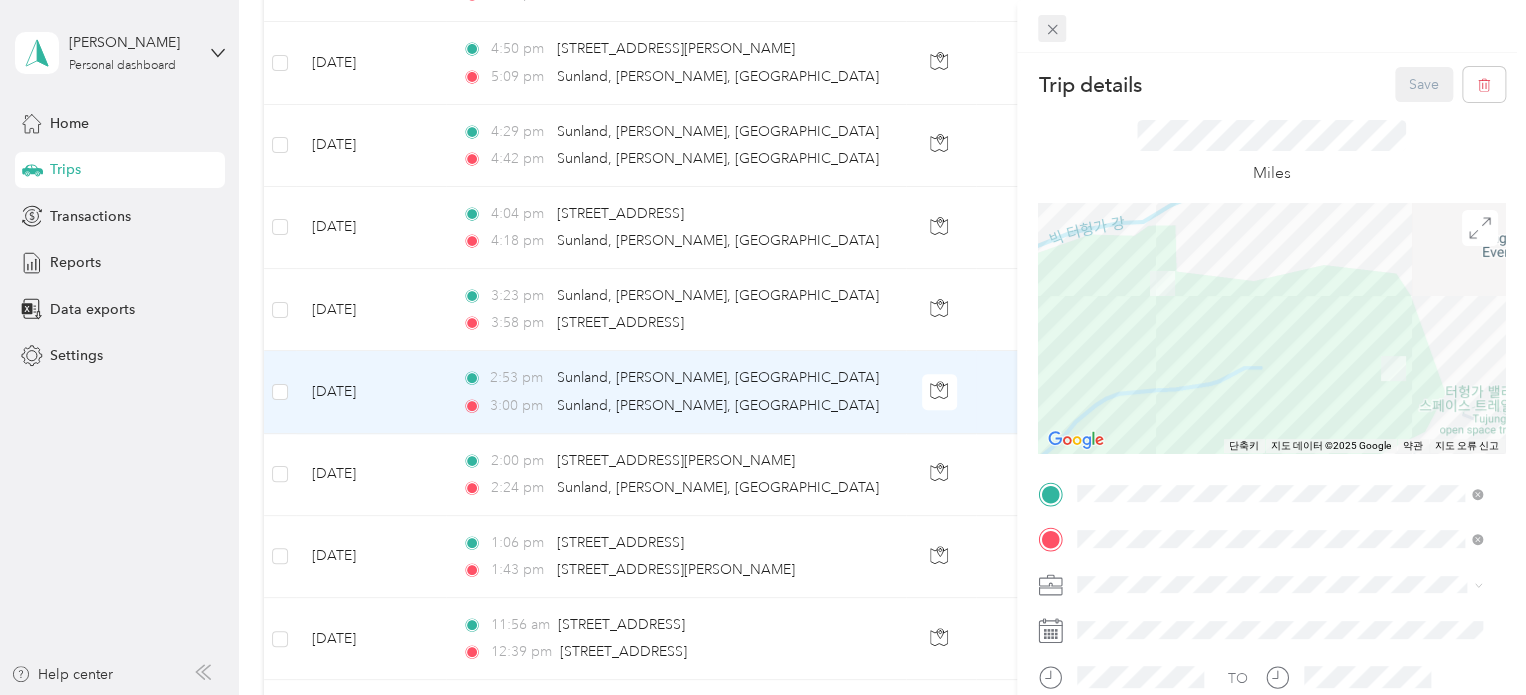 click 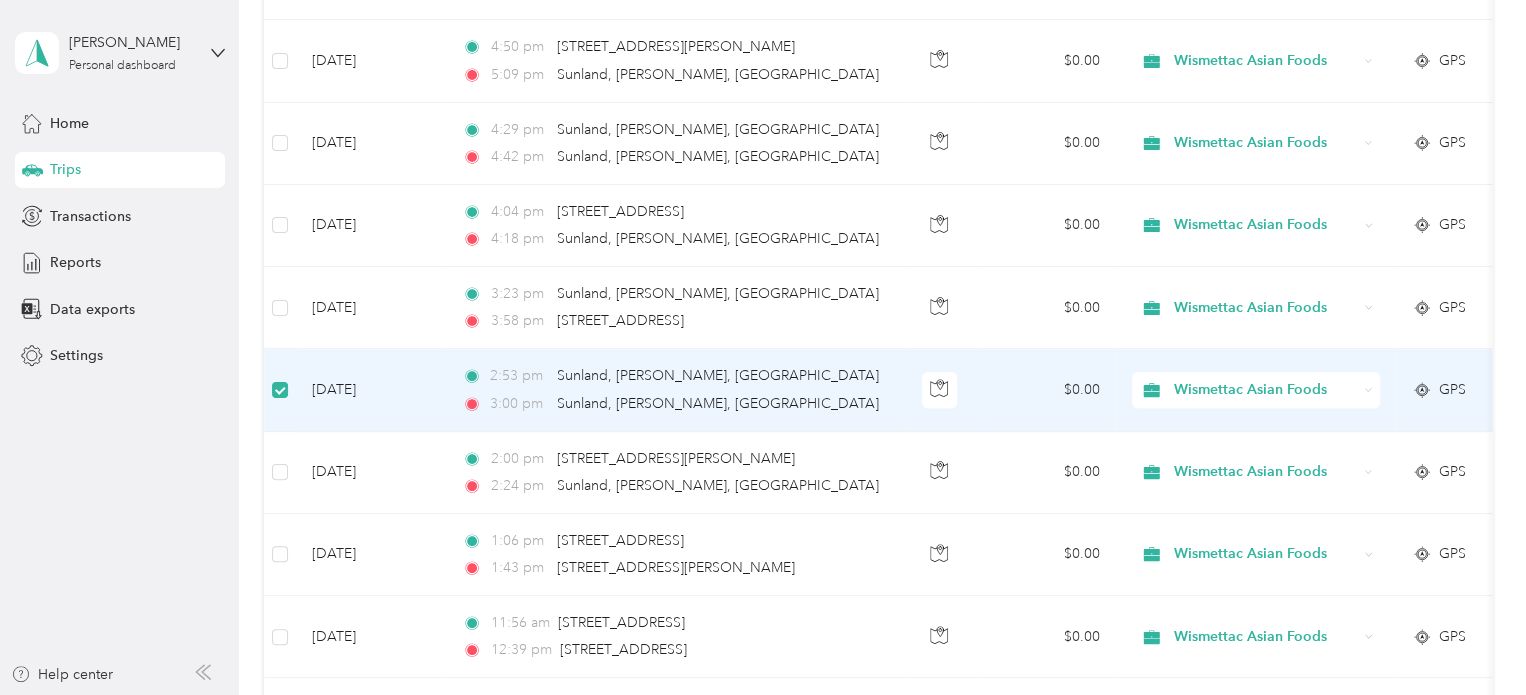 scroll, scrollTop: 396, scrollLeft: 0, axis: vertical 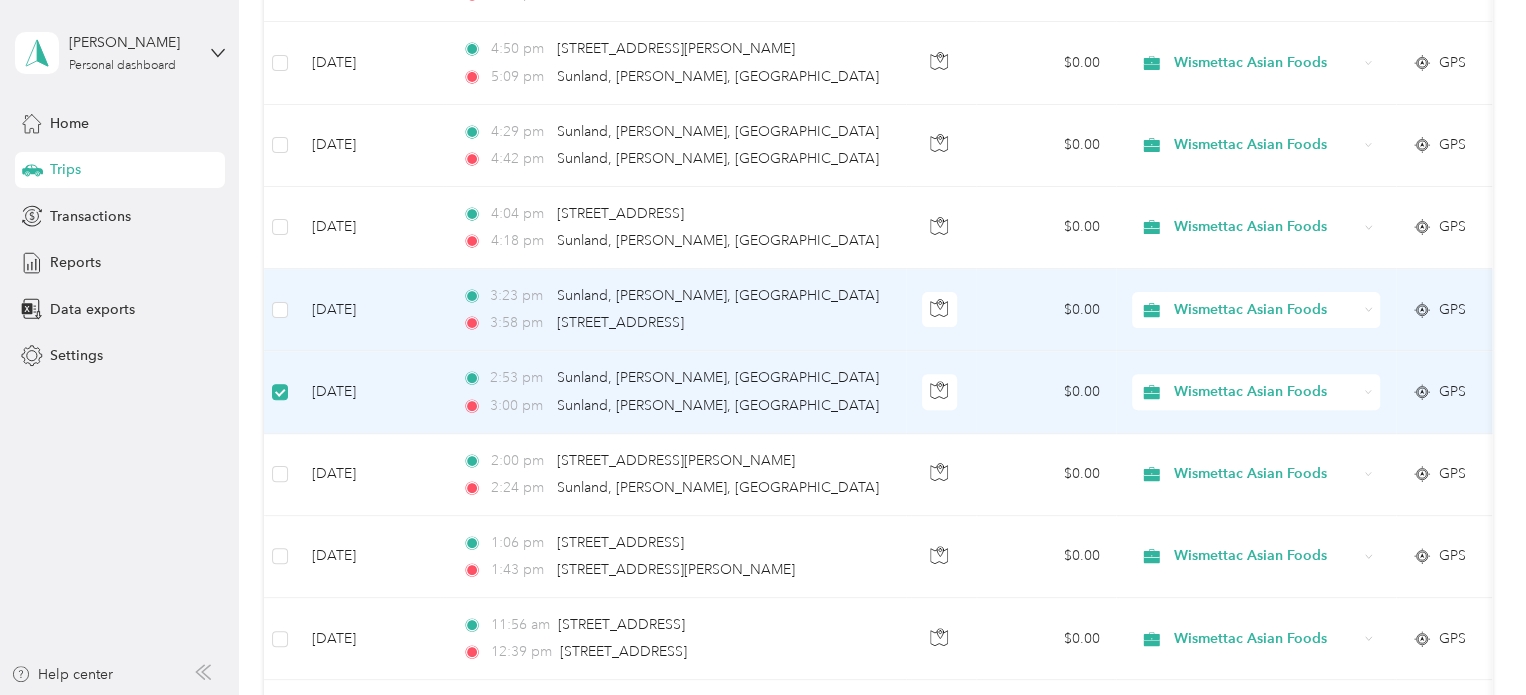 click on "GPS" at bounding box center [1452, 310] 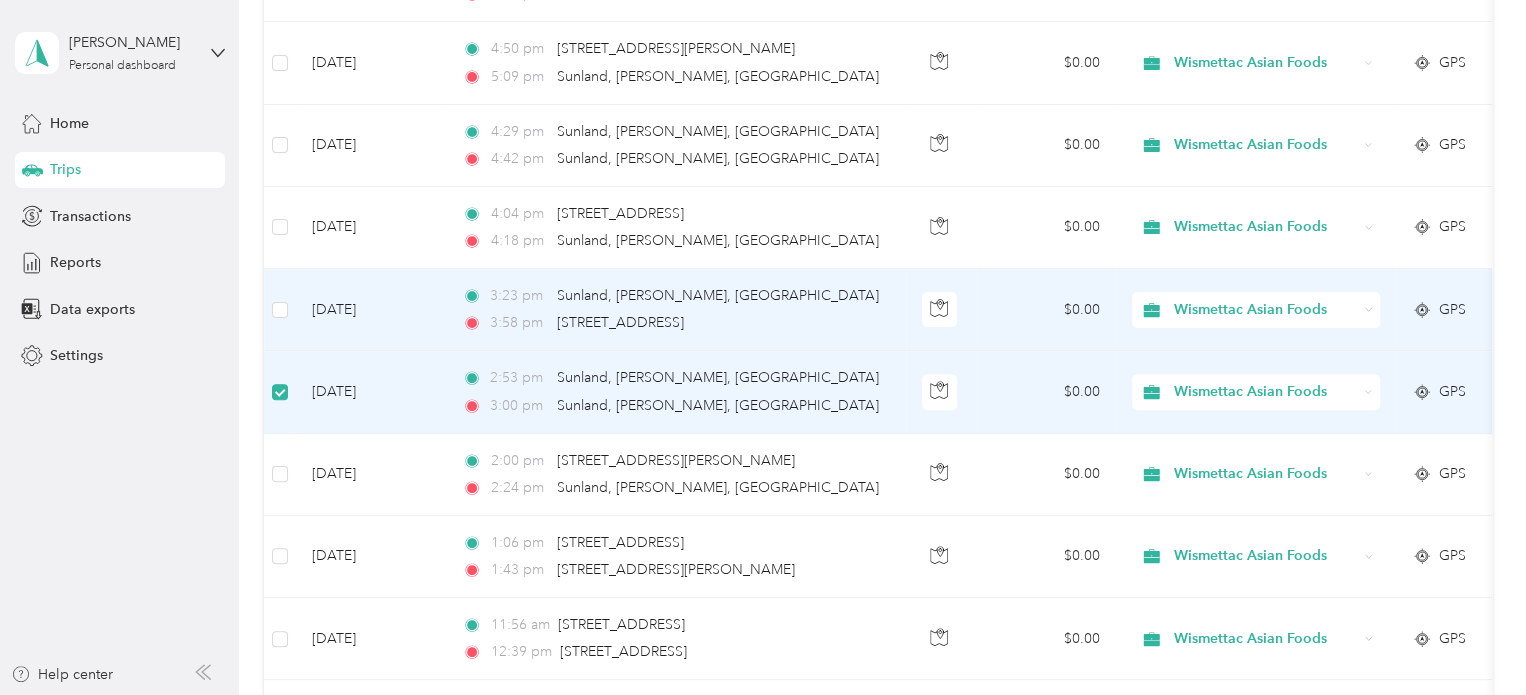 click on "GPS" at bounding box center [1452, 310] 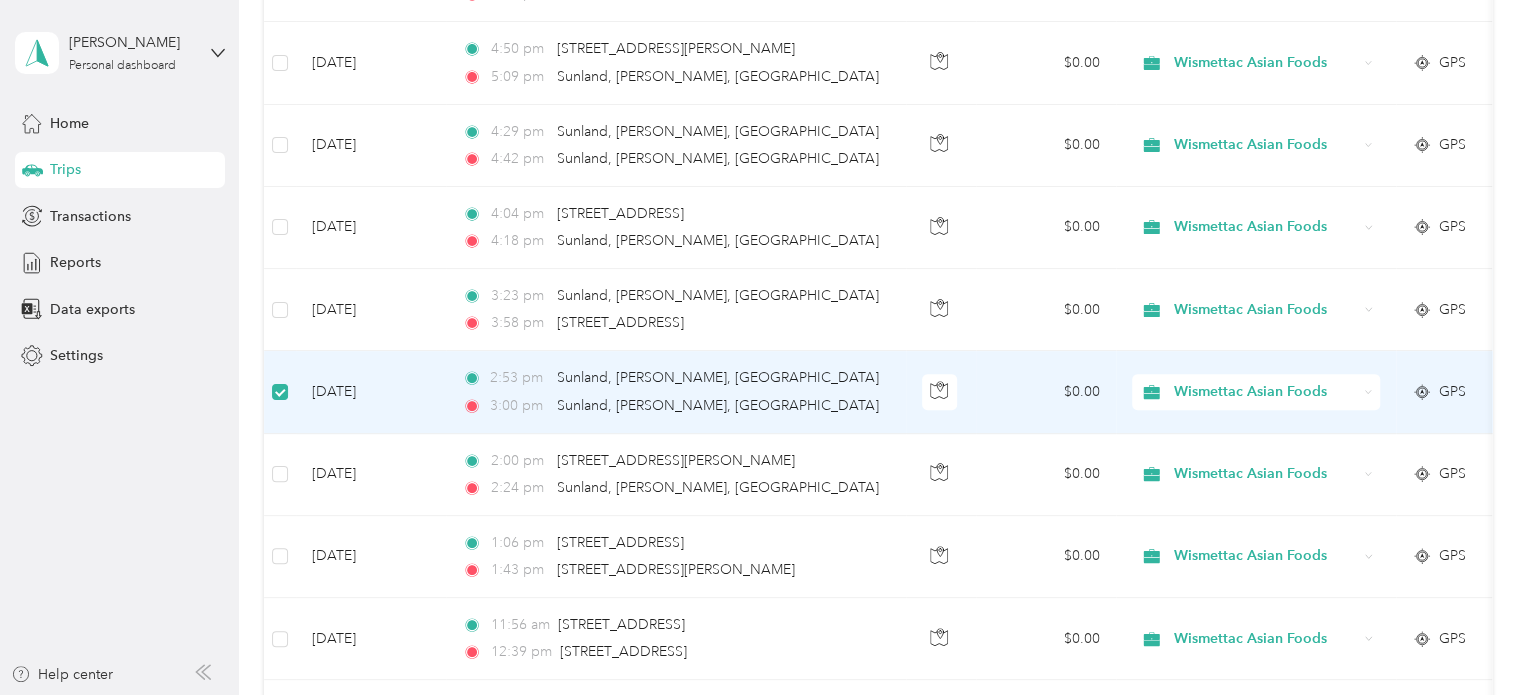 click on "[DATE]" at bounding box center [371, 392] 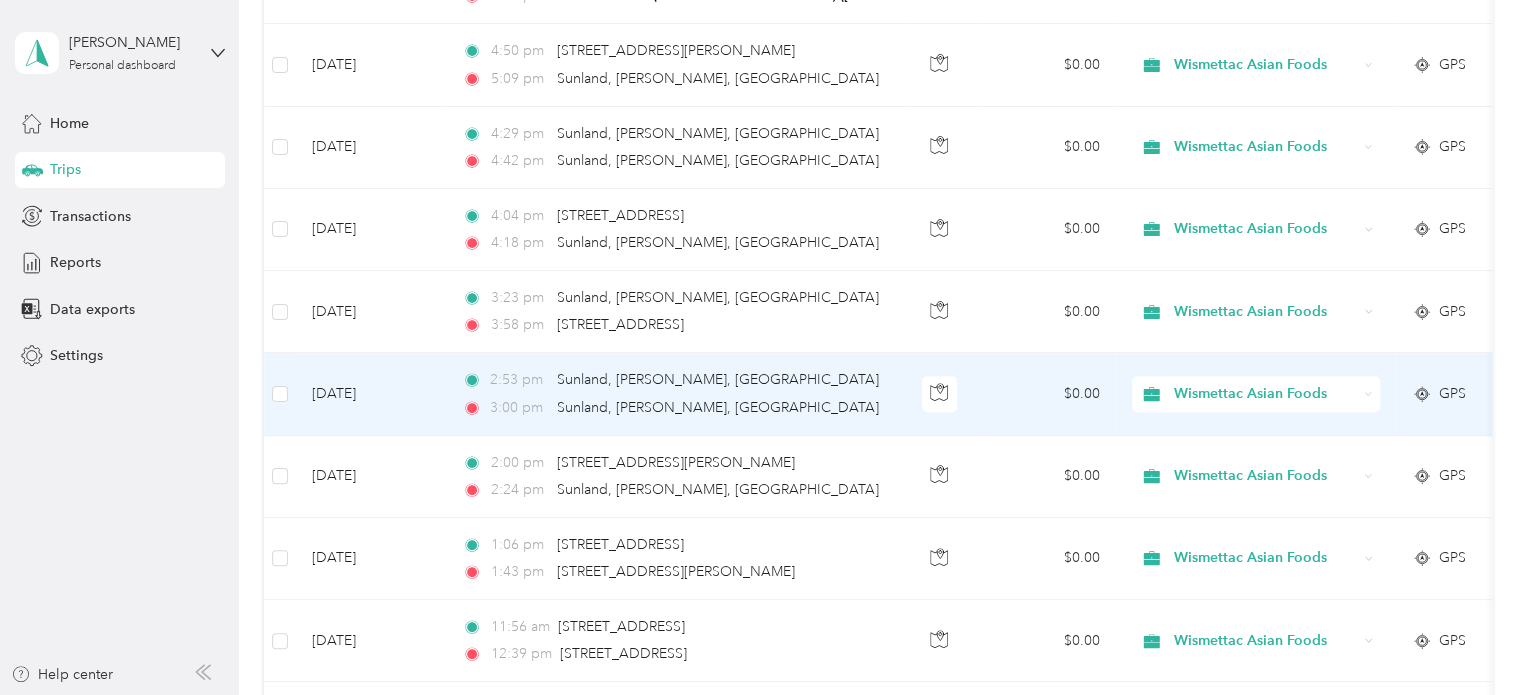 scroll, scrollTop: 398, scrollLeft: 0, axis: vertical 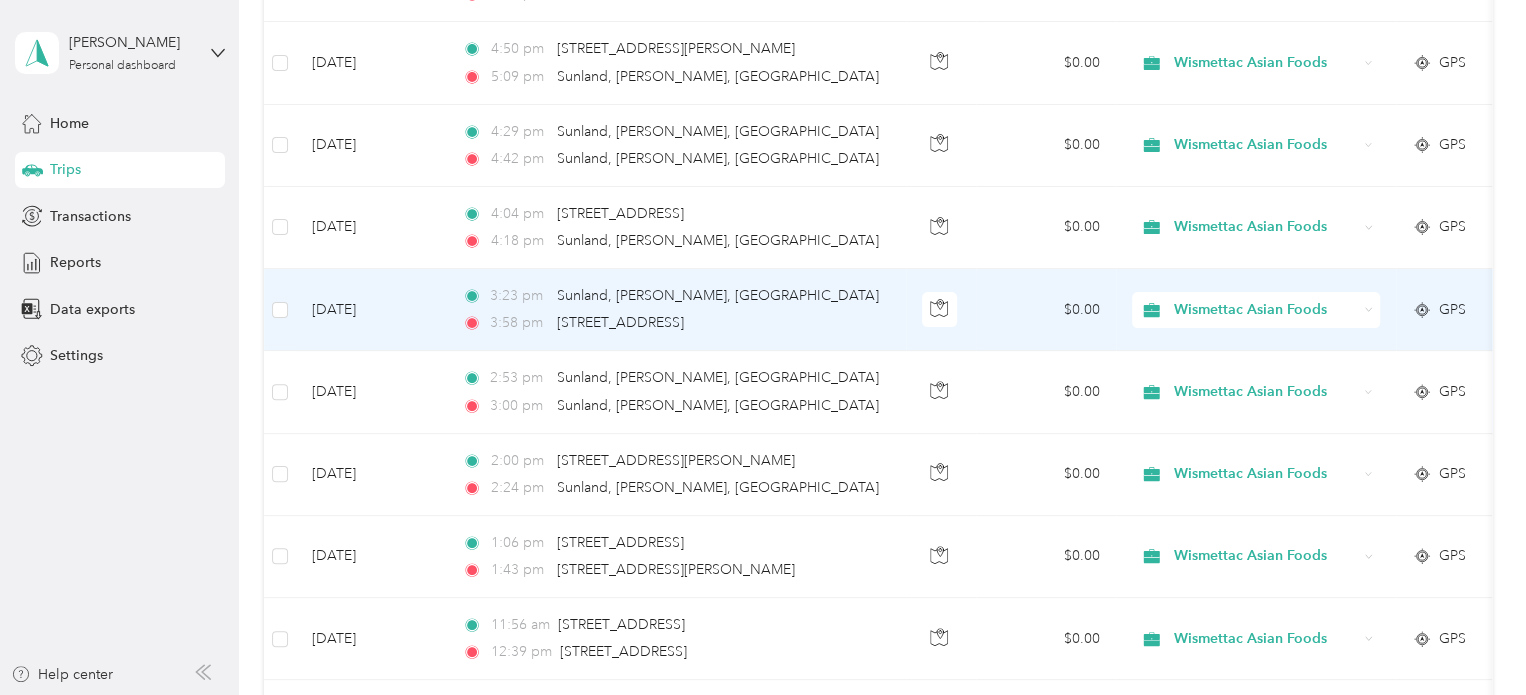 click on "GPS" at bounding box center (1452, 310) 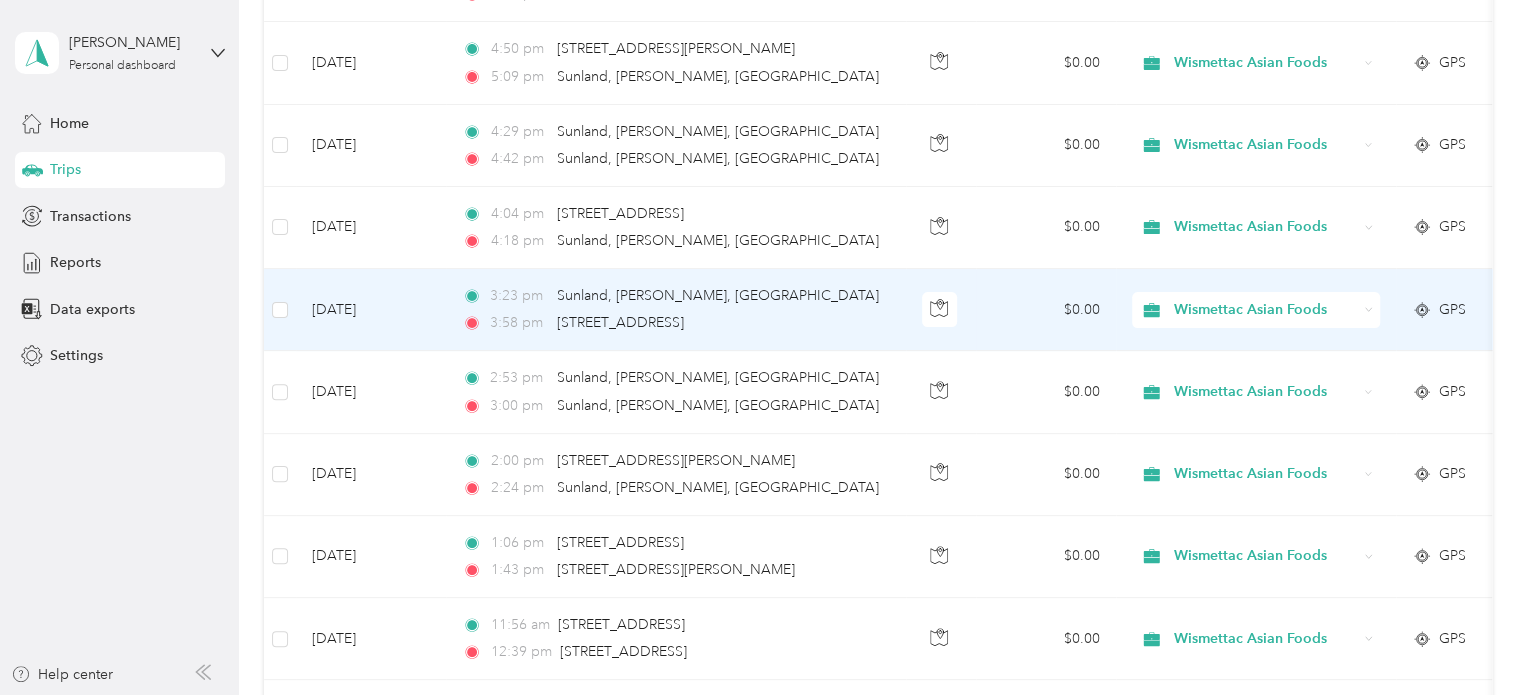 click at bounding box center (758, 695) 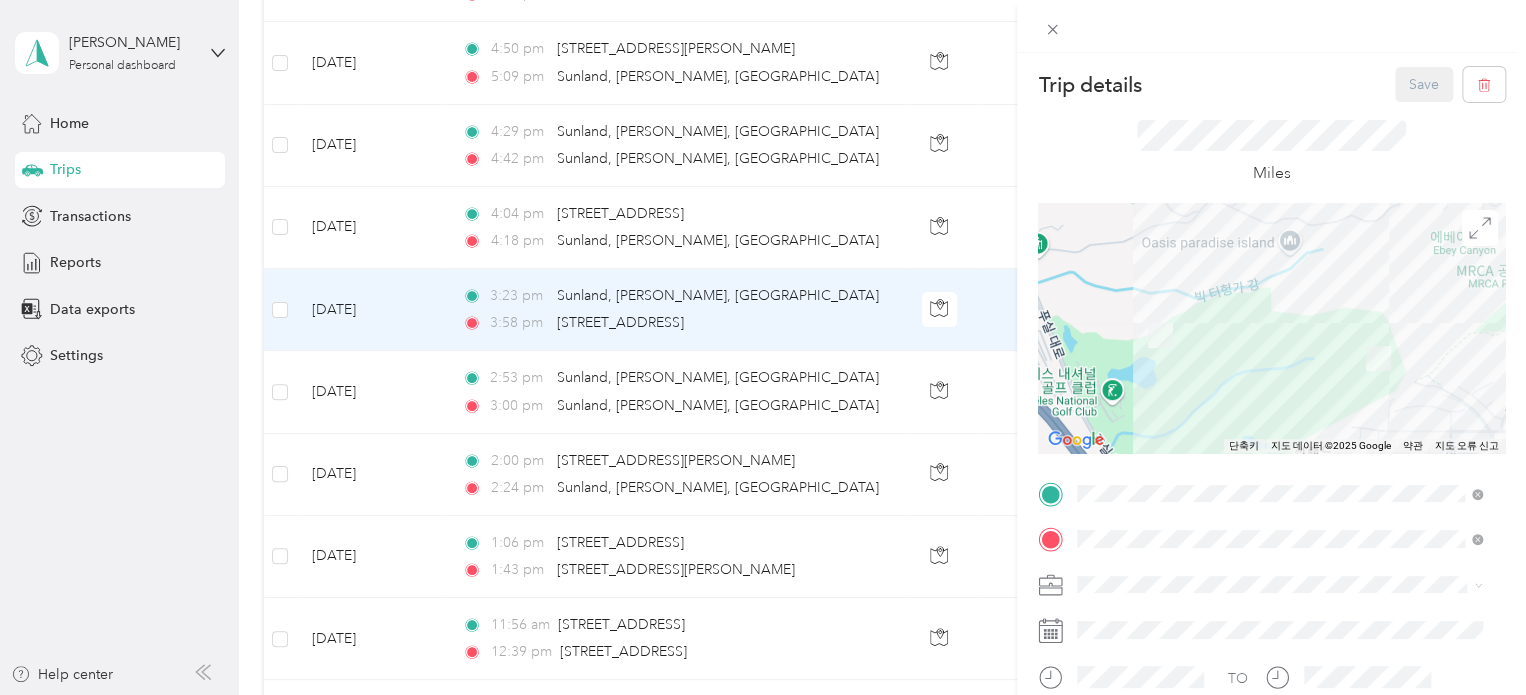 click on "Trip details Save This trip cannot be edited because it is either under review, approved, or paid. Contact your Team Manager to edit it. Miles ← 왼쪽으로 이동 → 오른쪽으로 이동 ↑ 위로 이동 ↓ 아래로 이동 + 확대 - 축소 Home 왼쪽으로 75% 이동 End 오른쪽으로 75% 이동 Page Up 위로 75% 이동 Page Down 아래로 75% 이동 탐색하려면 화살표 키를 누르세요. 단축키 지도 데이터 지도 데이터 ©2025 Google 지도 데이터 ©2025 Google 200 m  클릭하여 미터법과 야드파운드법 간에 전환 약관 지도 오류 신고 TO Add photo" at bounding box center [763, 347] 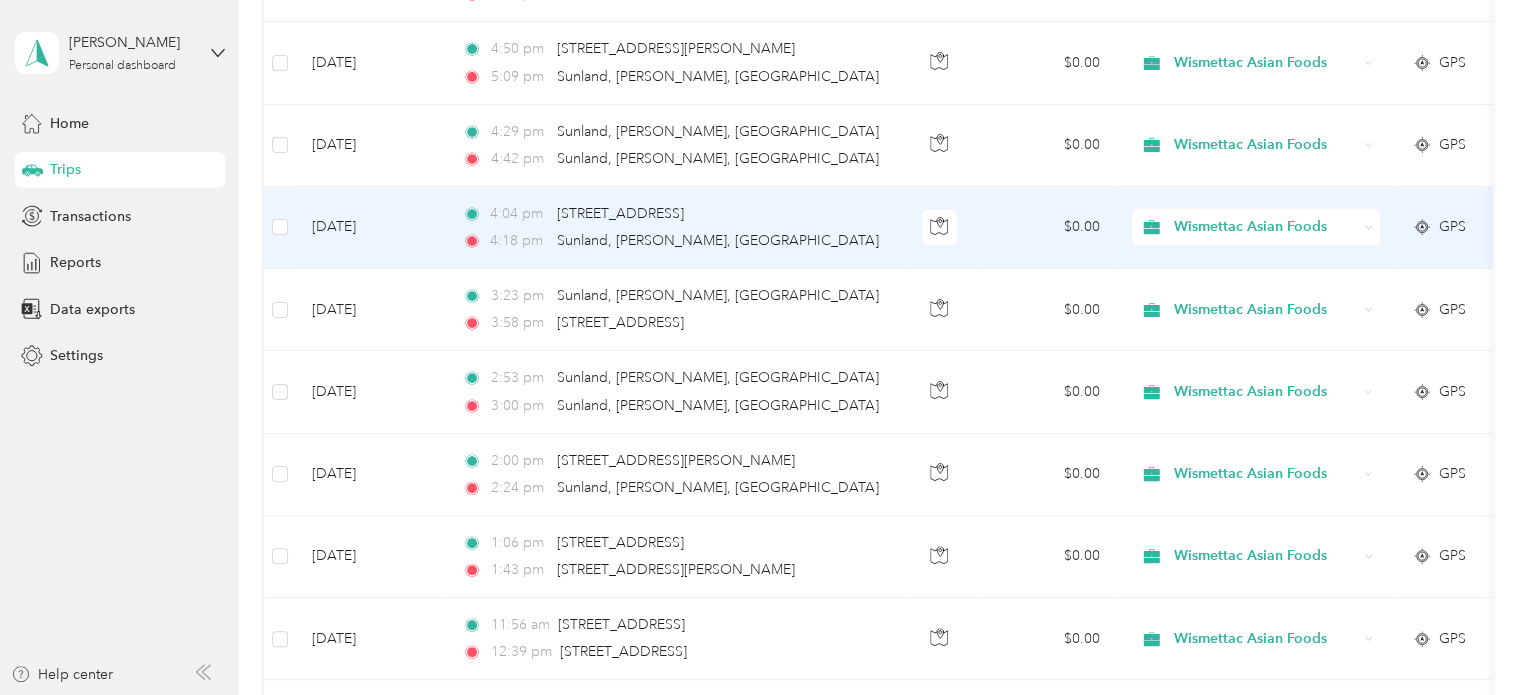 click on "GPS" at bounding box center (1466, 227) 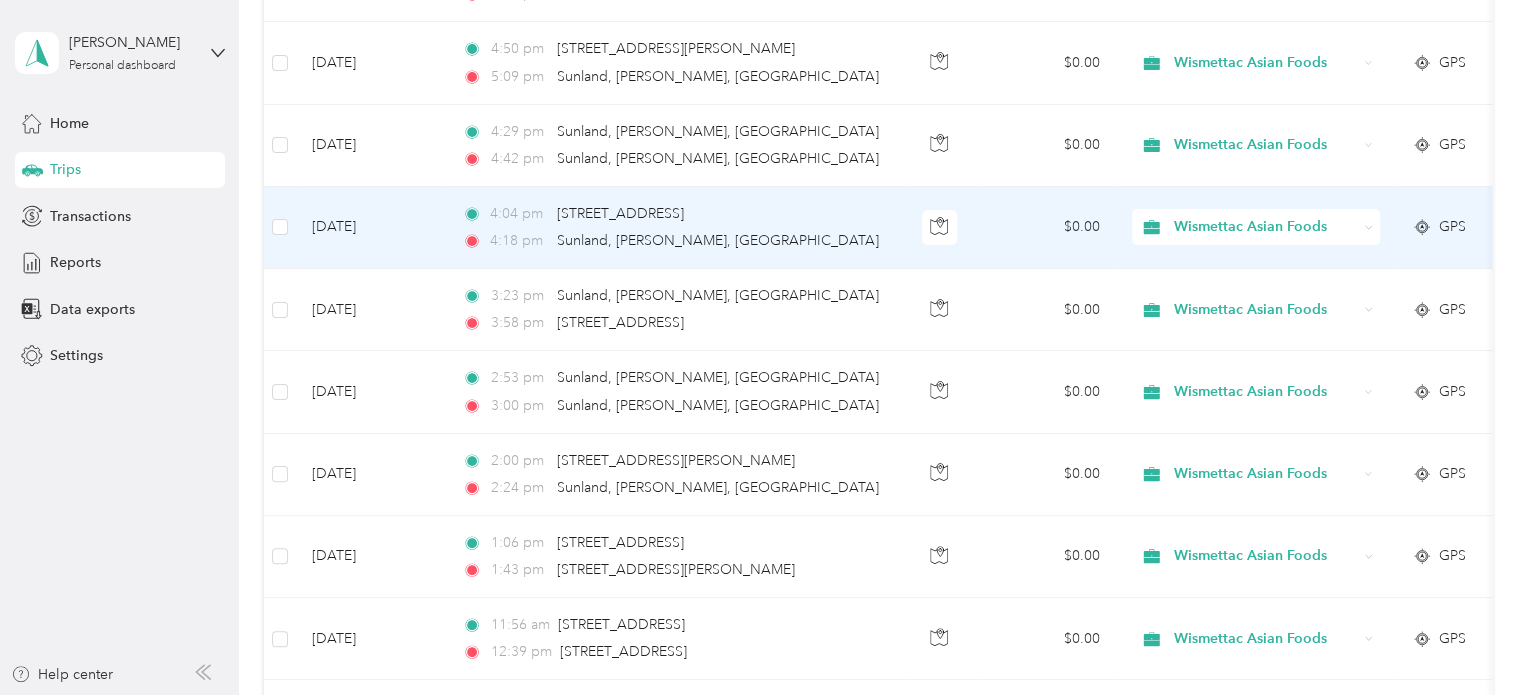click at bounding box center (1512, 347) 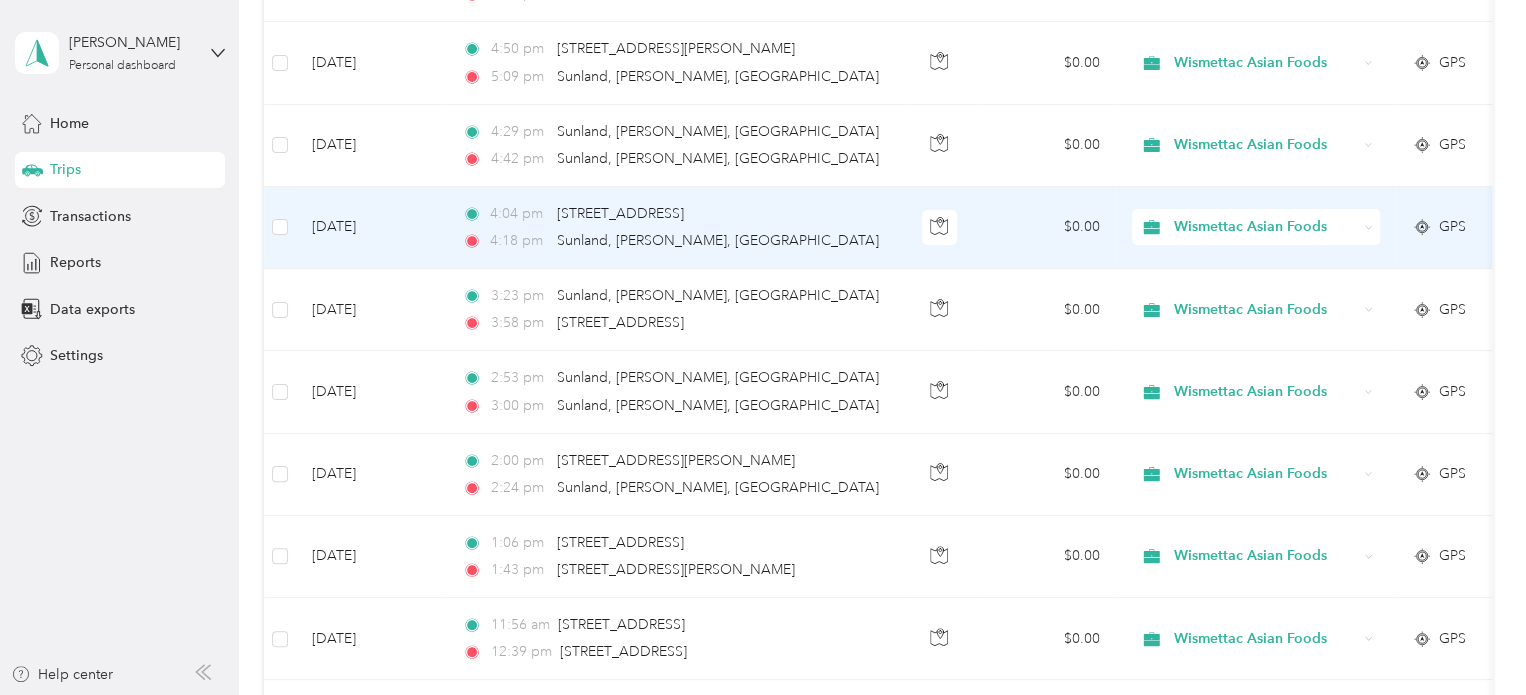 click on "GPS" at bounding box center [1466, 227] 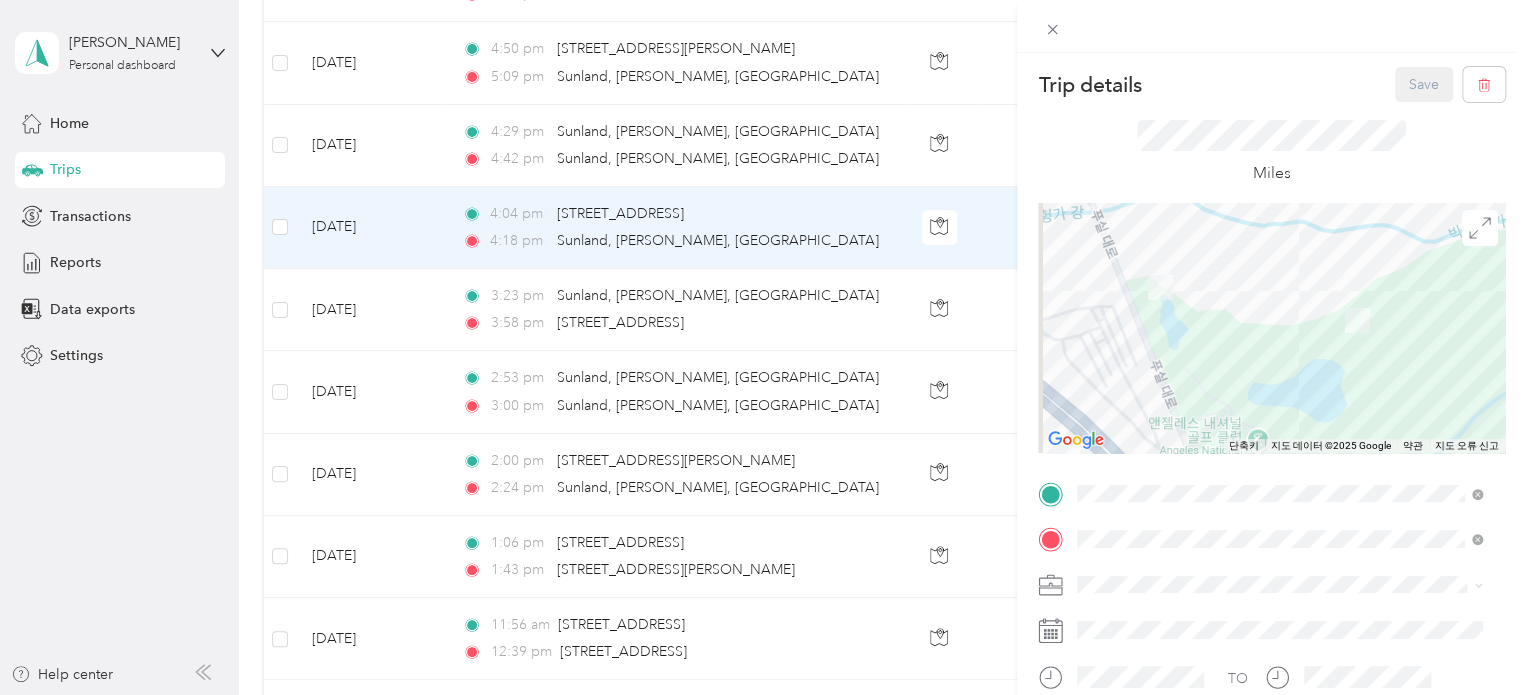click on "Trip details Save This trip cannot be edited because it is either under review, approved, or paid. Contact your Team Manager to edit it. Miles ← 왼쪽으로 이동 → 오른쪽으로 이동 ↑ 위로 이동 ↓ 아래로 이동 + 확대 - 축소 Home 왼쪽으로 75% 이동 End 오른쪽으로 75% 이동 Page Up 위로 75% 이동 Page Down 아래로 75% 이동 탐색하려면 화살표 키를 누르세요. 단축키 지도 데이터 지도 데이터 ©2025 Google 지도 데이터 ©2025 Google 100 m  클릭하여 미터법과 야드파운드법 간에 전환 약관 지도 오류 신고 TO Add photo" at bounding box center (763, 347) 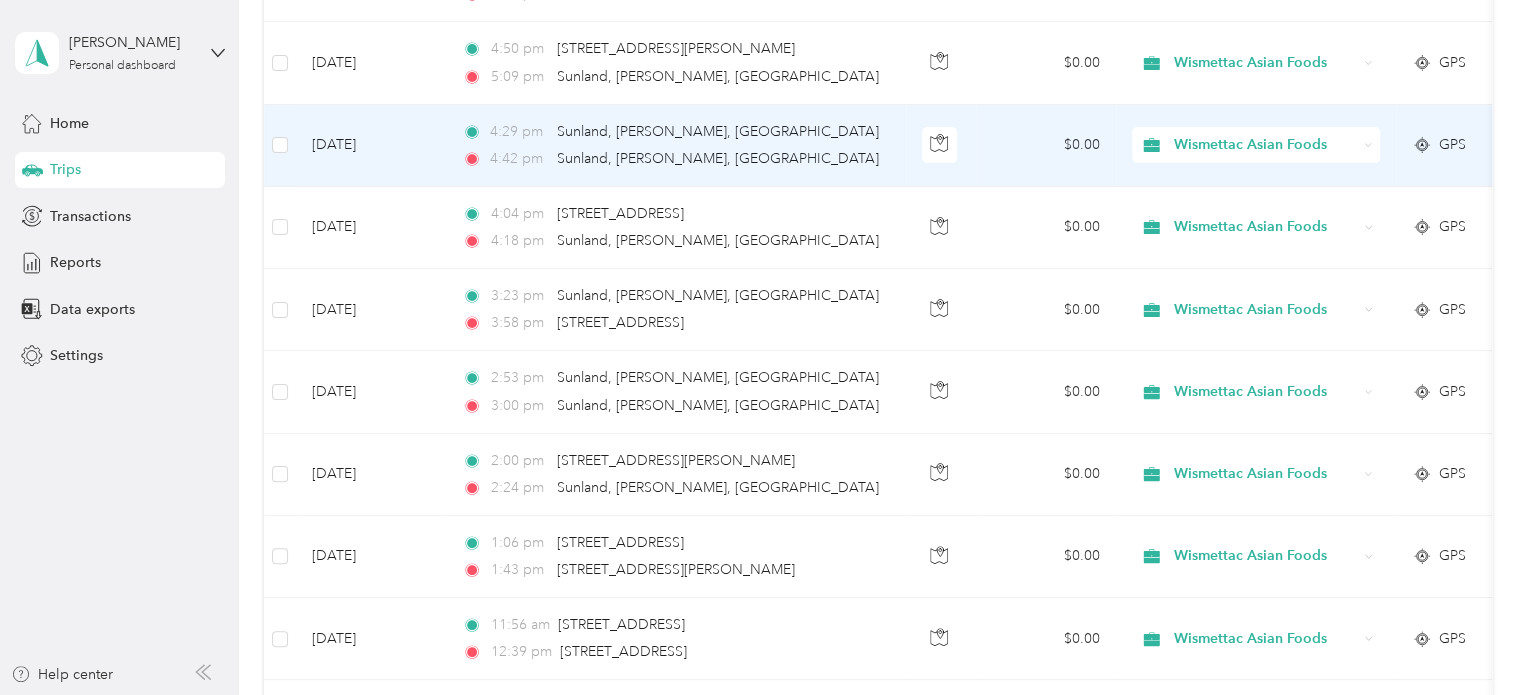 click on "Wismettac Asian Foods" at bounding box center (1256, 146) 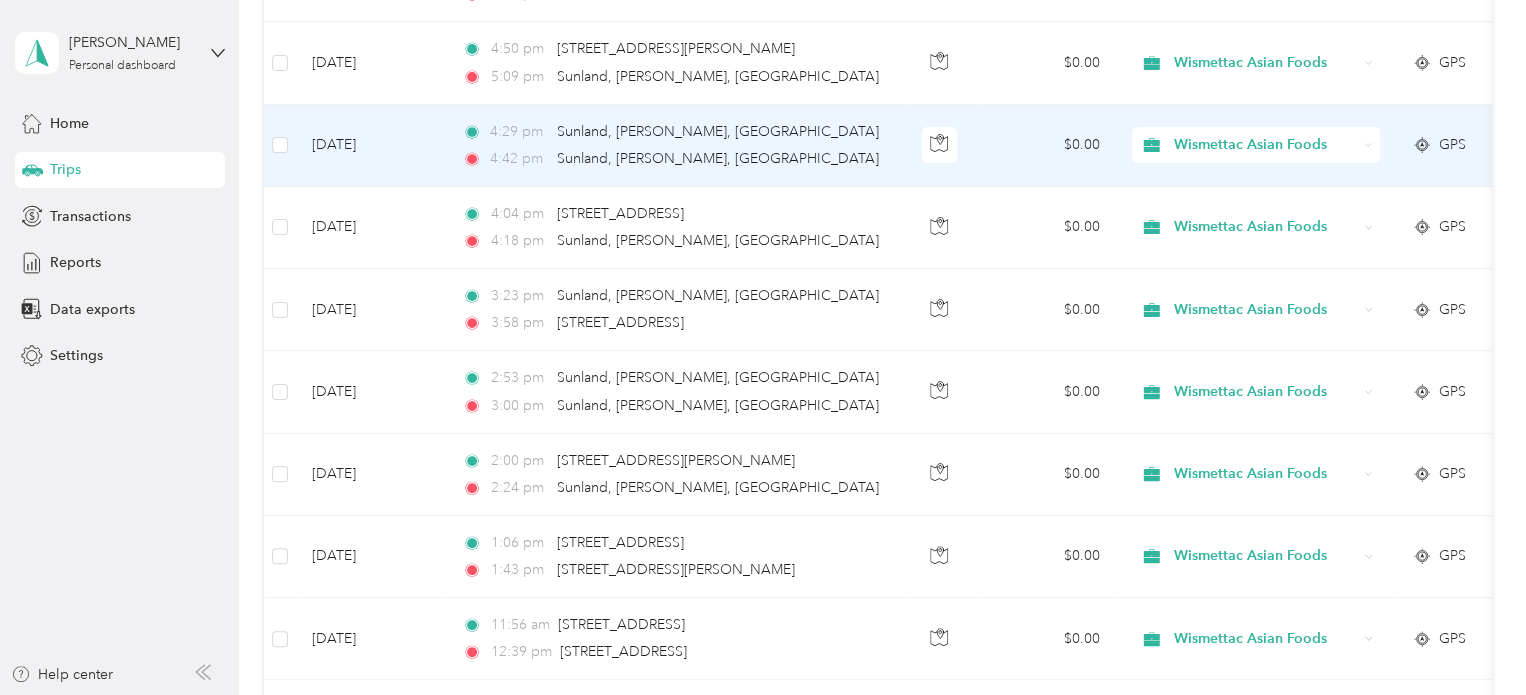 click at bounding box center [758, 695] 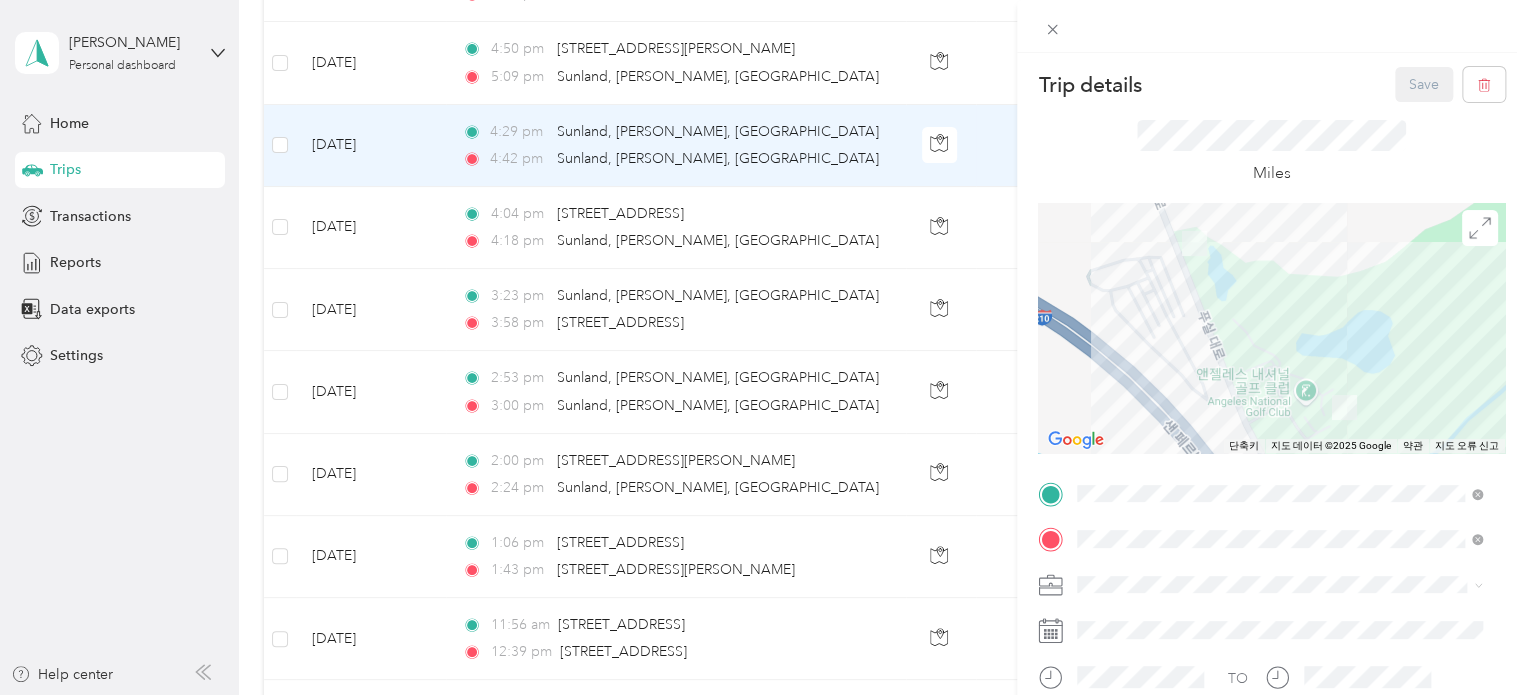 click on "Trip details Save This trip cannot be edited because it is either under review, approved, or paid. Contact your Team Manager to edit it. Miles ← 왼쪽으로 이동 → 오른쪽으로 이동 ↑ 위로 이동 ↓ 아래로 이동 + 확대 - 축소 Home 왼쪽으로 75% 이동 End 오른쪽으로 75% 이동 Page Up 위로 75% 이동 Page Down 아래로 75% 이동 탐색하려면 화살표 키를 누르세요. 단축키 지도 데이터 지도 데이터 ©2025 Google 지도 데이터 ©2025 Google 100 m  클릭하여 미터법과 야드파운드법 간에 전환 약관 지도 오류 신고 TO Add photo" at bounding box center [763, 347] 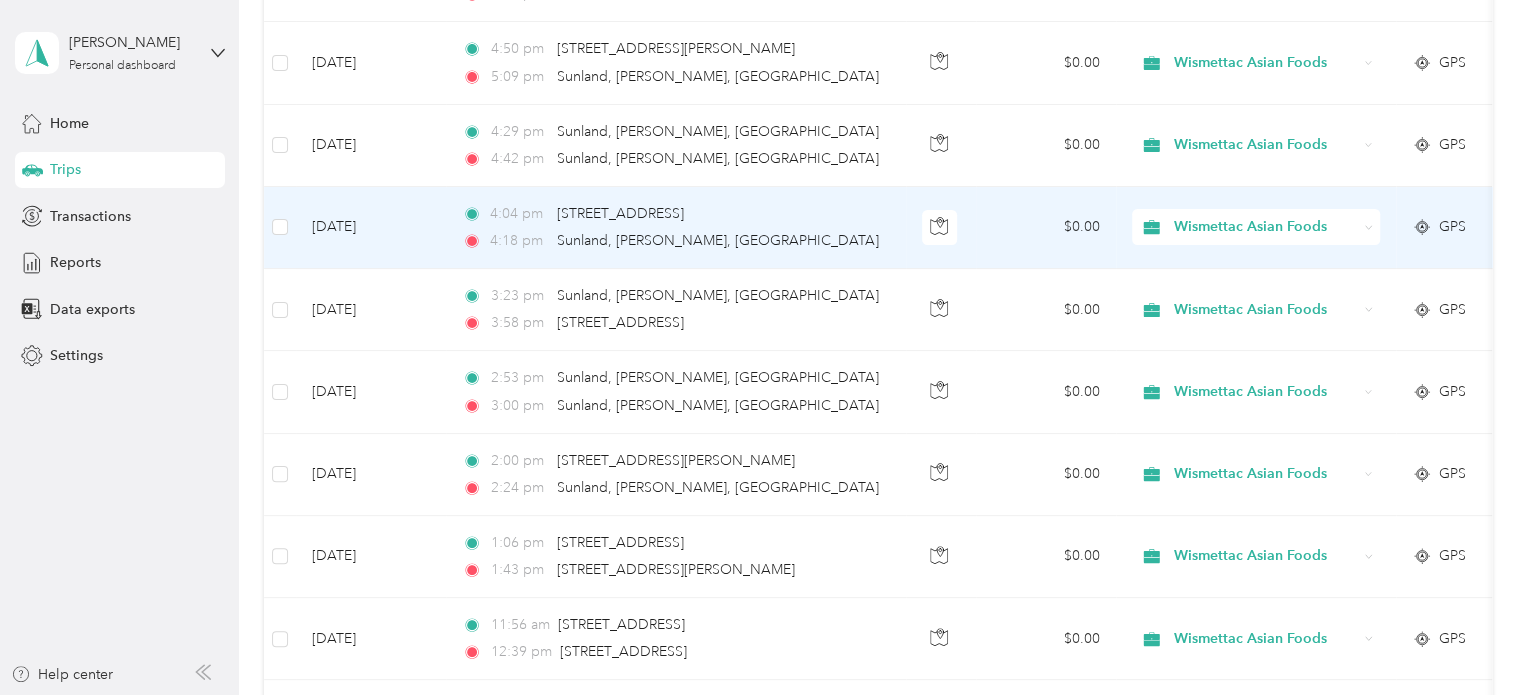 scroll, scrollTop: 396, scrollLeft: 0, axis: vertical 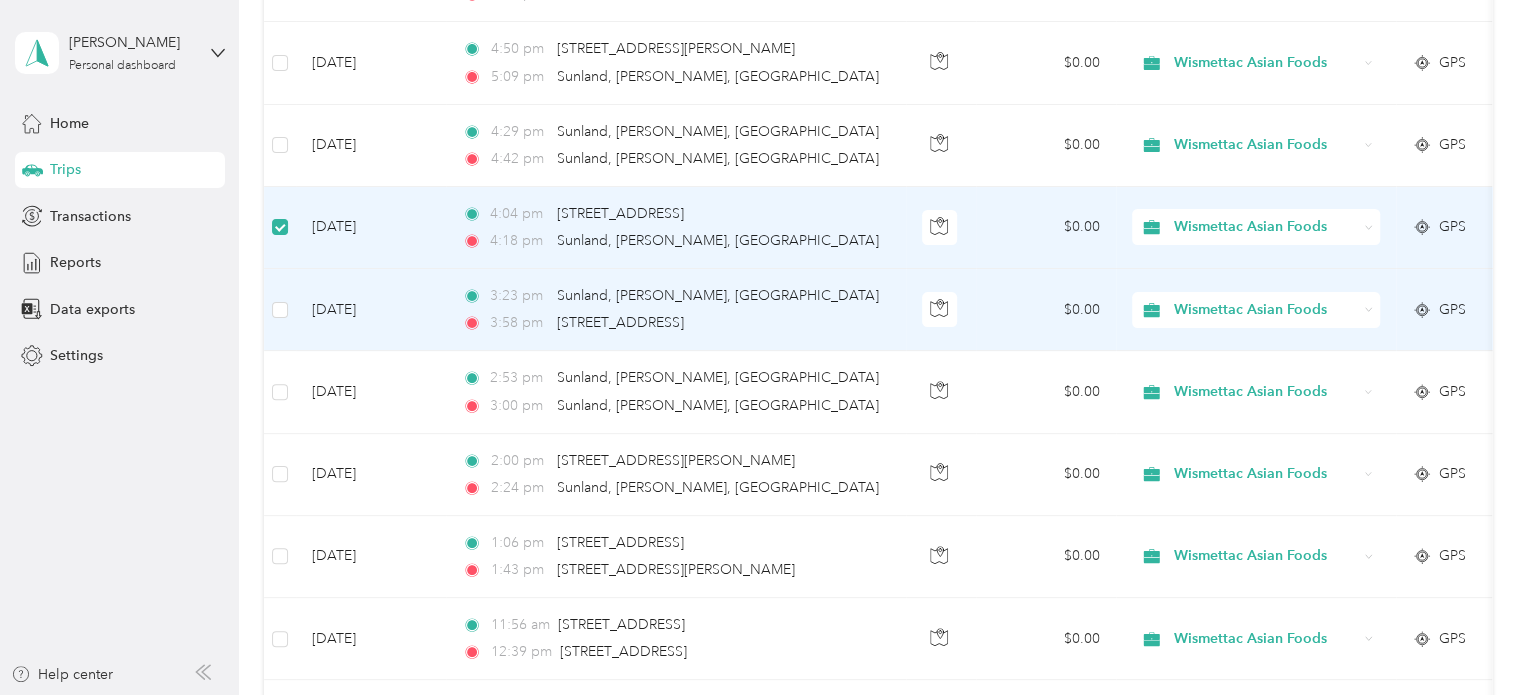 click at bounding box center [280, 310] 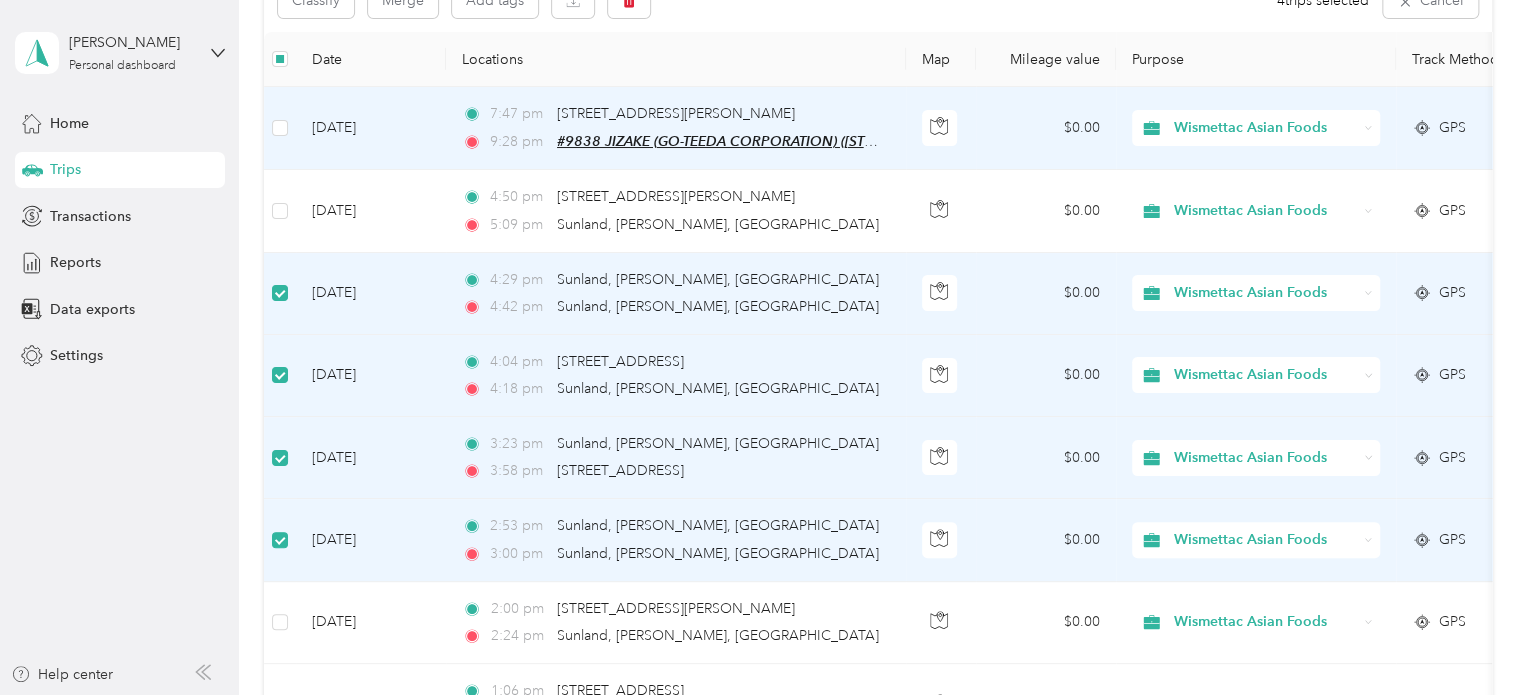 scroll, scrollTop: 196, scrollLeft: 0, axis: vertical 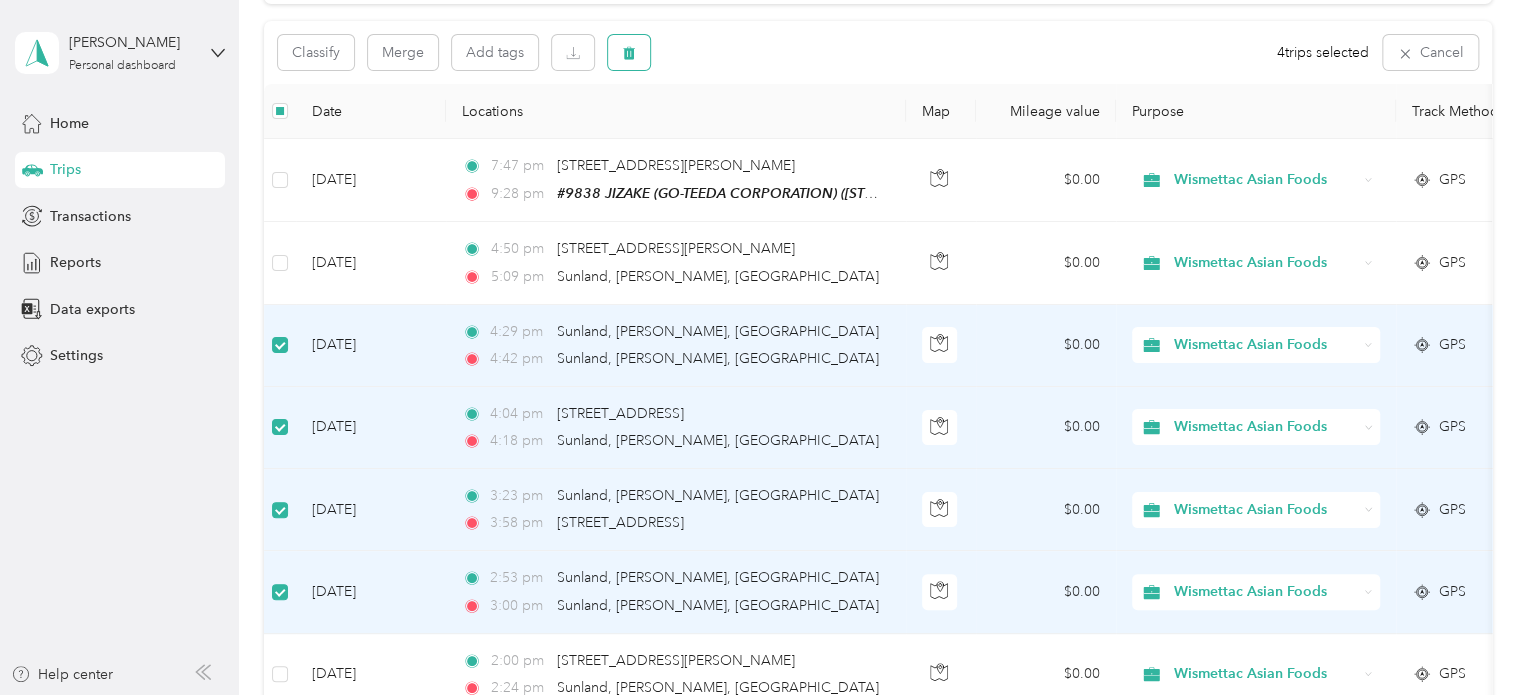 click 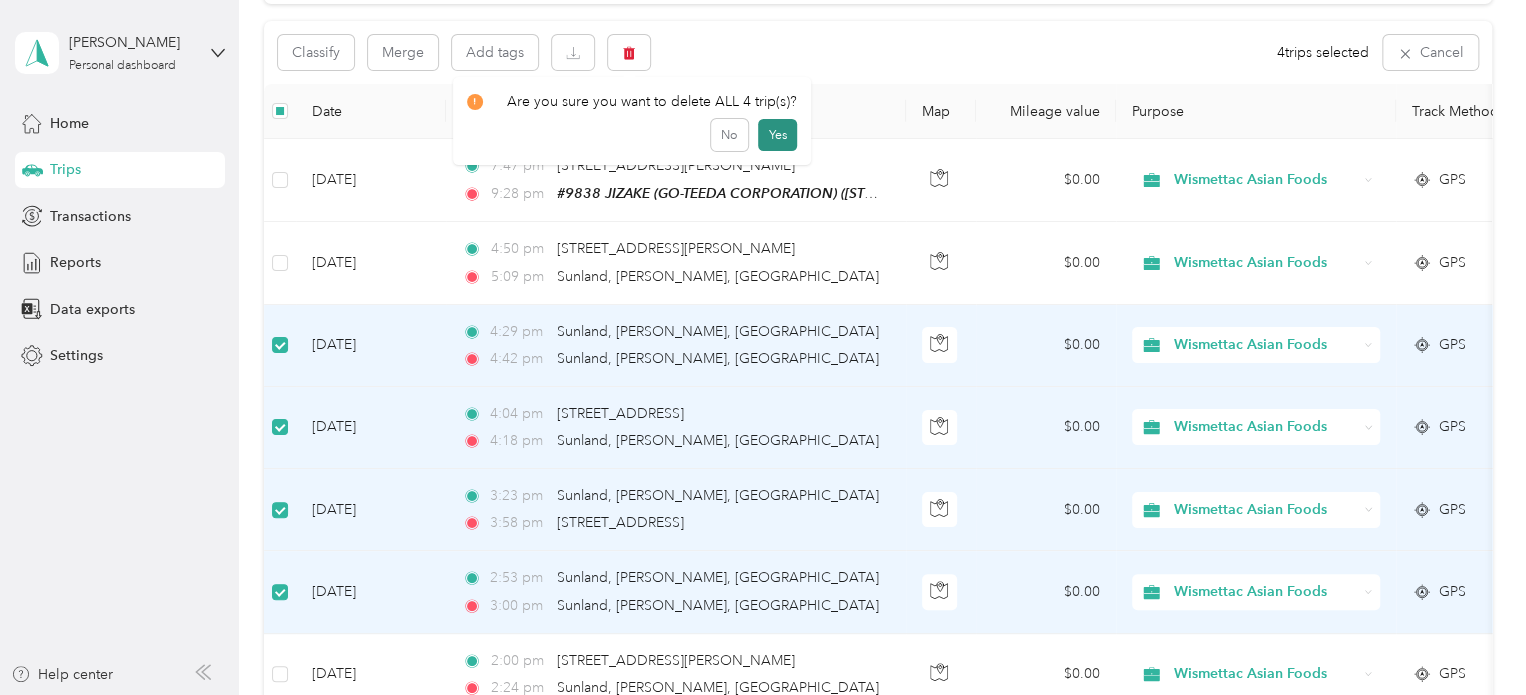 click on "Yes" at bounding box center [777, 135] 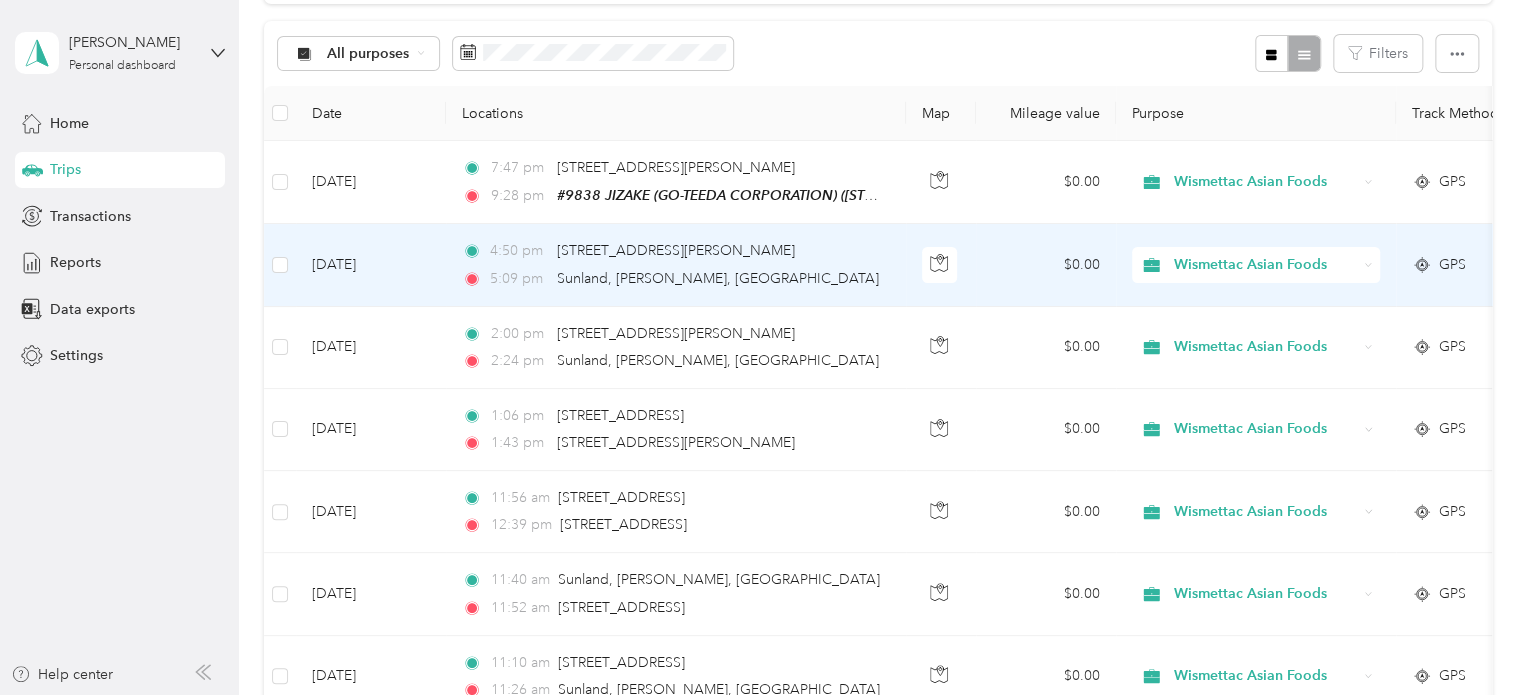 click on "GPS" at bounding box center (1466, 265) 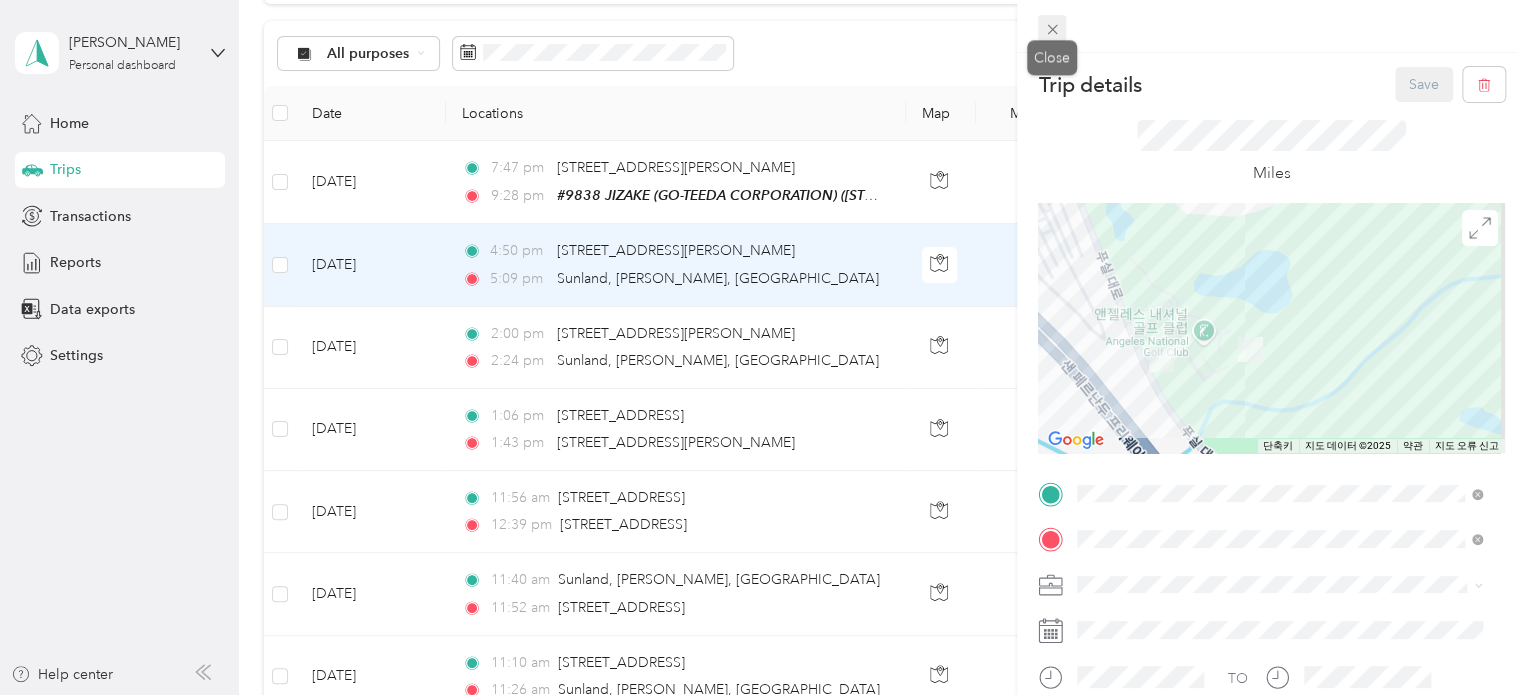 click 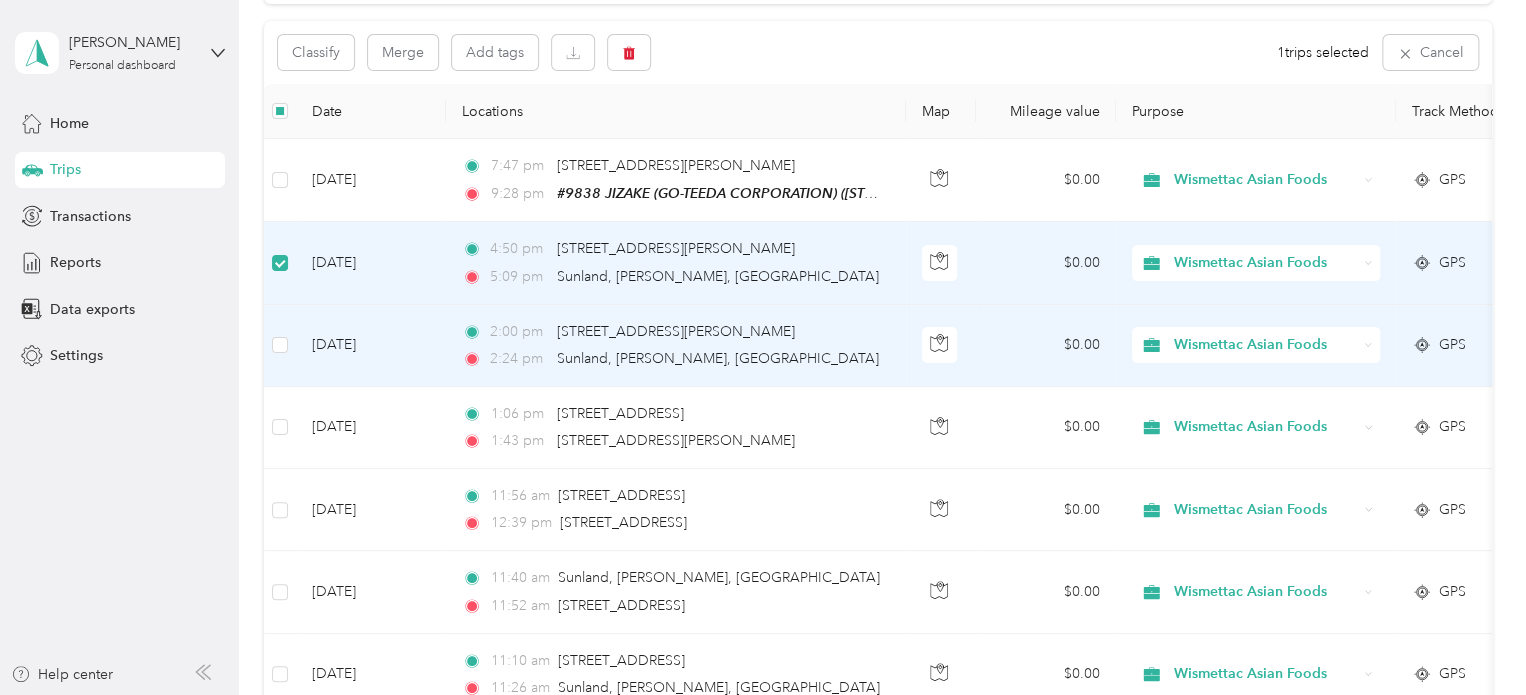 click on "GPS" at bounding box center [1466, 345] 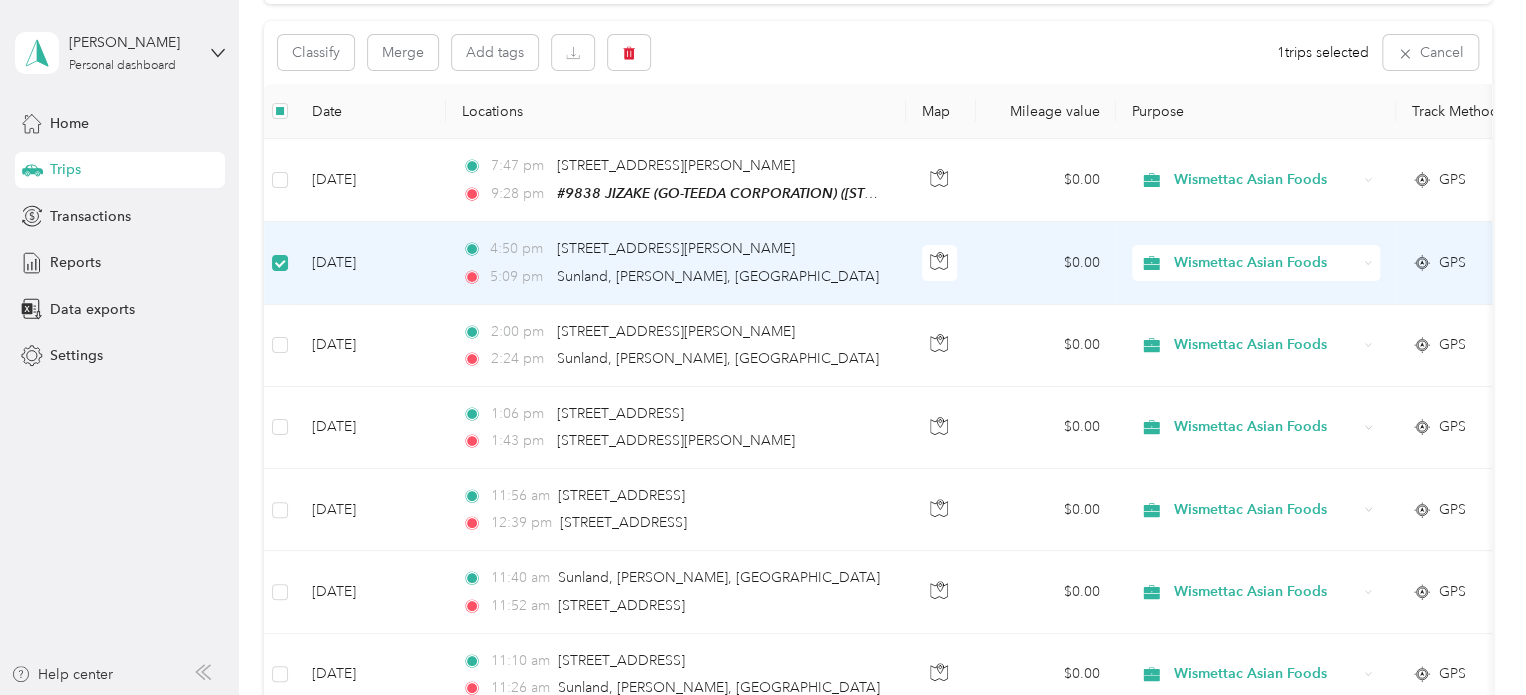 click at bounding box center (280, 263) 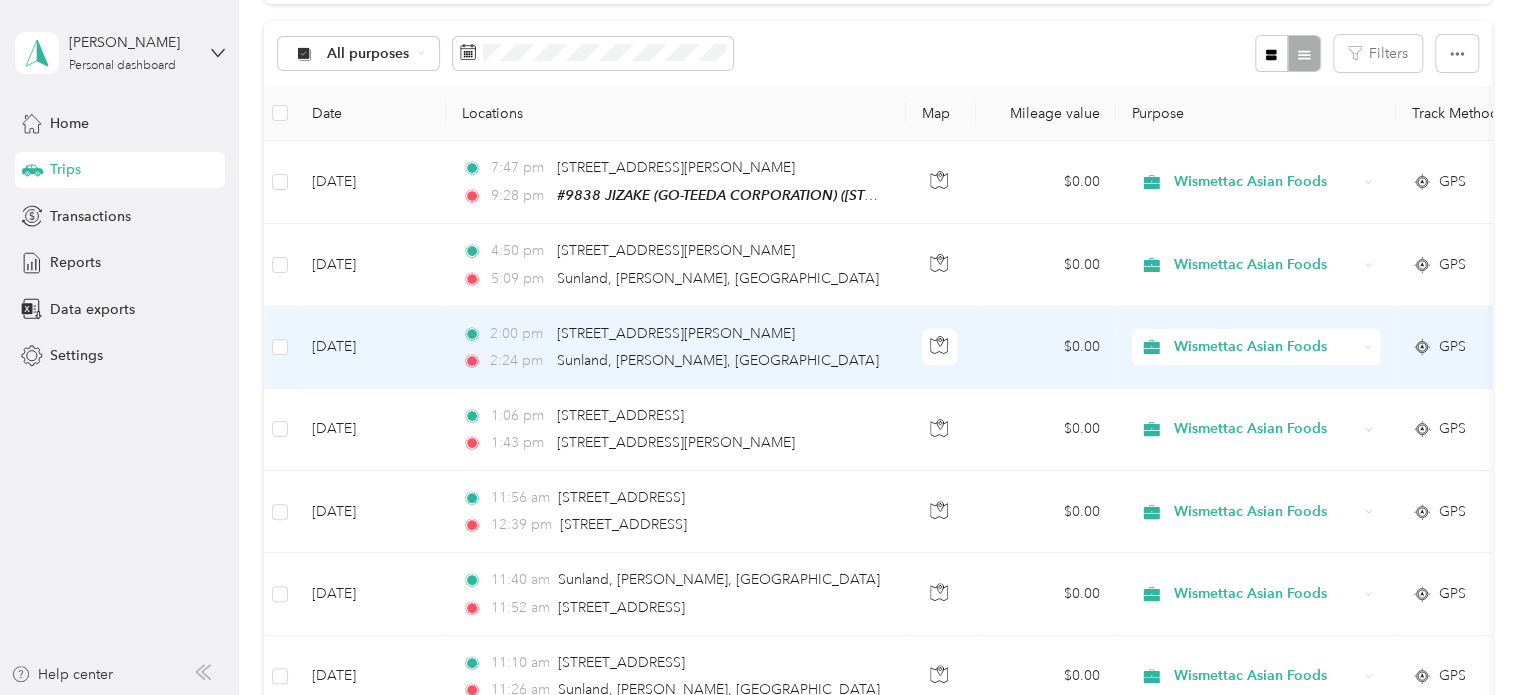 click 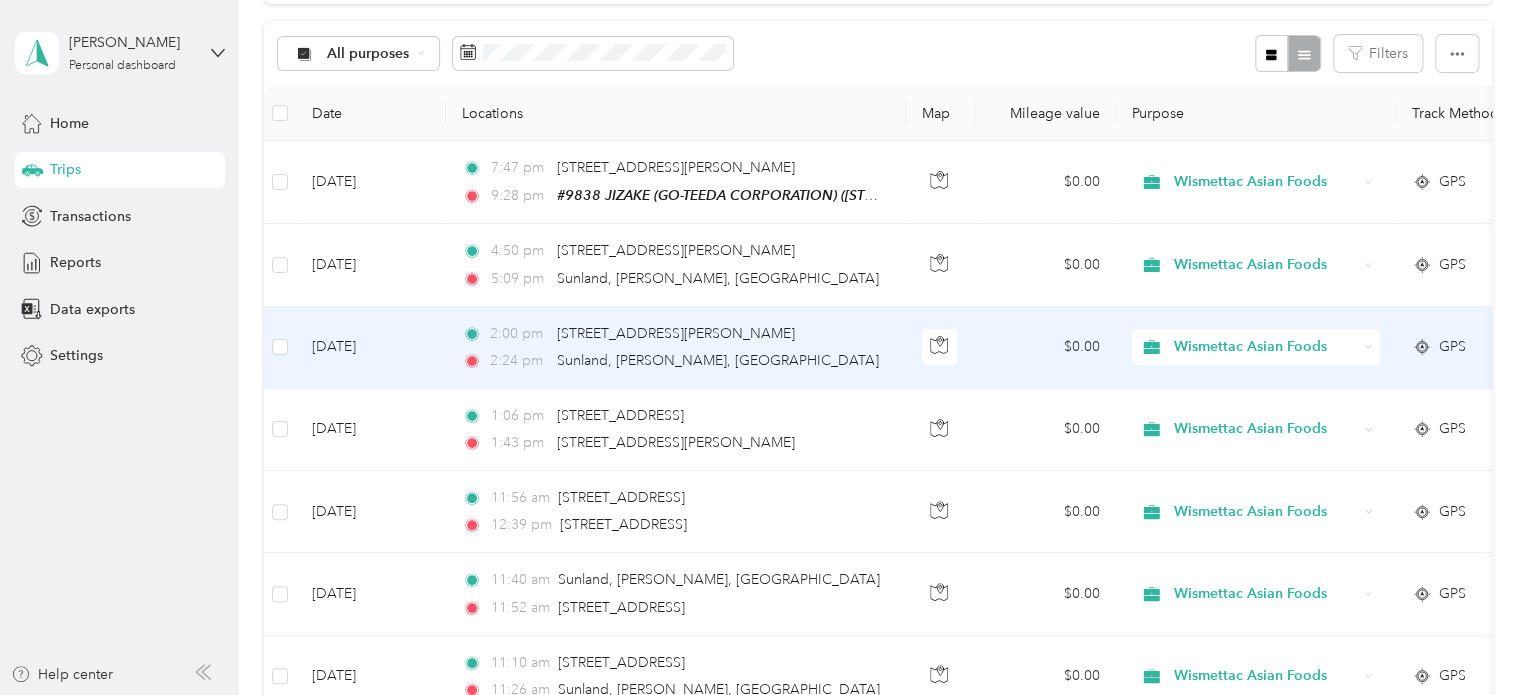 click at bounding box center [1974, 347] 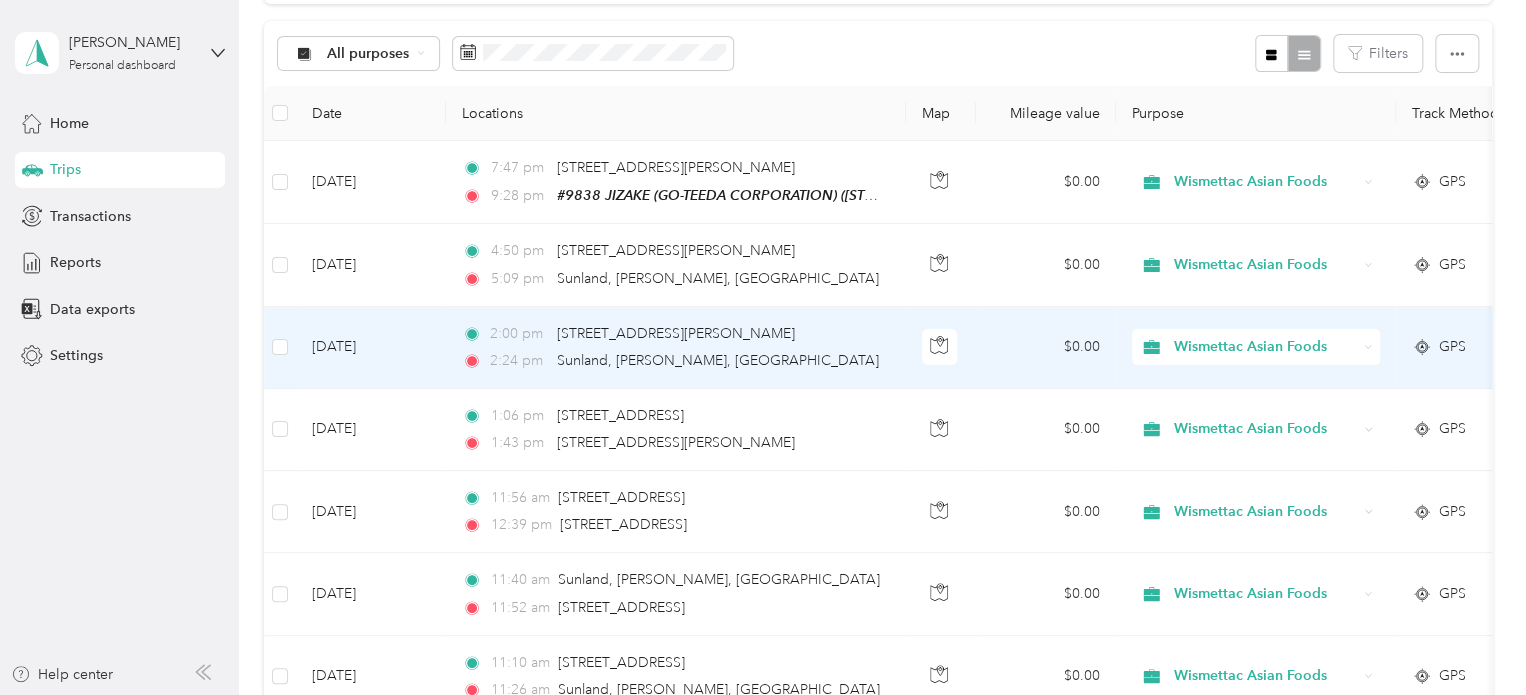 click 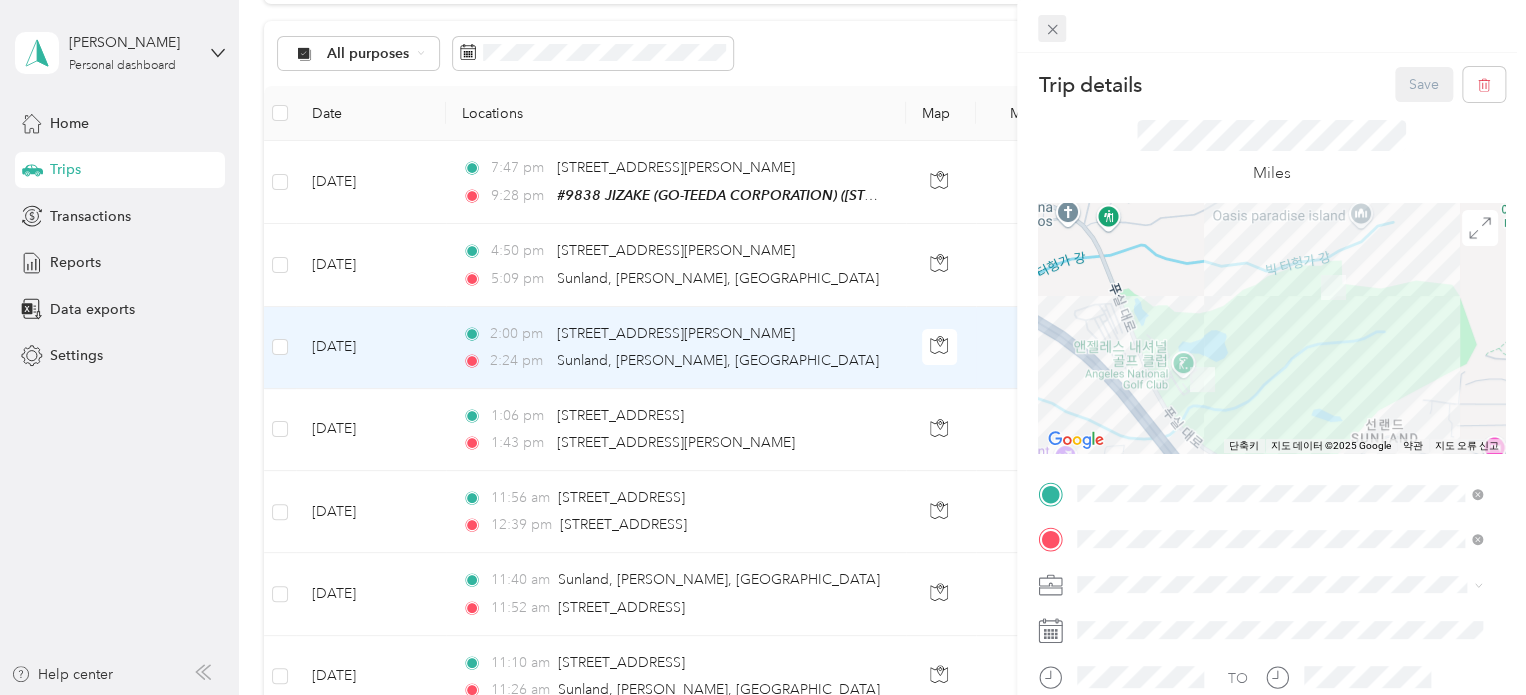 click 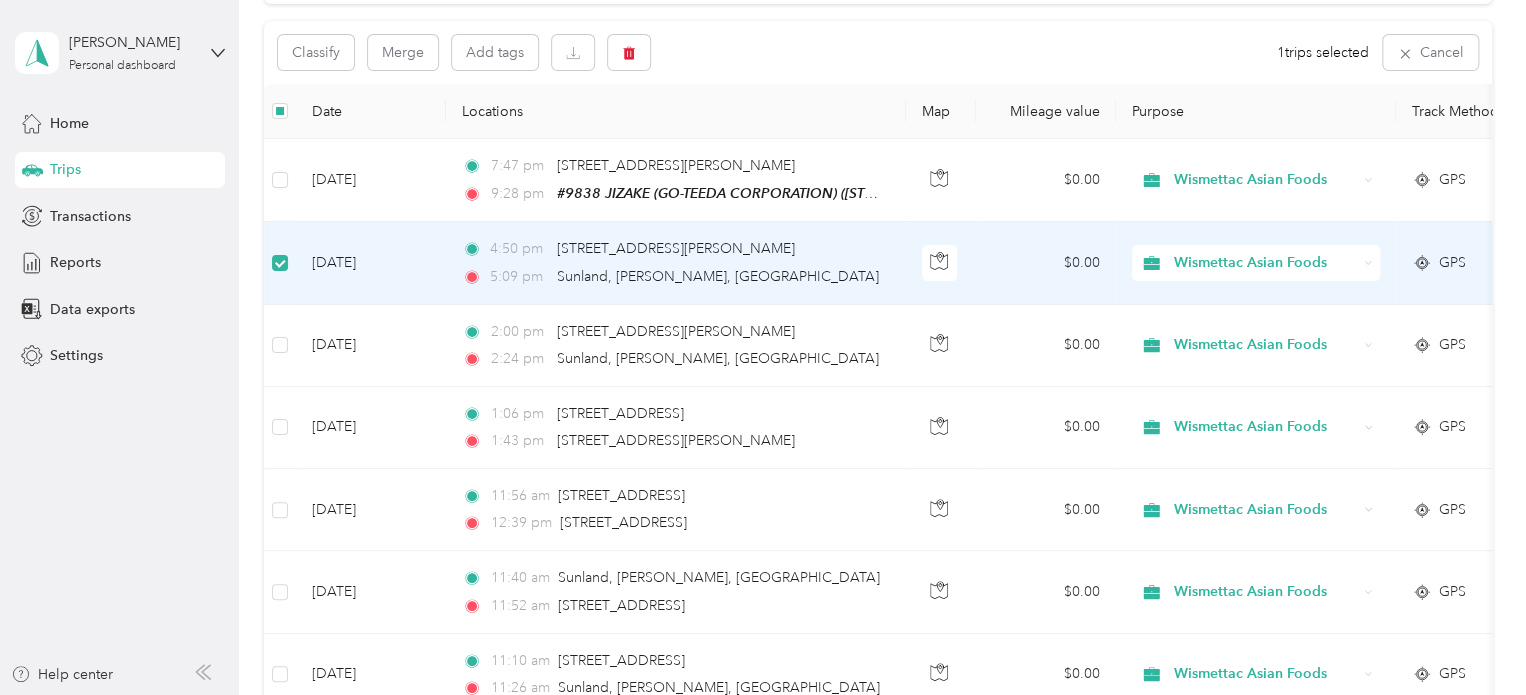 click on "[DATE]" at bounding box center (371, 263) 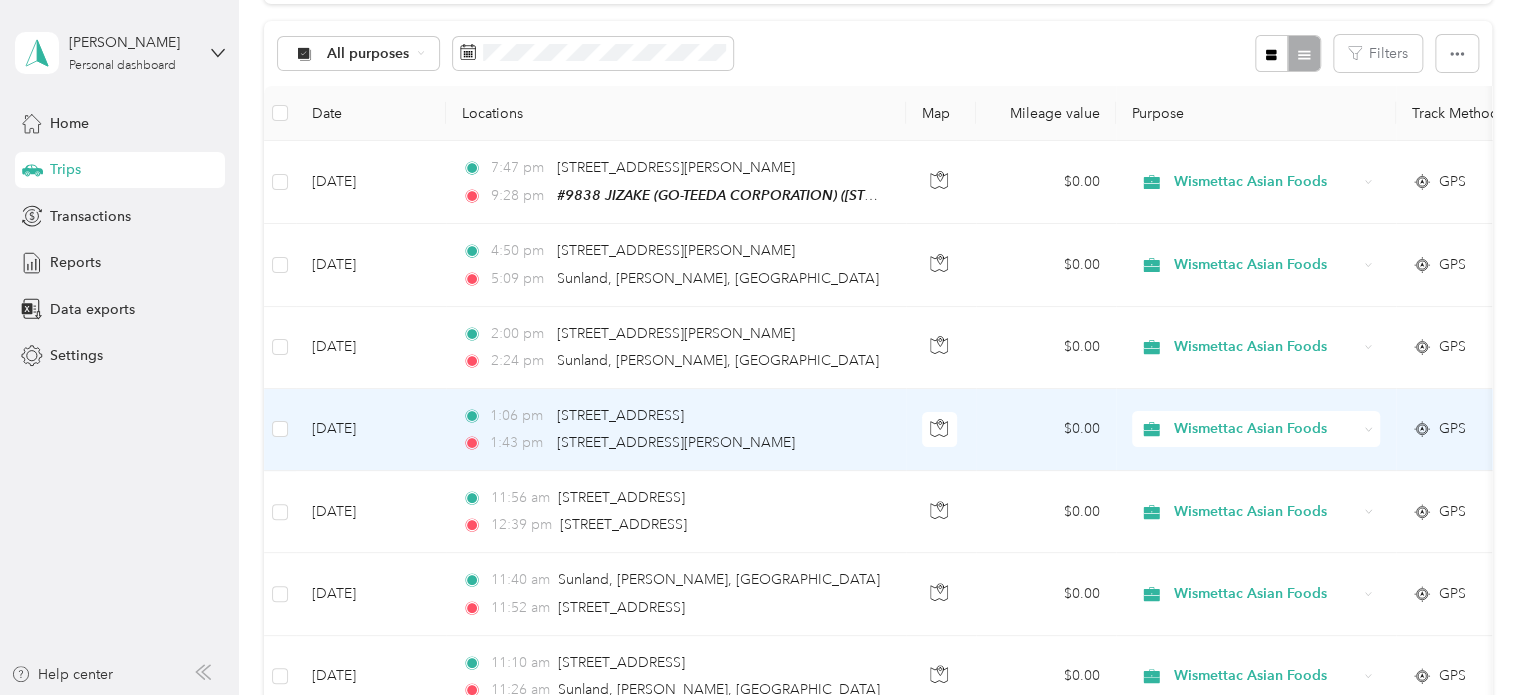 click on "GPS" at bounding box center (1466, 429) 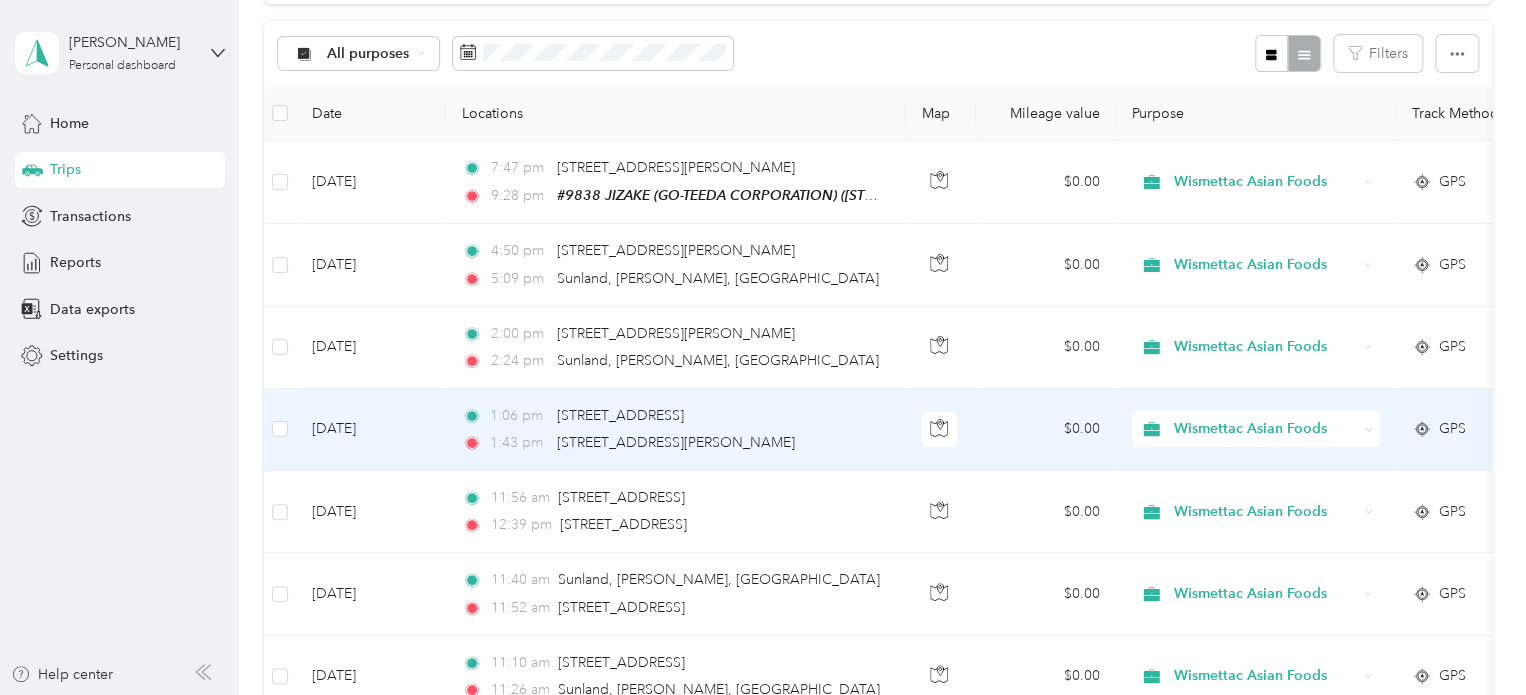 click at bounding box center (1896, 347) 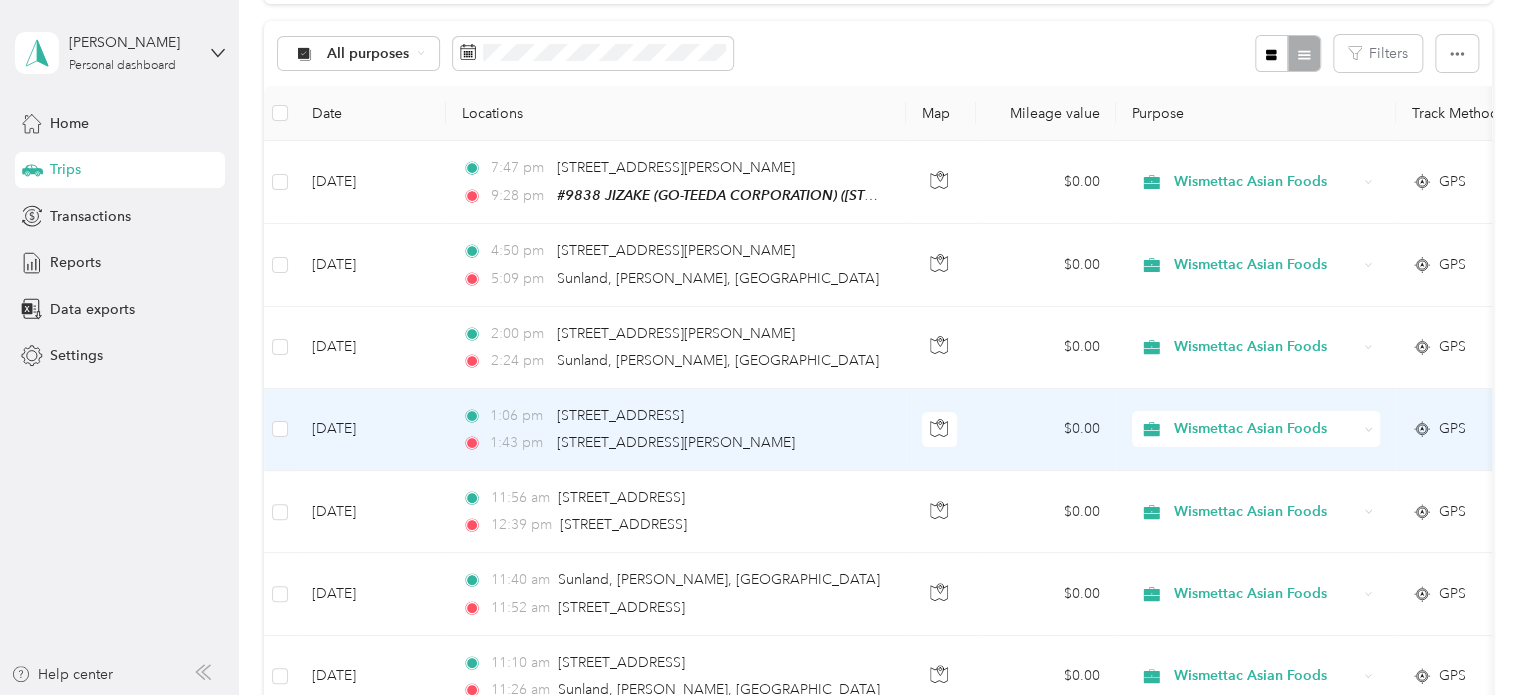click on "GPS" at bounding box center (1452, 429) 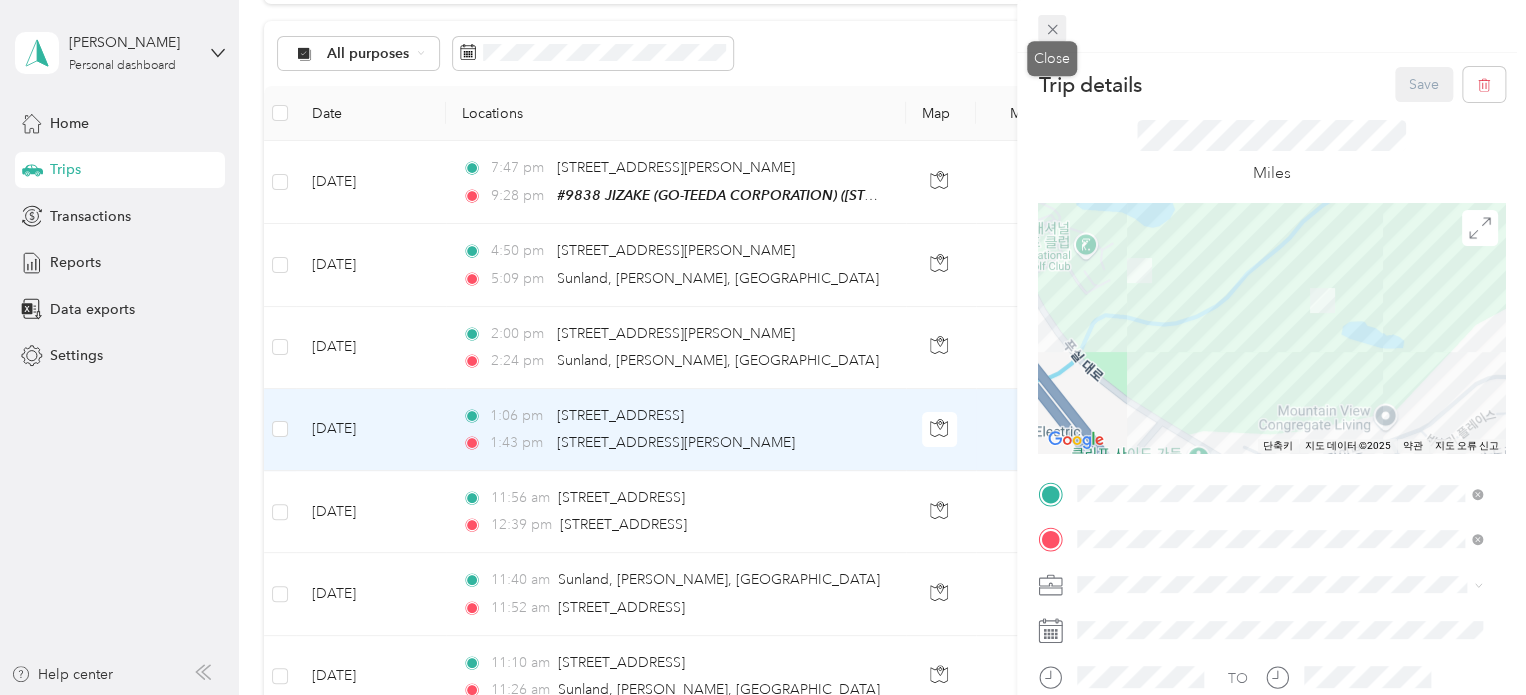 click 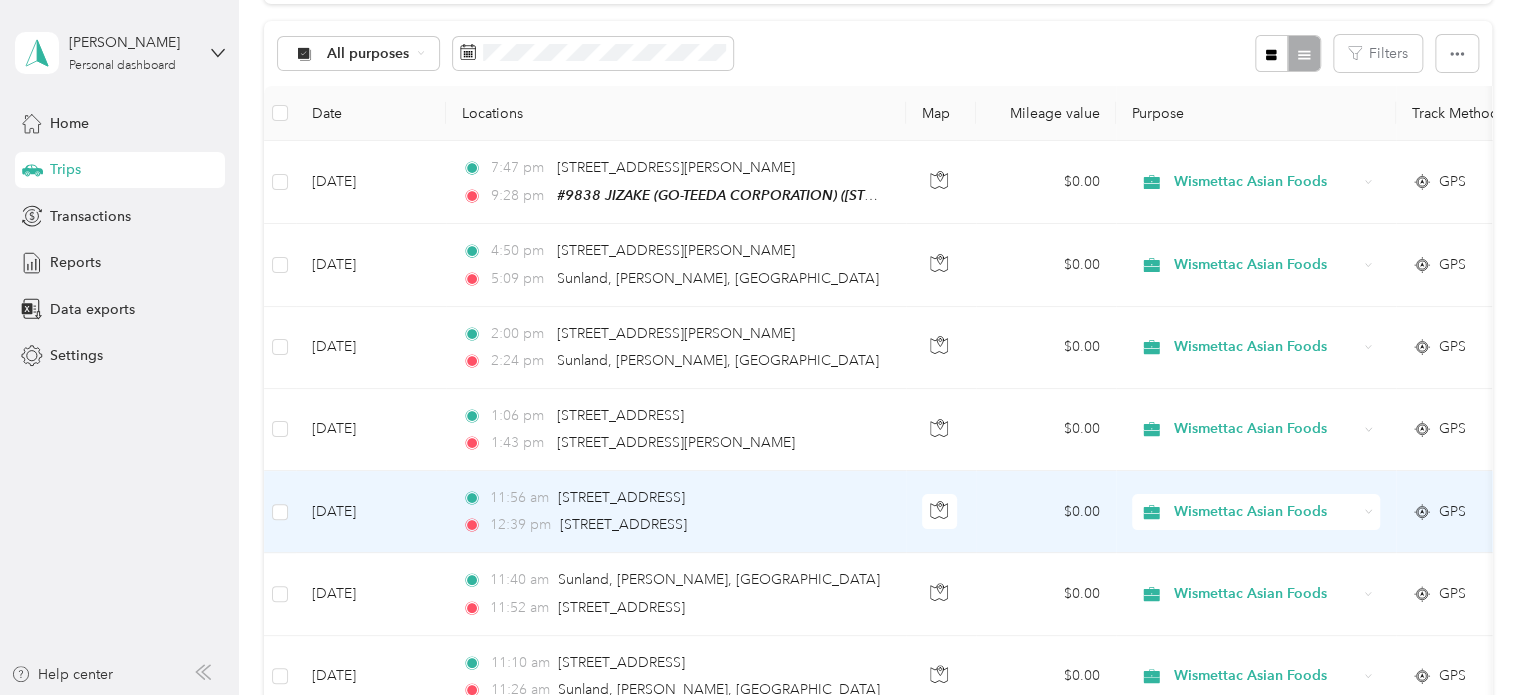 click on "GPS" at bounding box center (1452, 512) 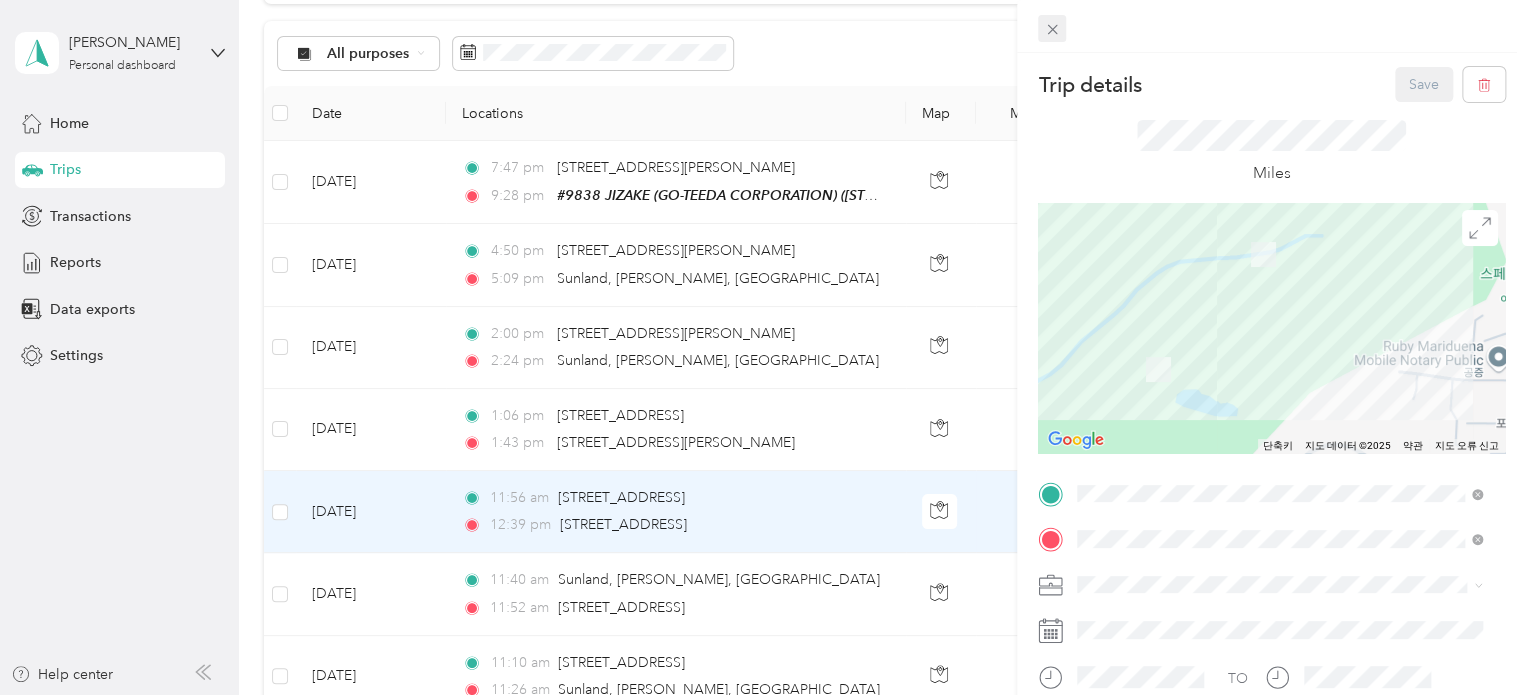 click 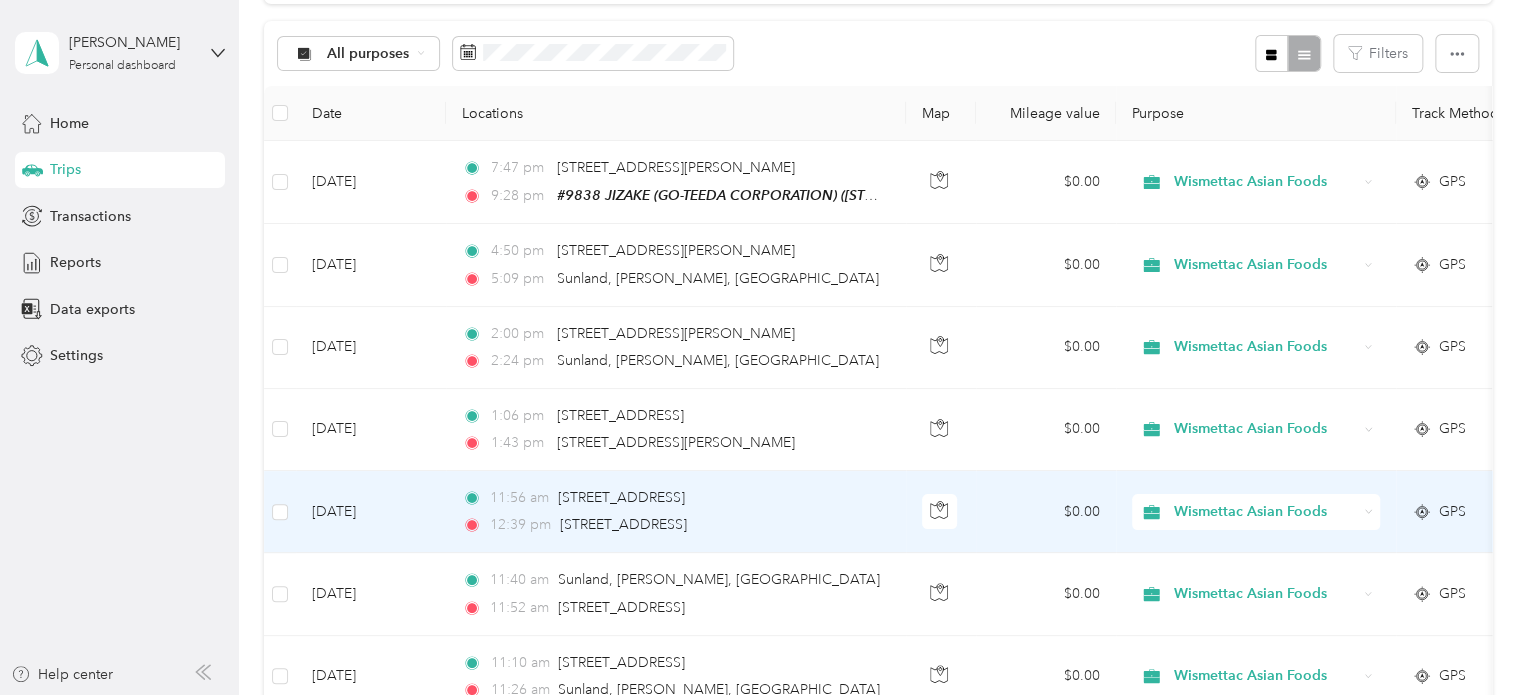 click at bounding box center (280, 512) 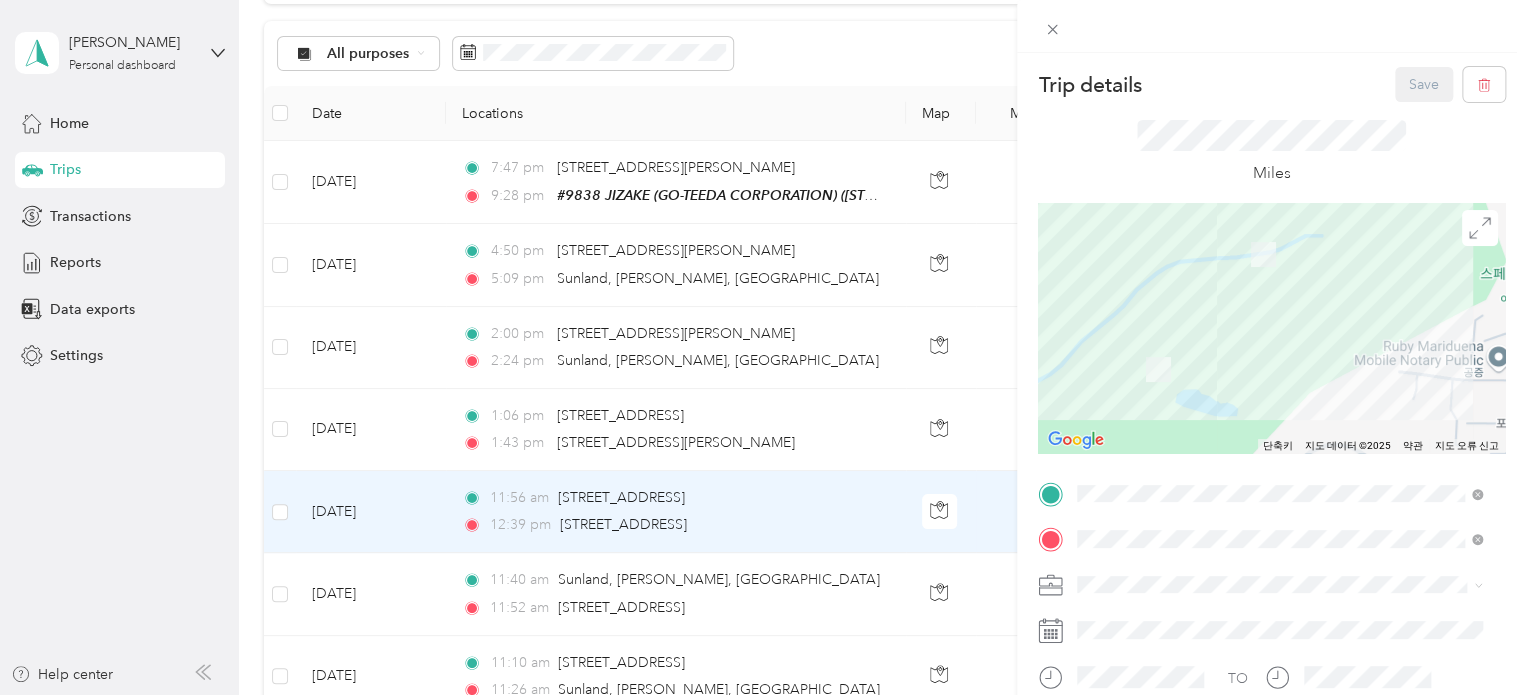 click on "Trip details Save This trip cannot be edited because it is either under review, approved, or paid. Contact your Team Manager to edit it. Miles ← 왼쪽으로 이동 → 오른쪽으로 이동 ↑ 위로 이동 ↓ 아래로 이동 + 확대 - 축소 Home 왼쪽으로 75% 이동 End 오른쪽으로 75% 이동 Page Up 위로 75% 이동 Page Down 아래로 75% 이동 탐색하려면 화살표 키를 누르세요. 단축키 지도 데이터 지도 데이터 ©2025 지도 데이터 ©2025 100 m  클릭하여 미터법과 야드파운드법 간에 전환 약관 지도 오류 신고 TO Add photo" at bounding box center [763, 347] 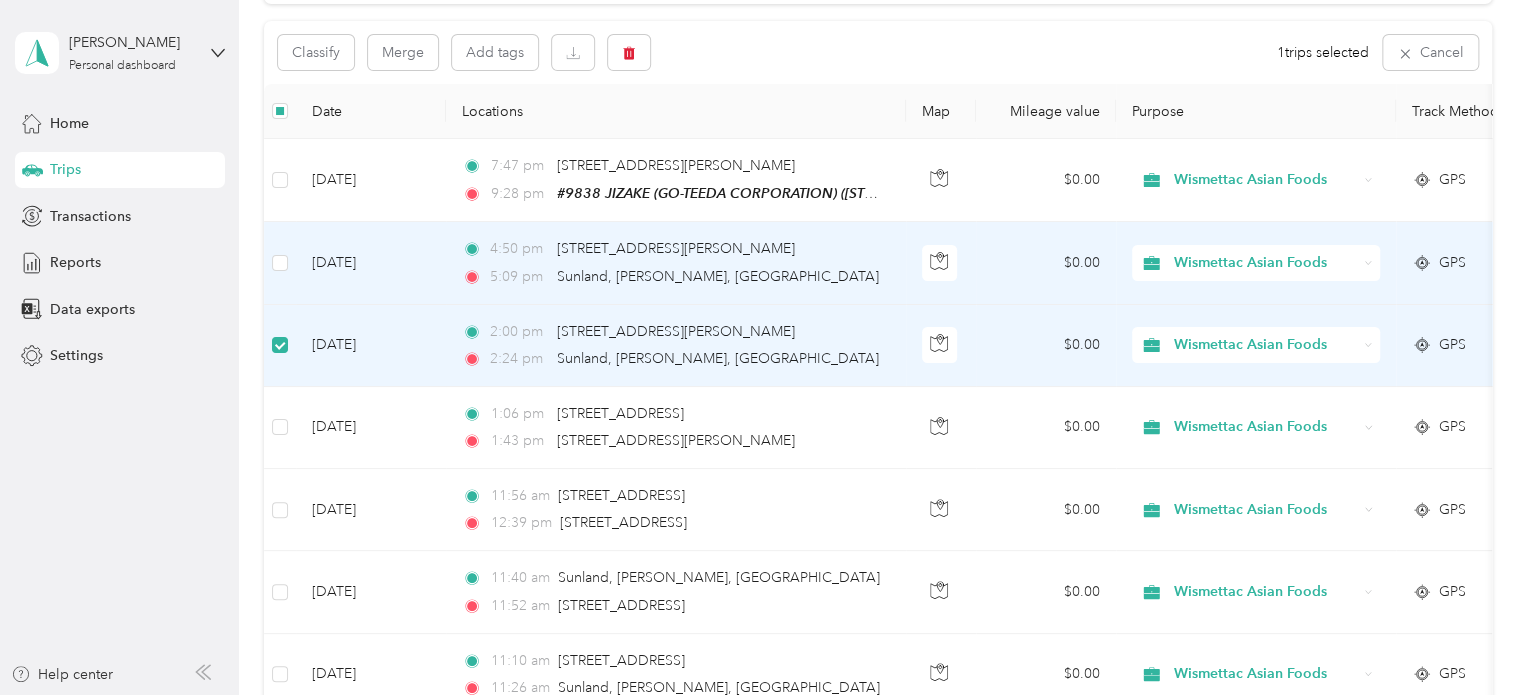 click at bounding box center [280, 263] 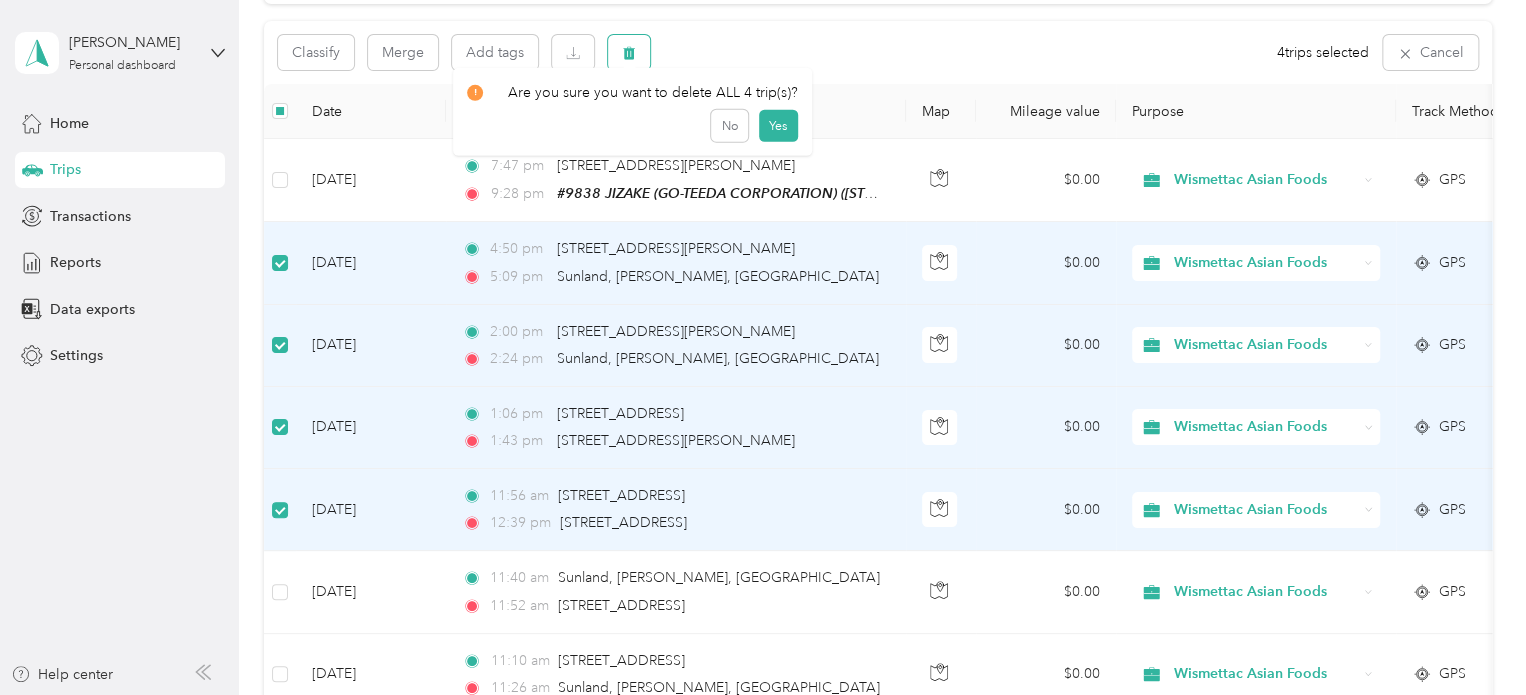 click at bounding box center (629, 52) 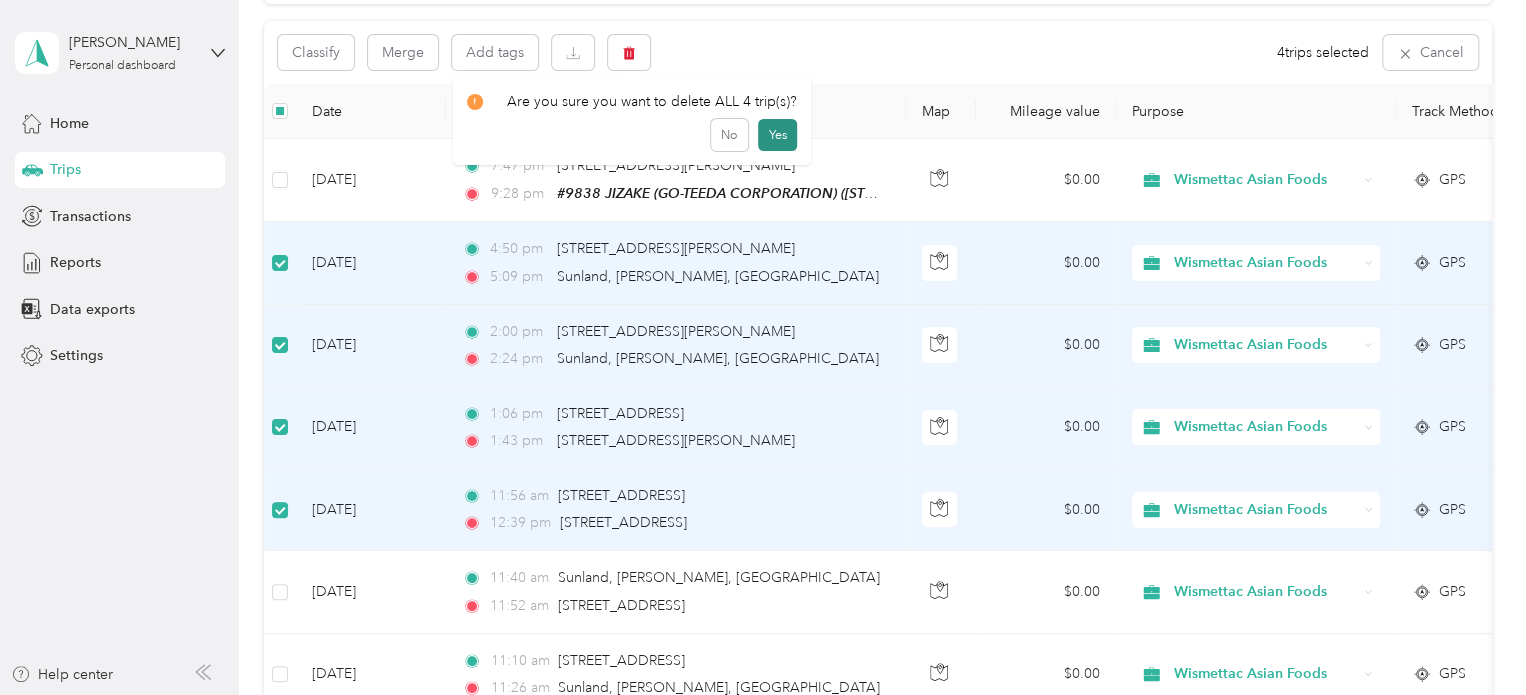 click on "Yes" at bounding box center (777, 135) 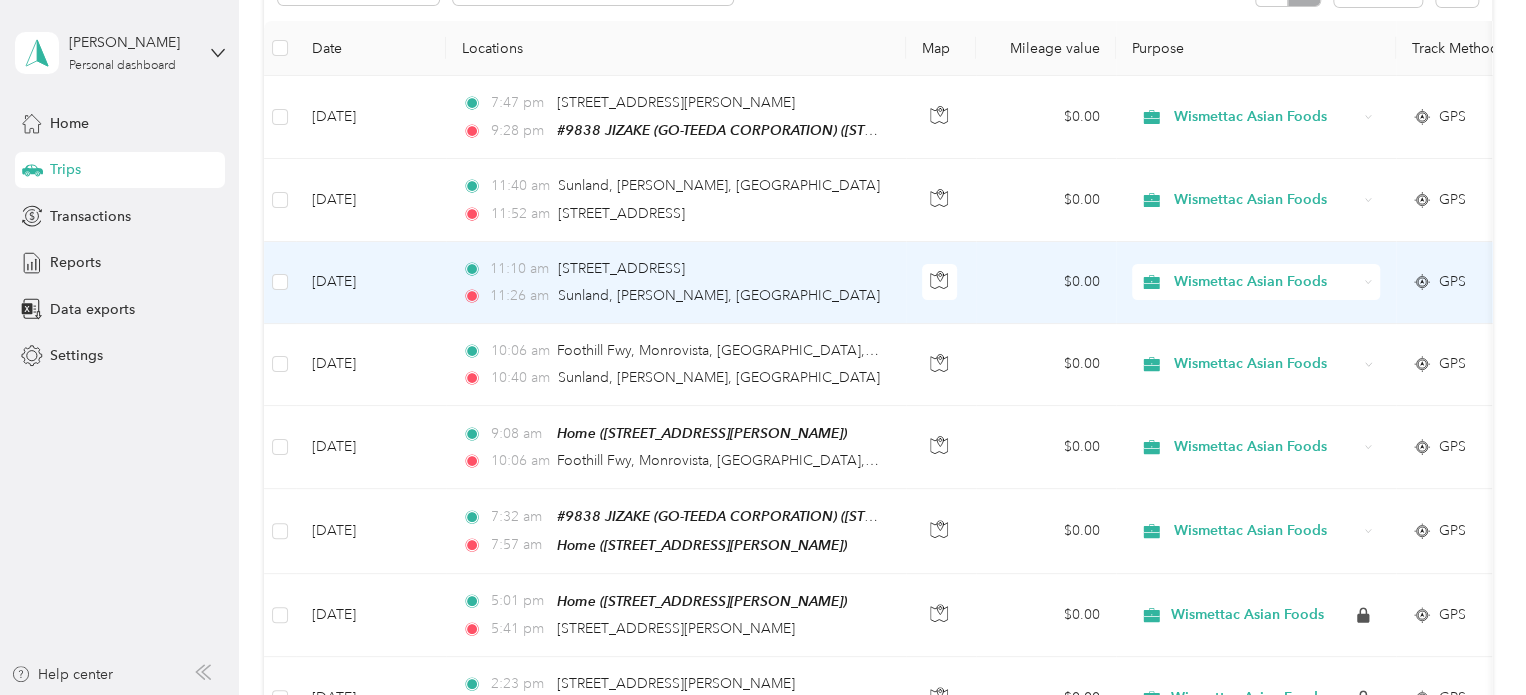 scroll, scrollTop: 196, scrollLeft: 0, axis: vertical 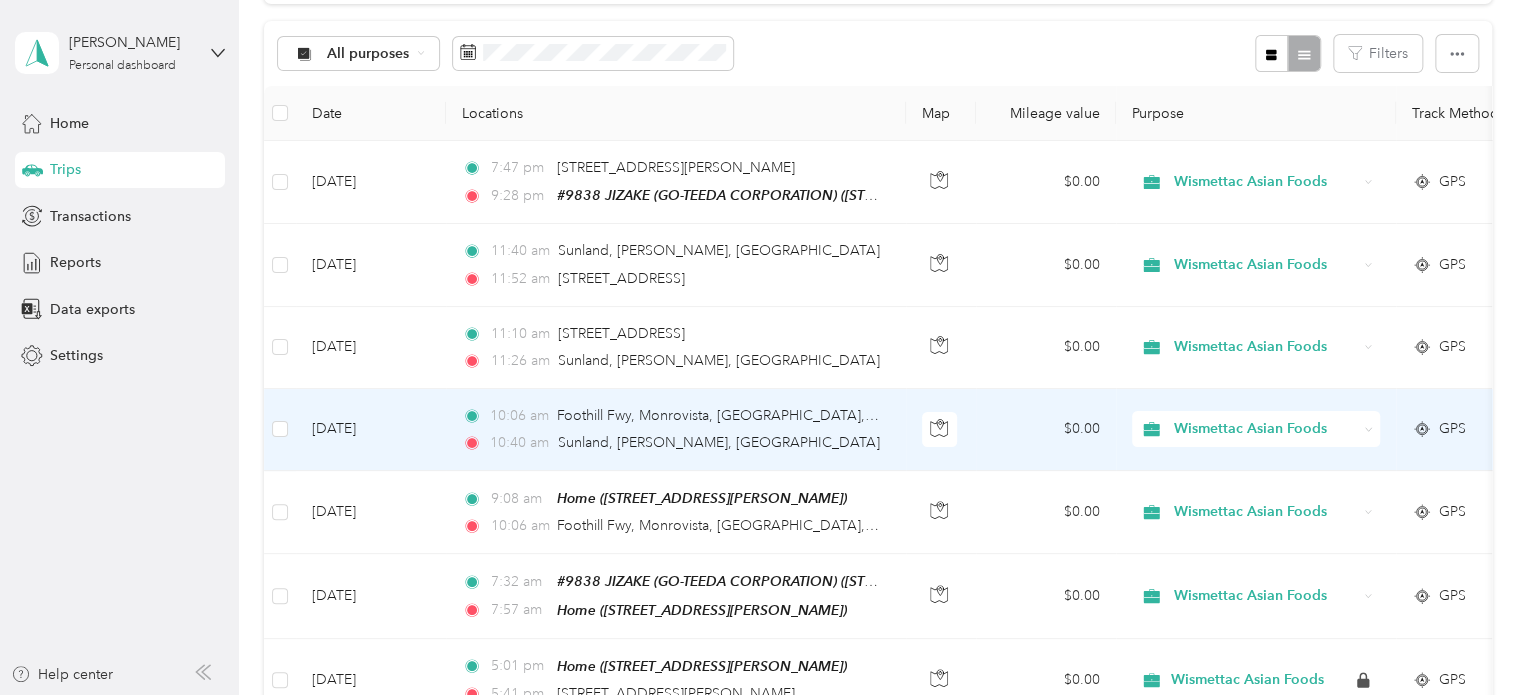 click 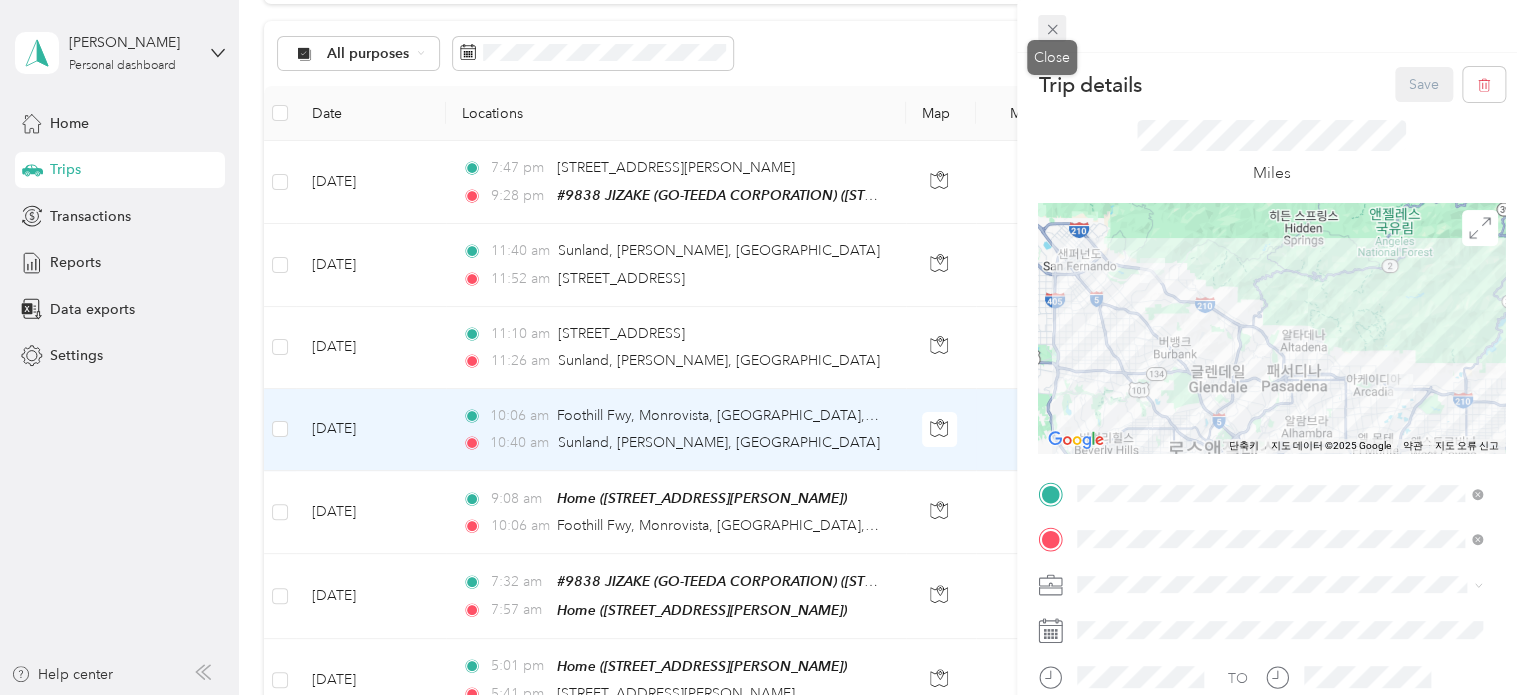 click 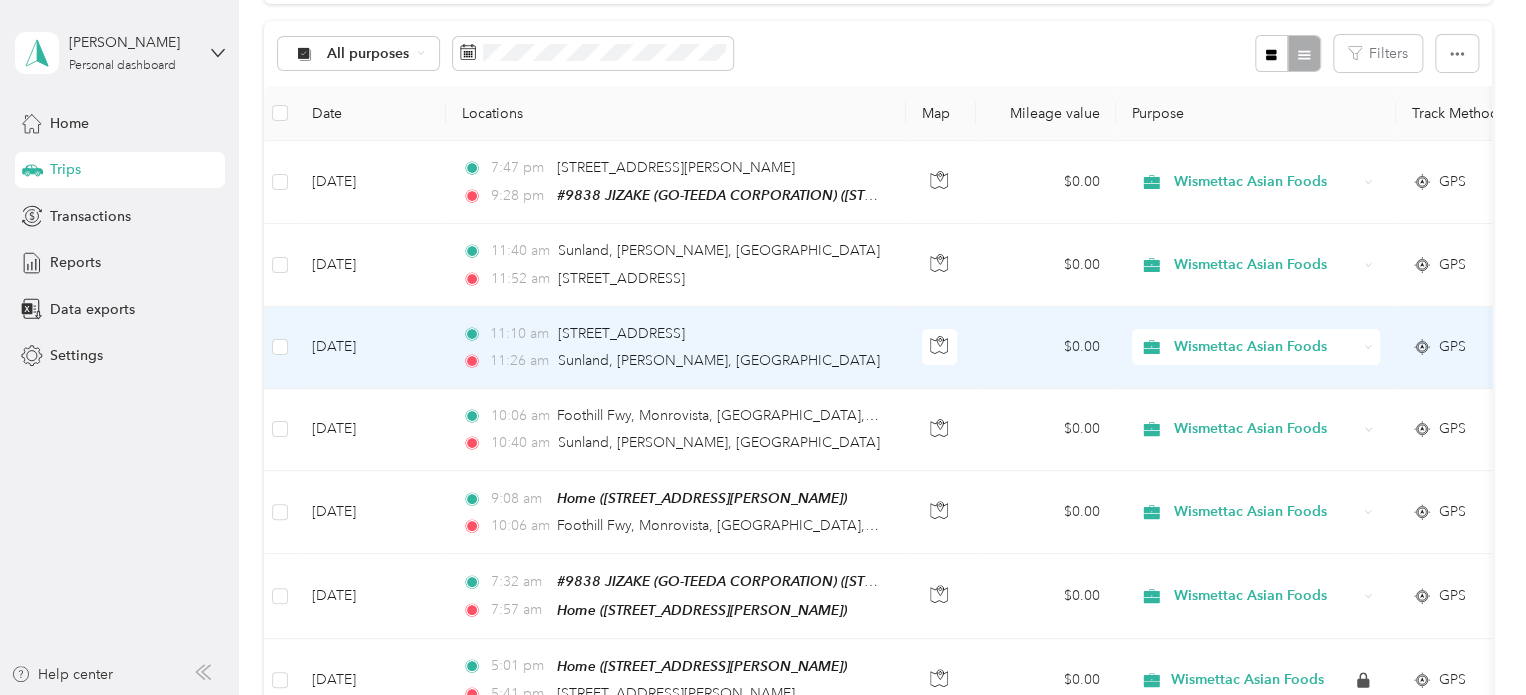 click on "Wismettac Asian Foods" at bounding box center [1265, 347] 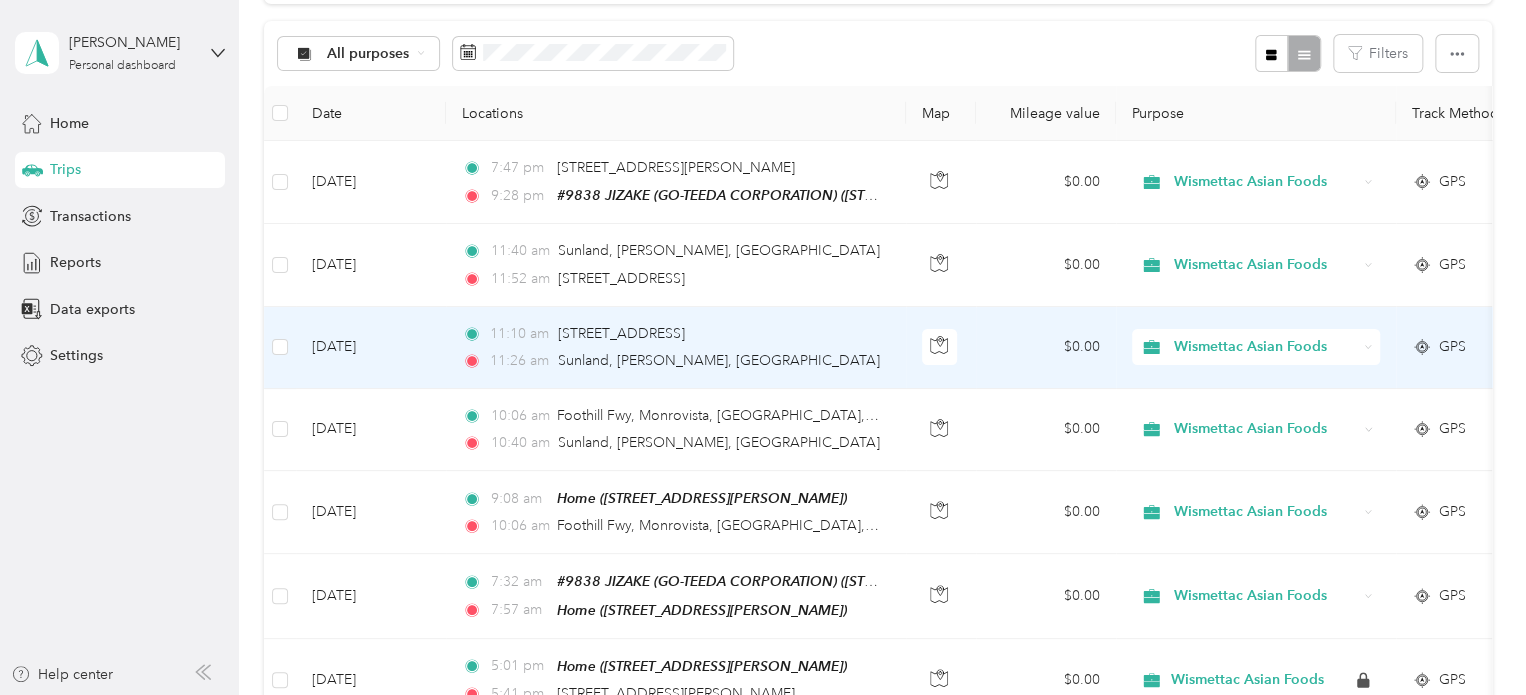 click on "GPS" at bounding box center (1466, 348) 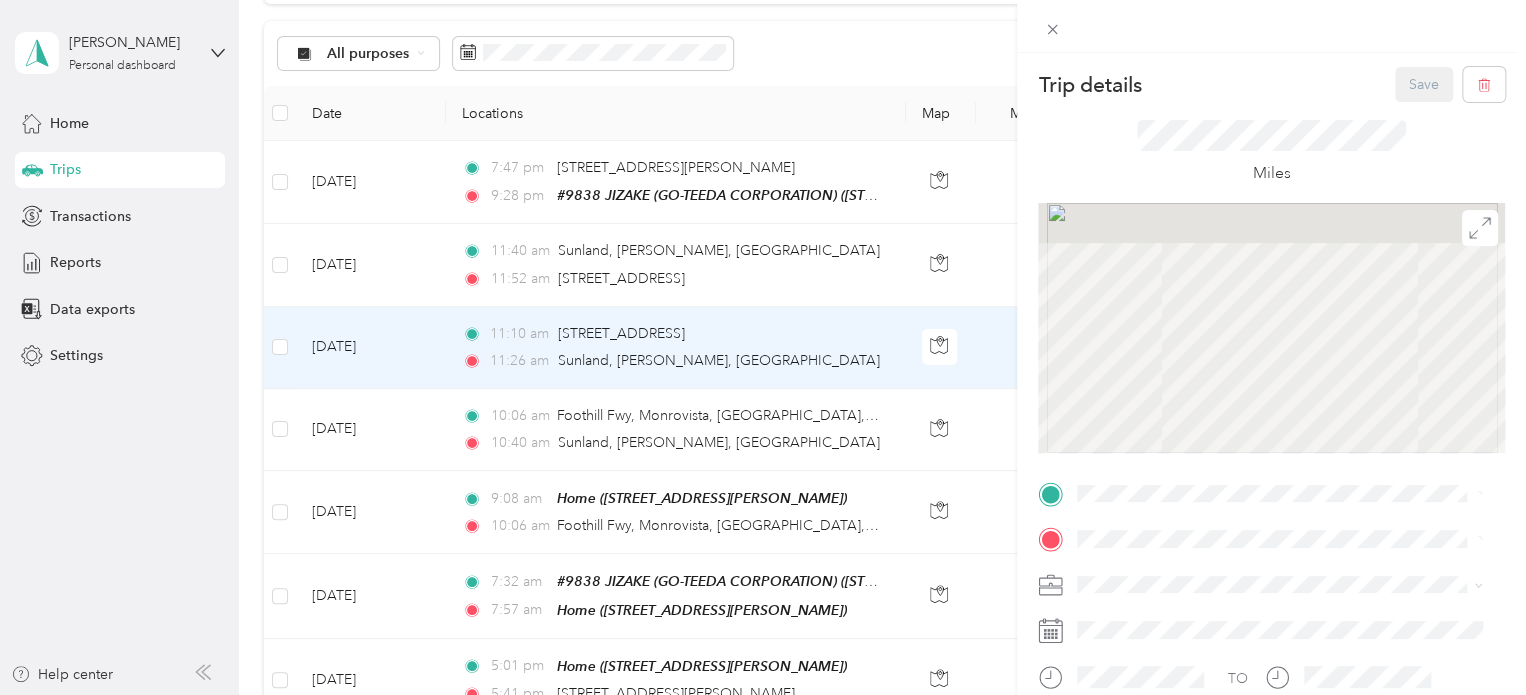click on "탐색하려면 화살표 키를 누르세요." at bounding box center (1271, 328) 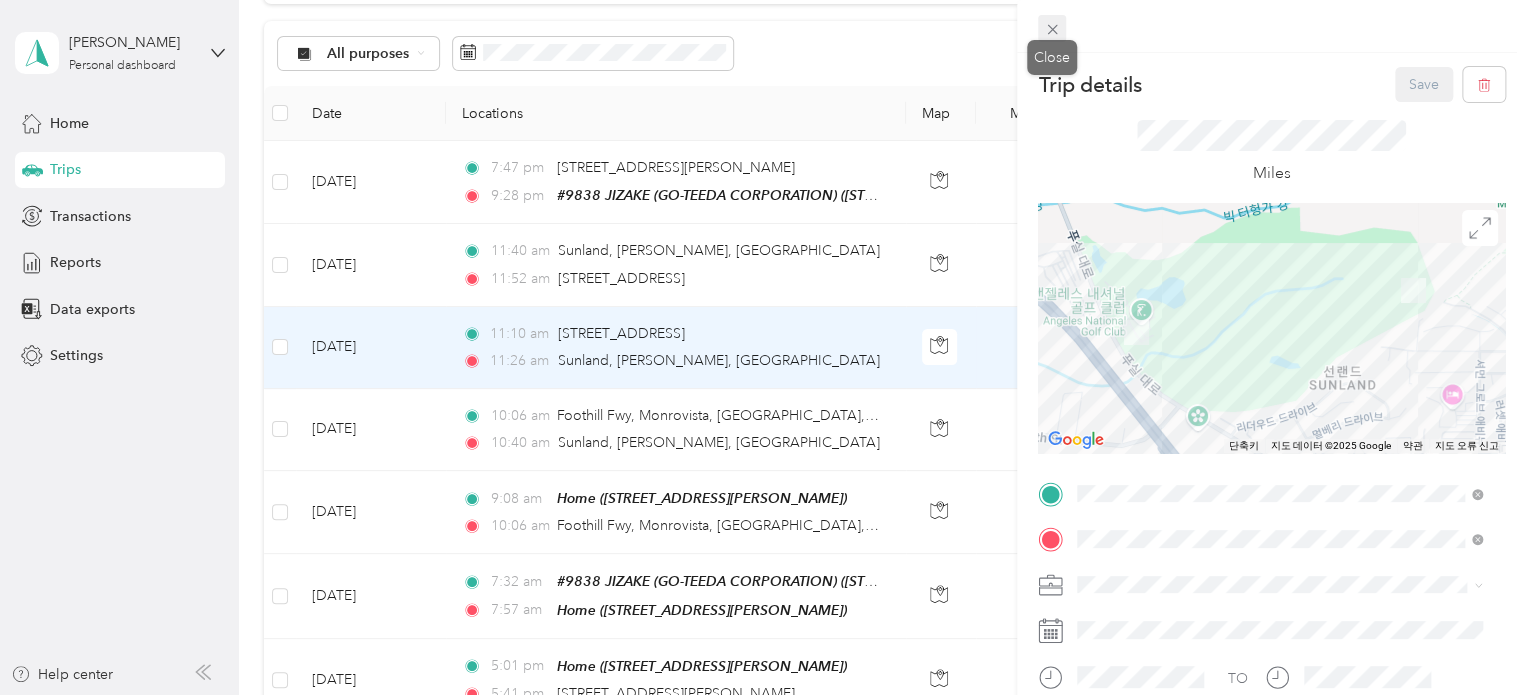 click 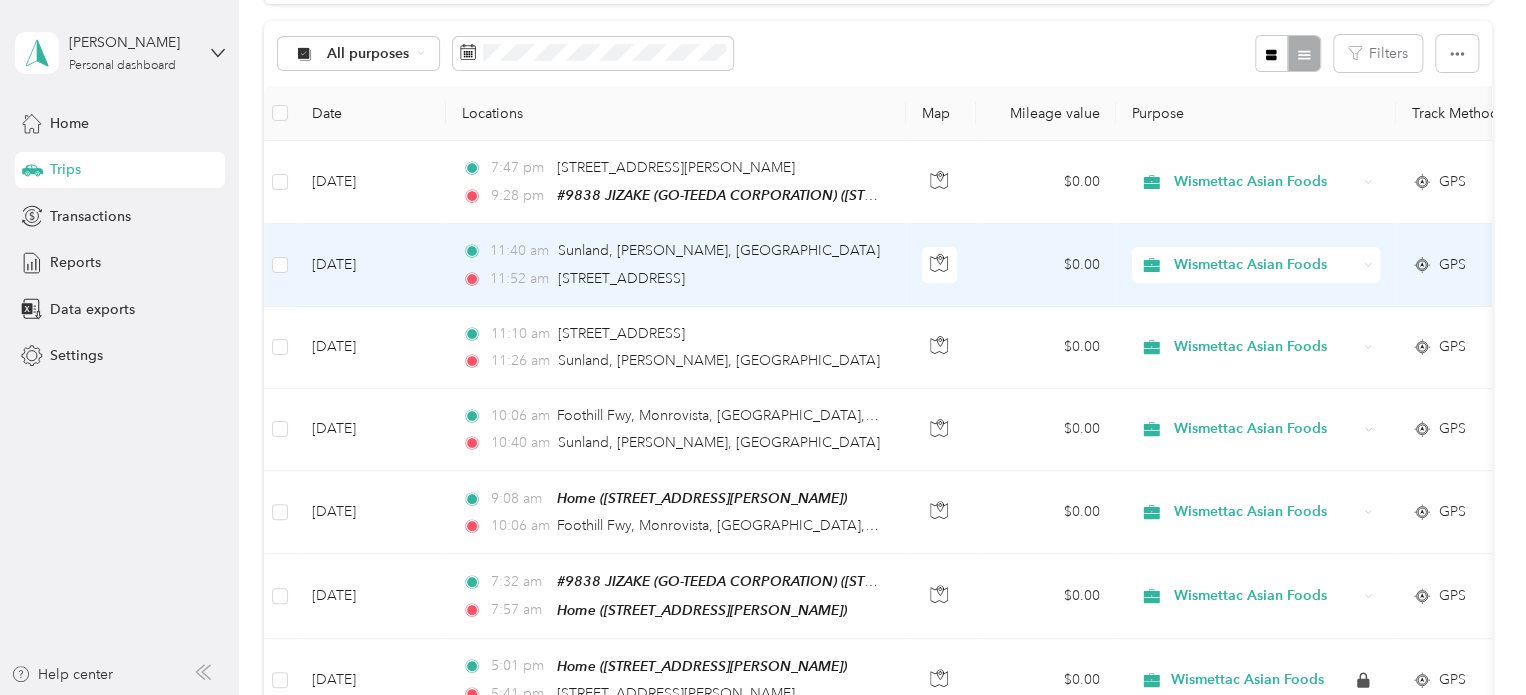 click on "GPS" at bounding box center (1452, 265) 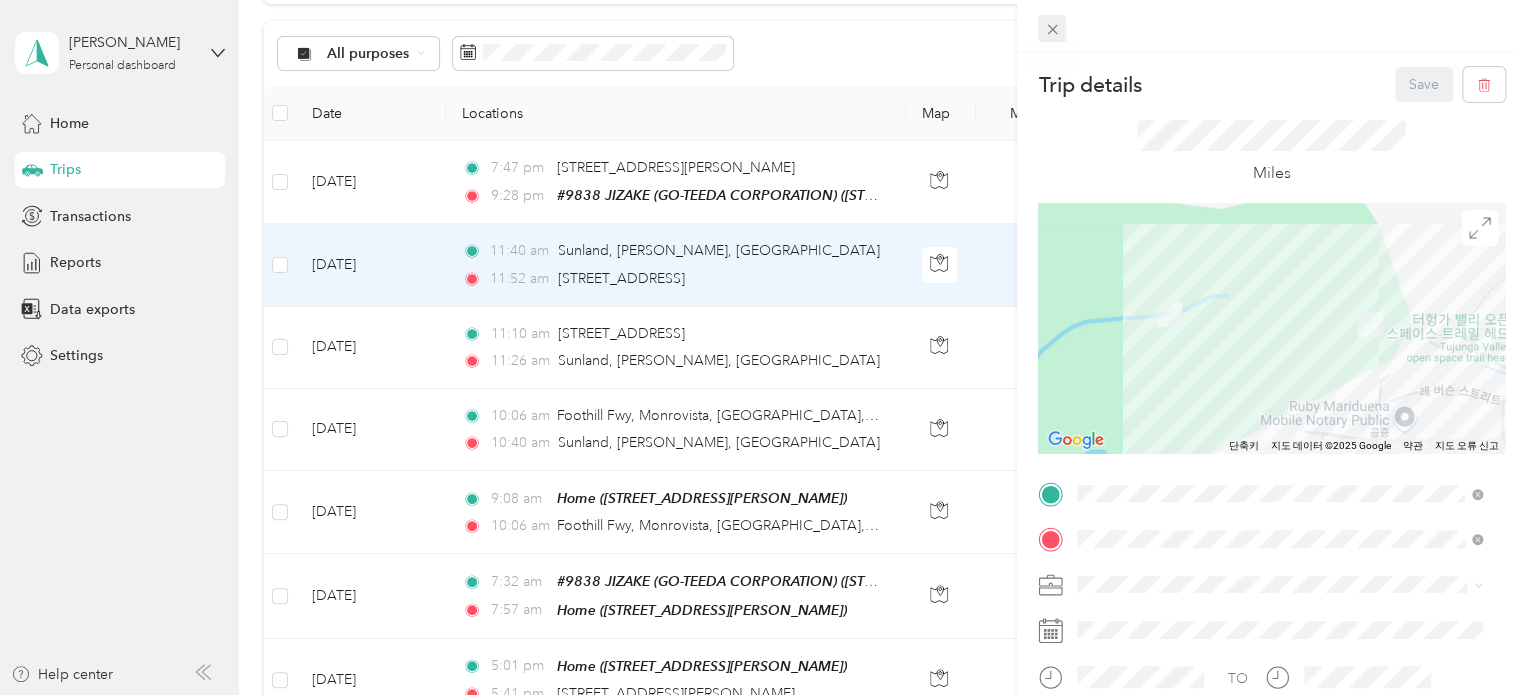 click 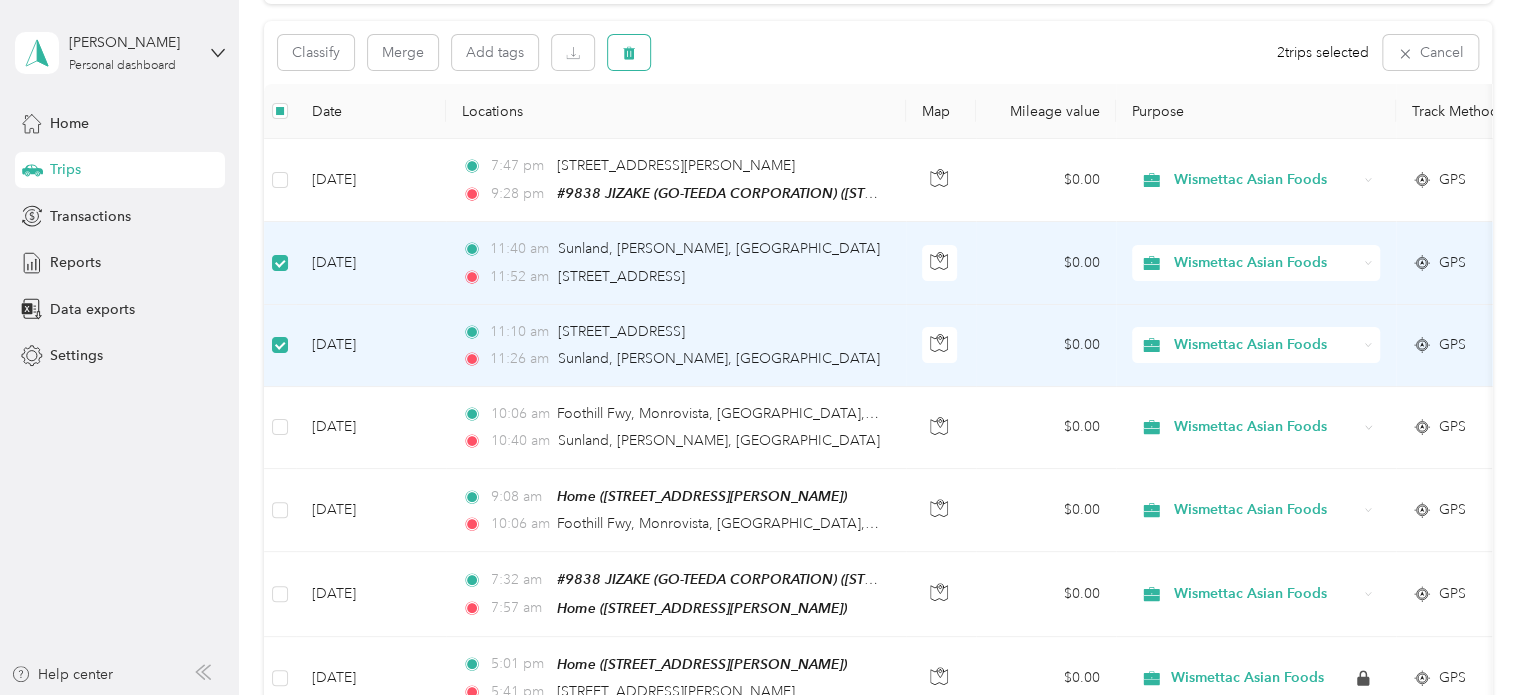 click 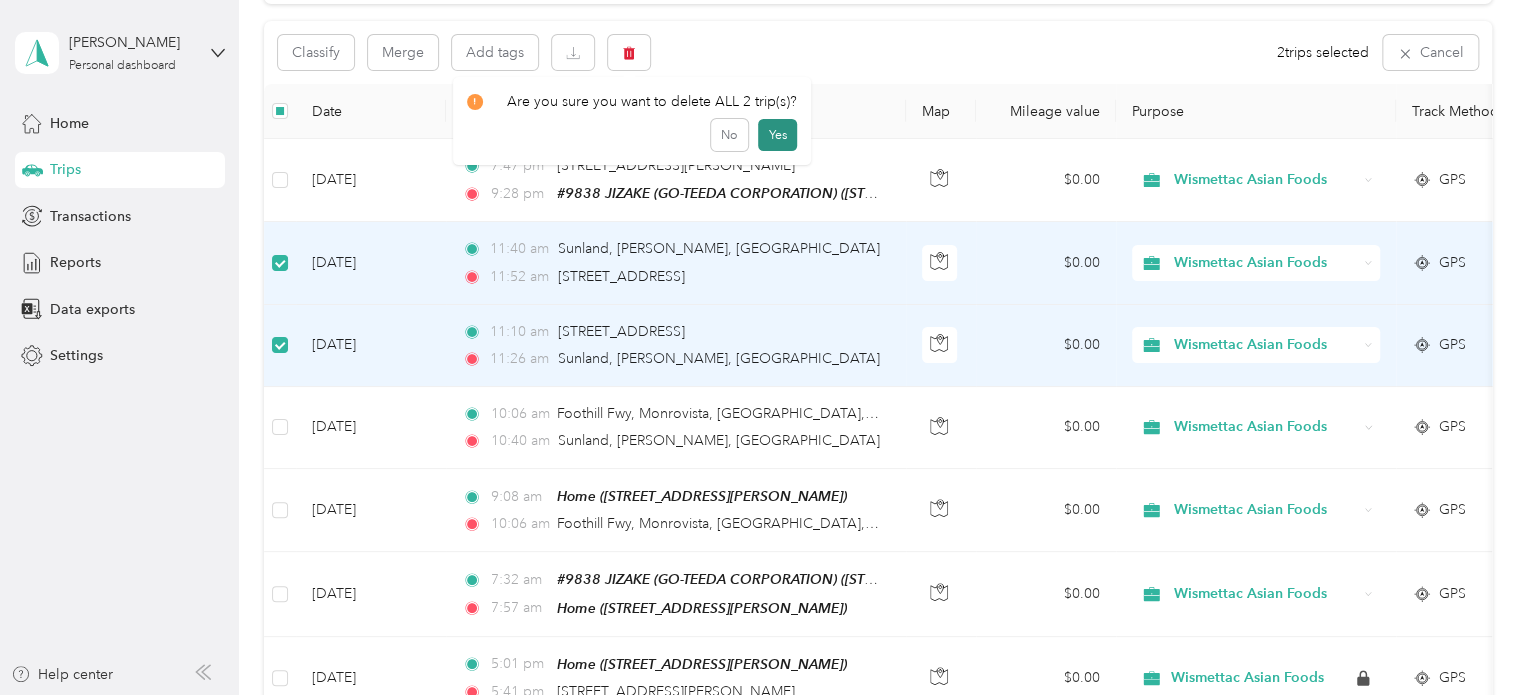 click on "Yes" at bounding box center [777, 135] 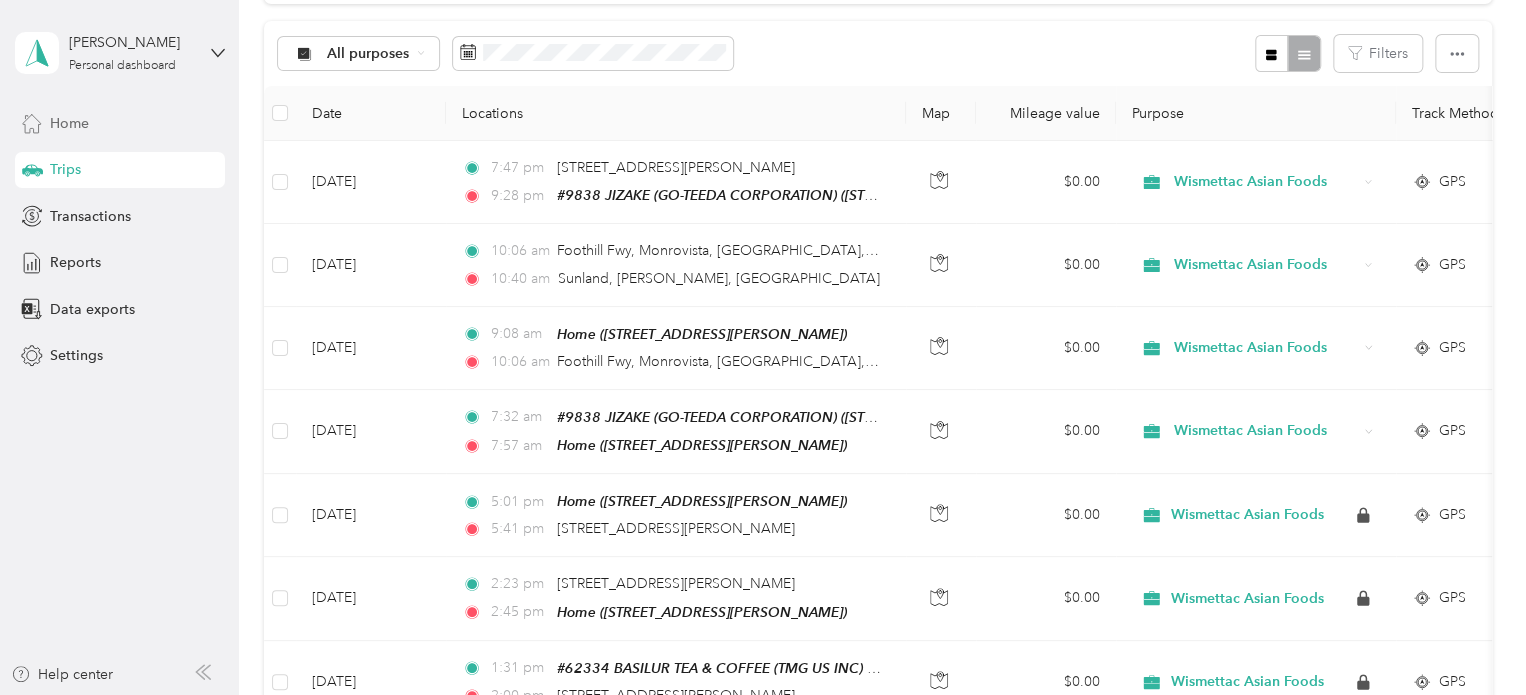 click on "Home" at bounding box center [69, 123] 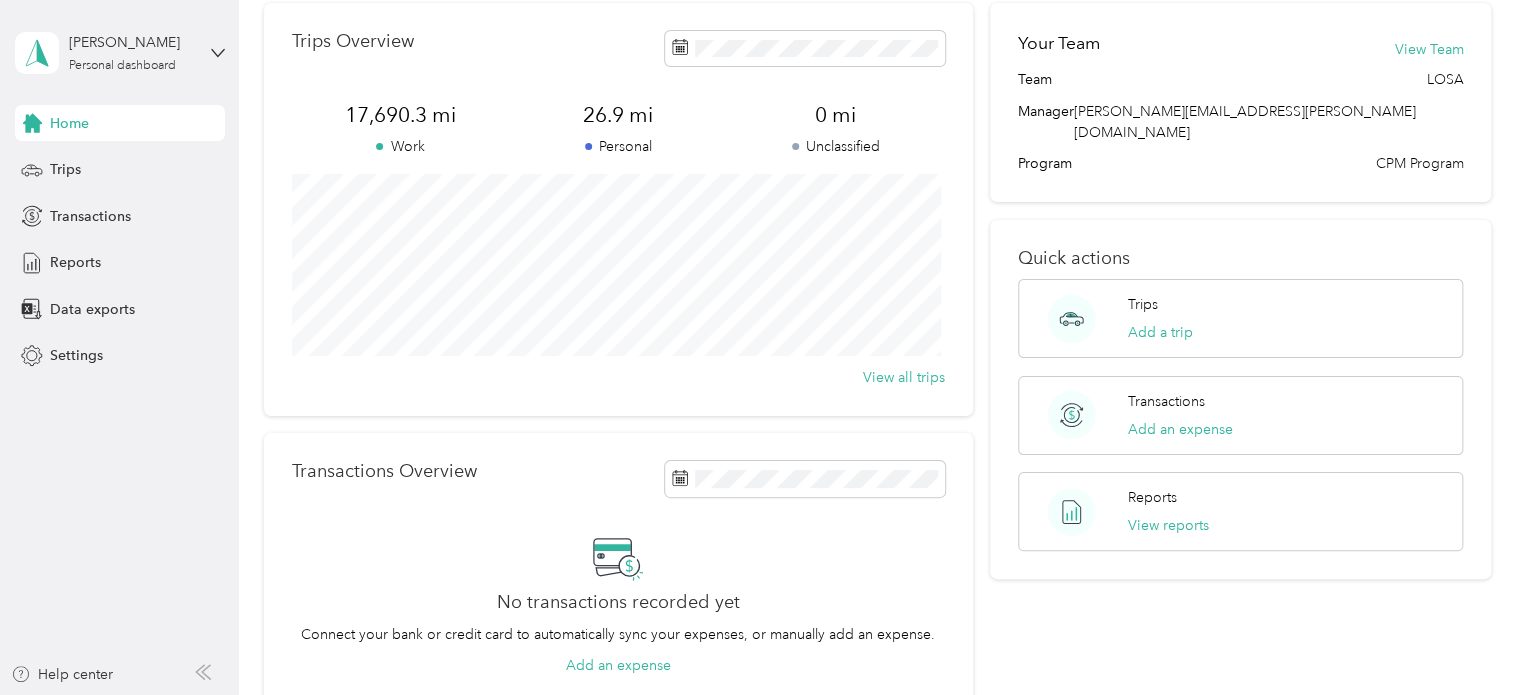 scroll, scrollTop: 0, scrollLeft: 0, axis: both 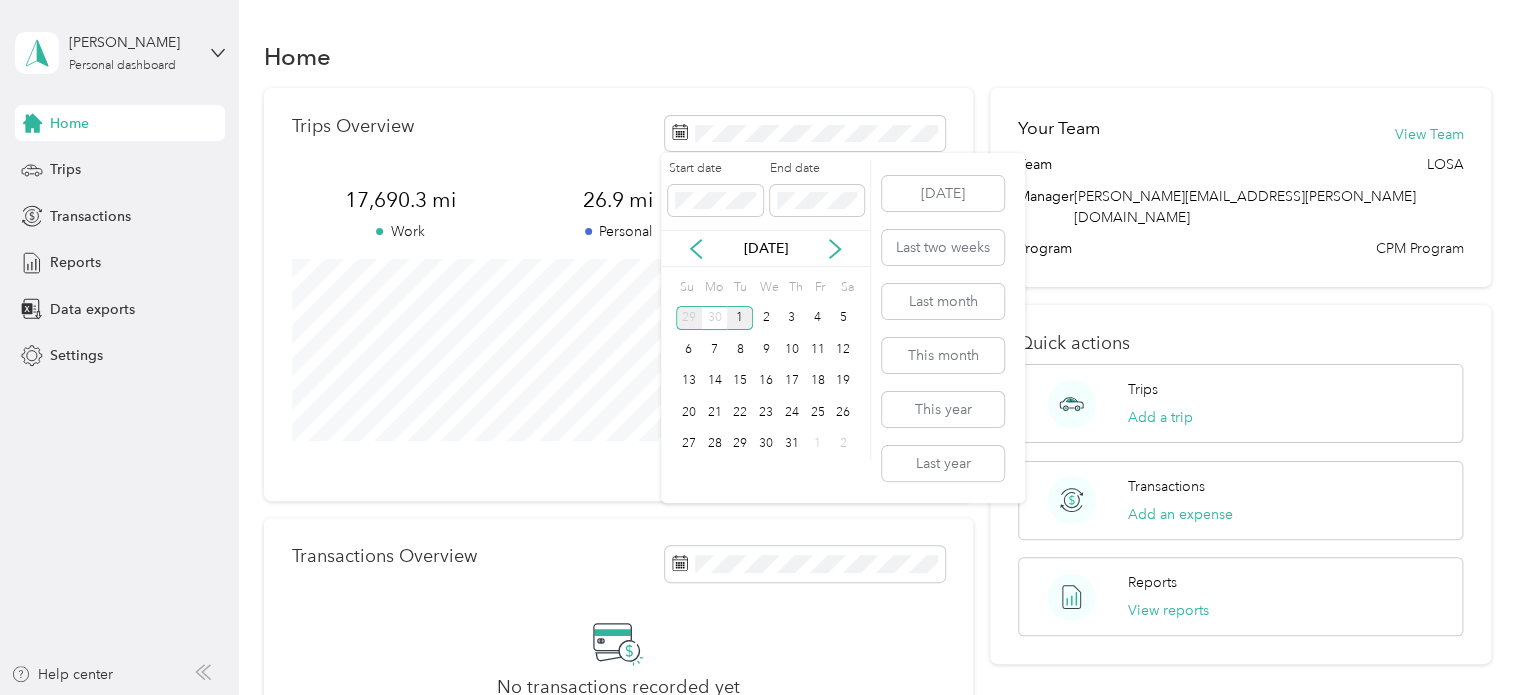 click on "29" at bounding box center [689, 318] 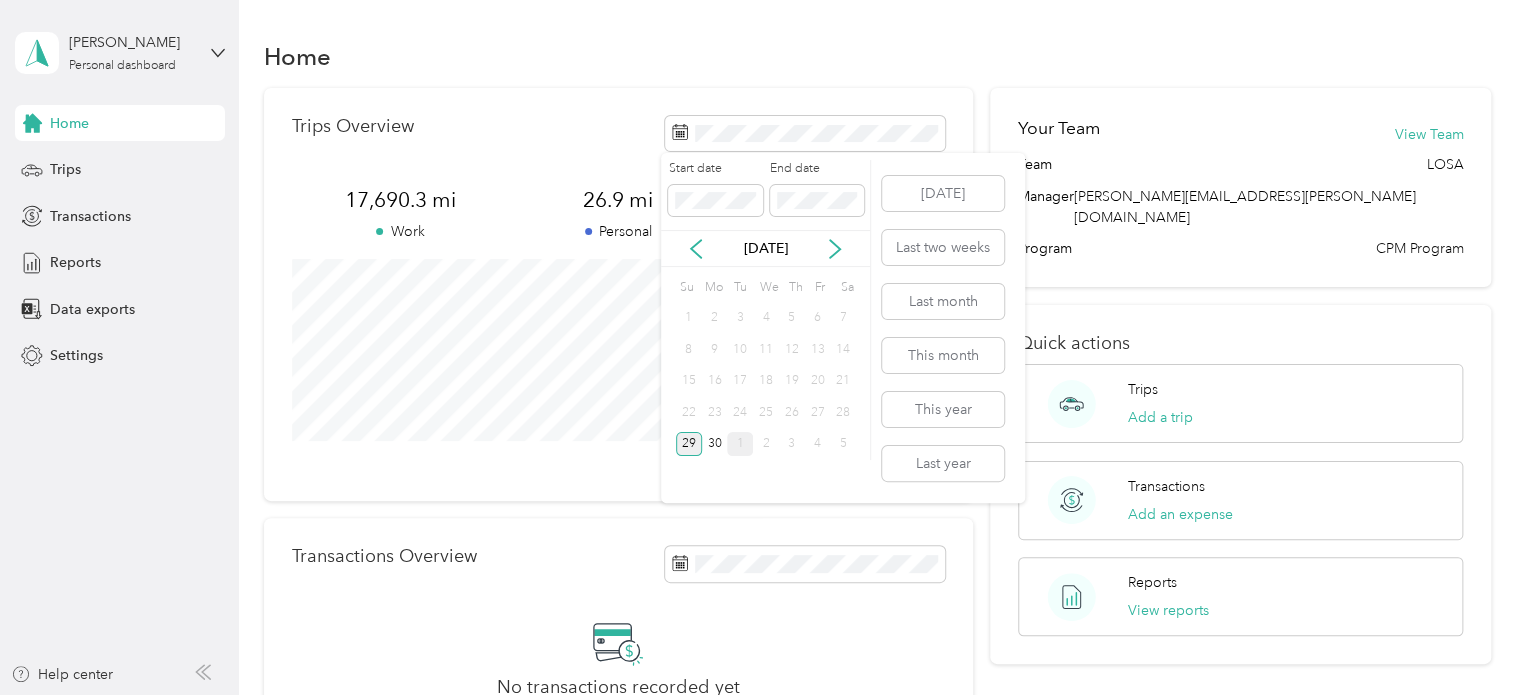 click on "29" at bounding box center [689, 444] 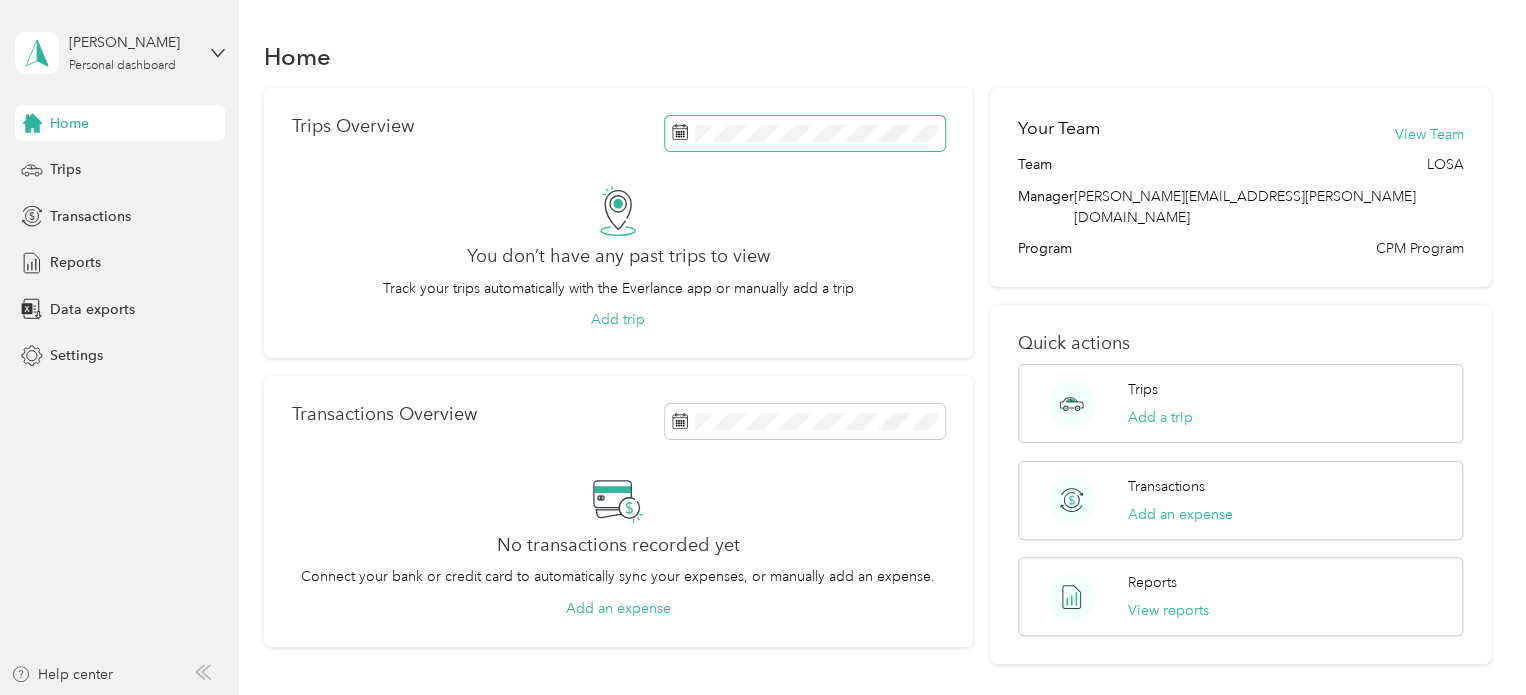 click at bounding box center [805, 133] 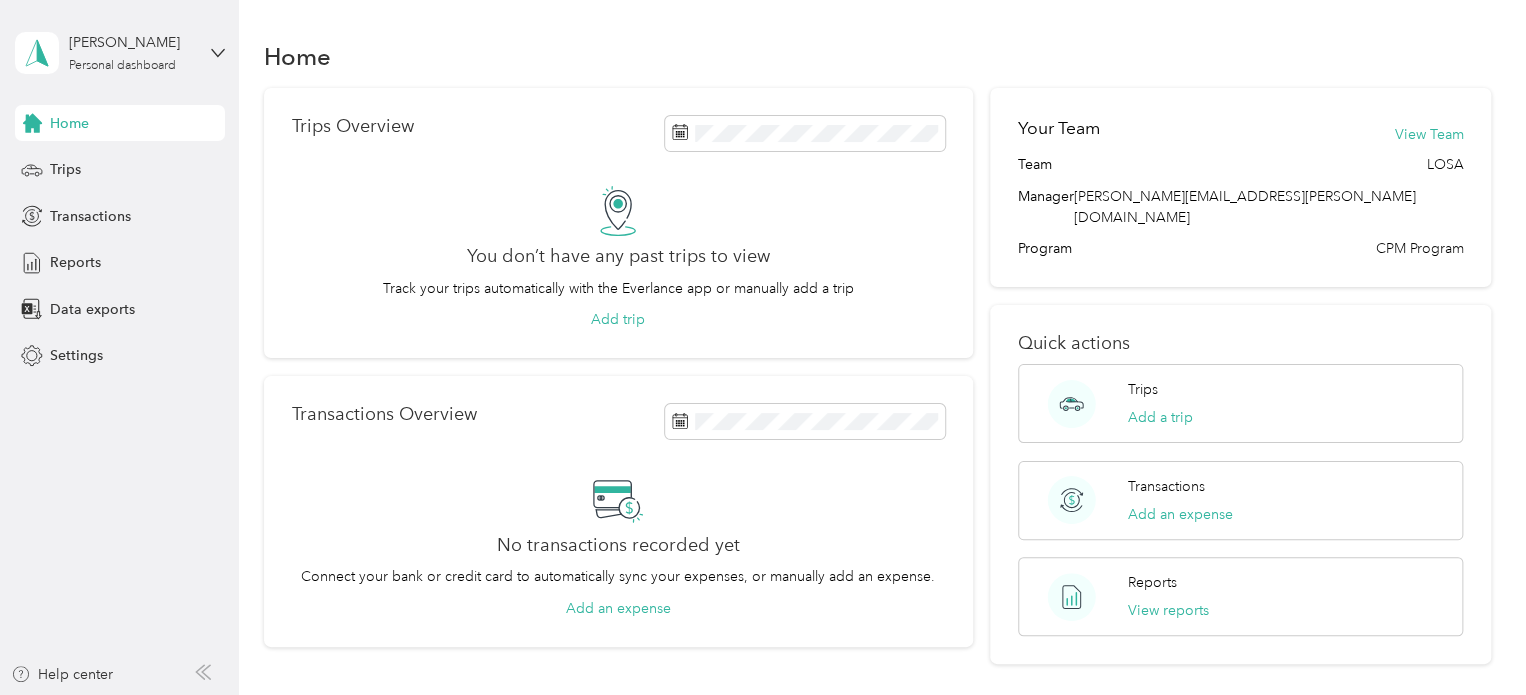 click on "Home" at bounding box center [69, 123] 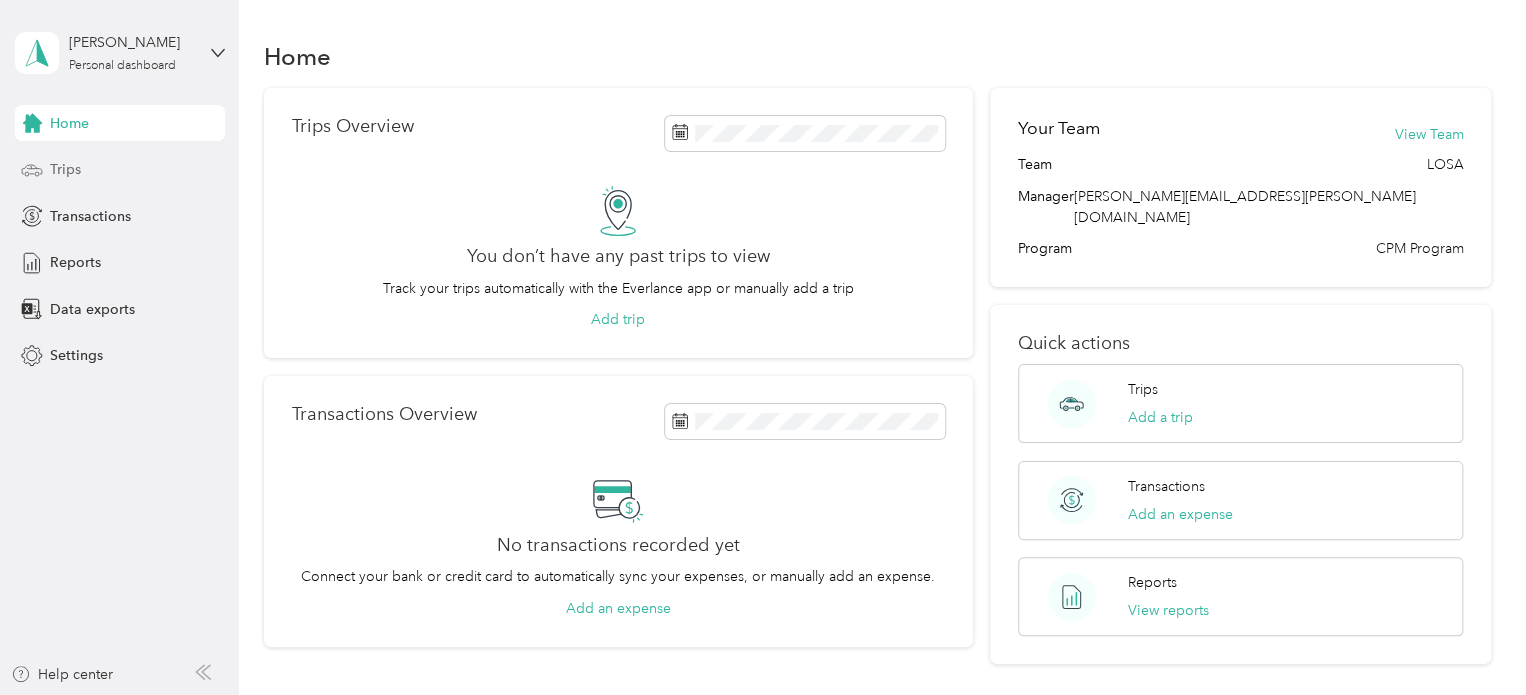 click on "Trips" at bounding box center (65, 169) 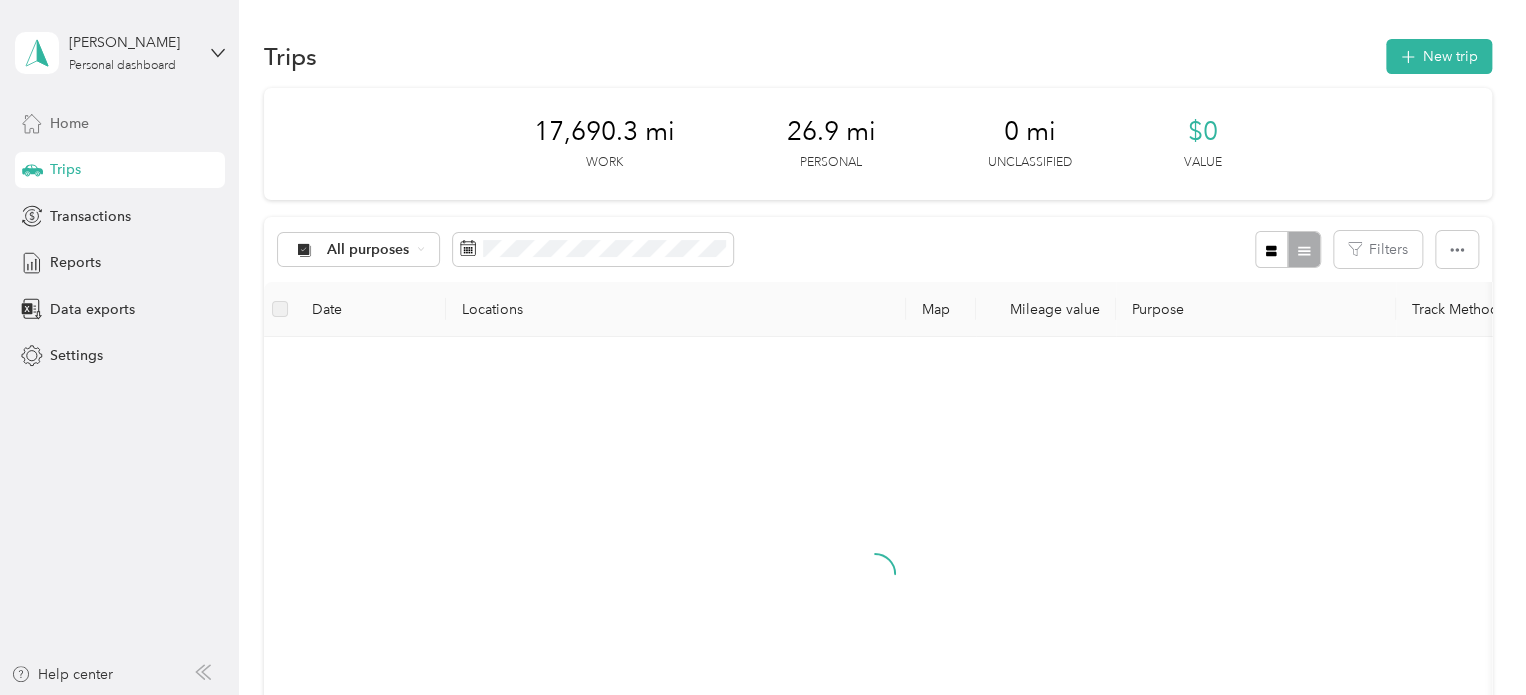 click on "Home" at bounding box center [69, 123] 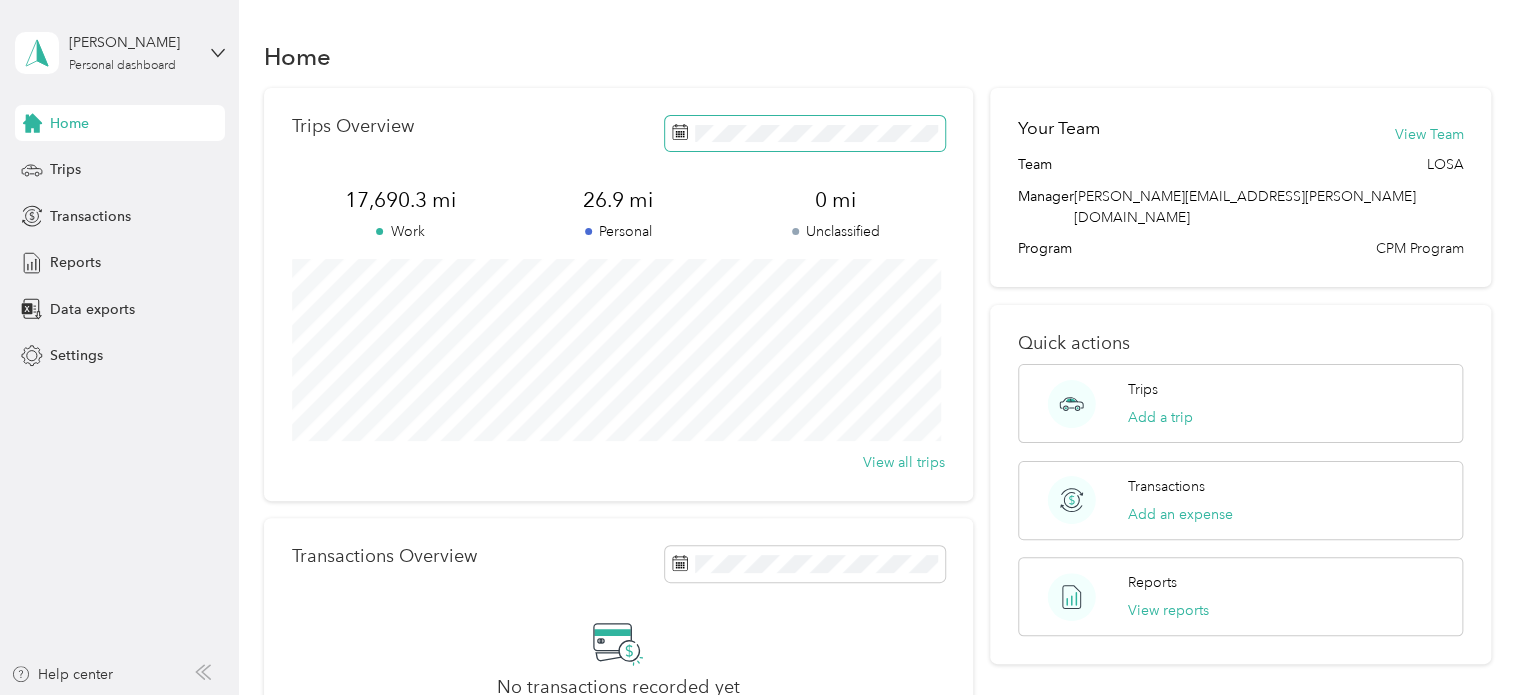 click at bounding box center (805, 133) 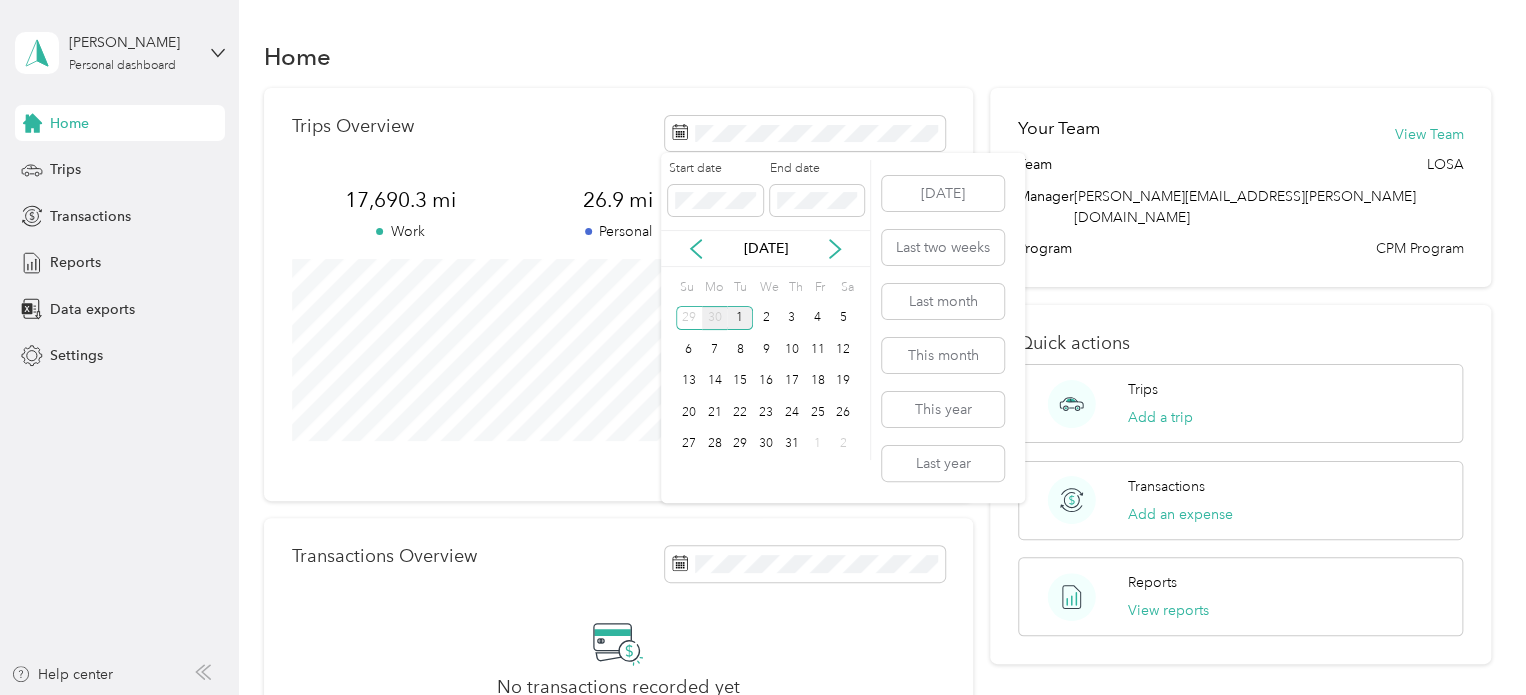 click on "30" at bounding box center [715, 318] 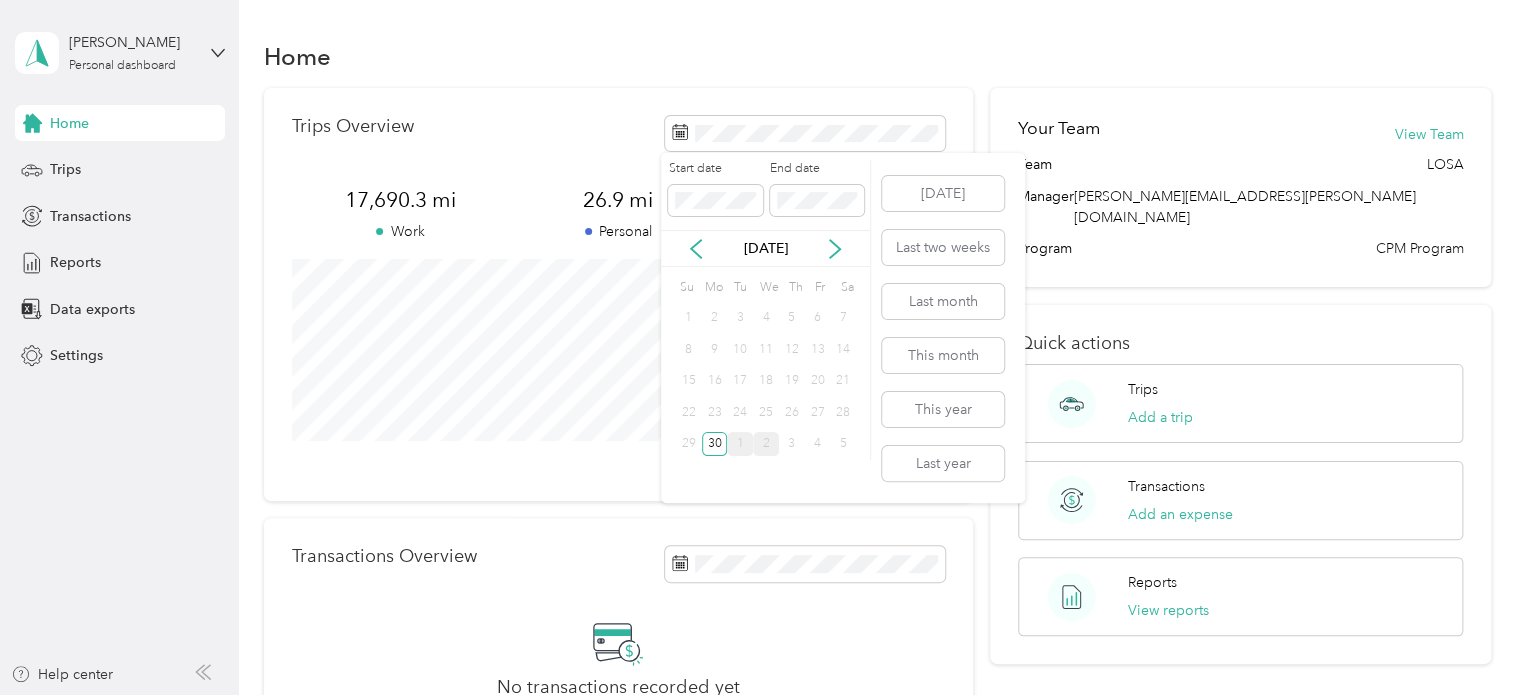 click on "2" at bounding box center [766, 444] 